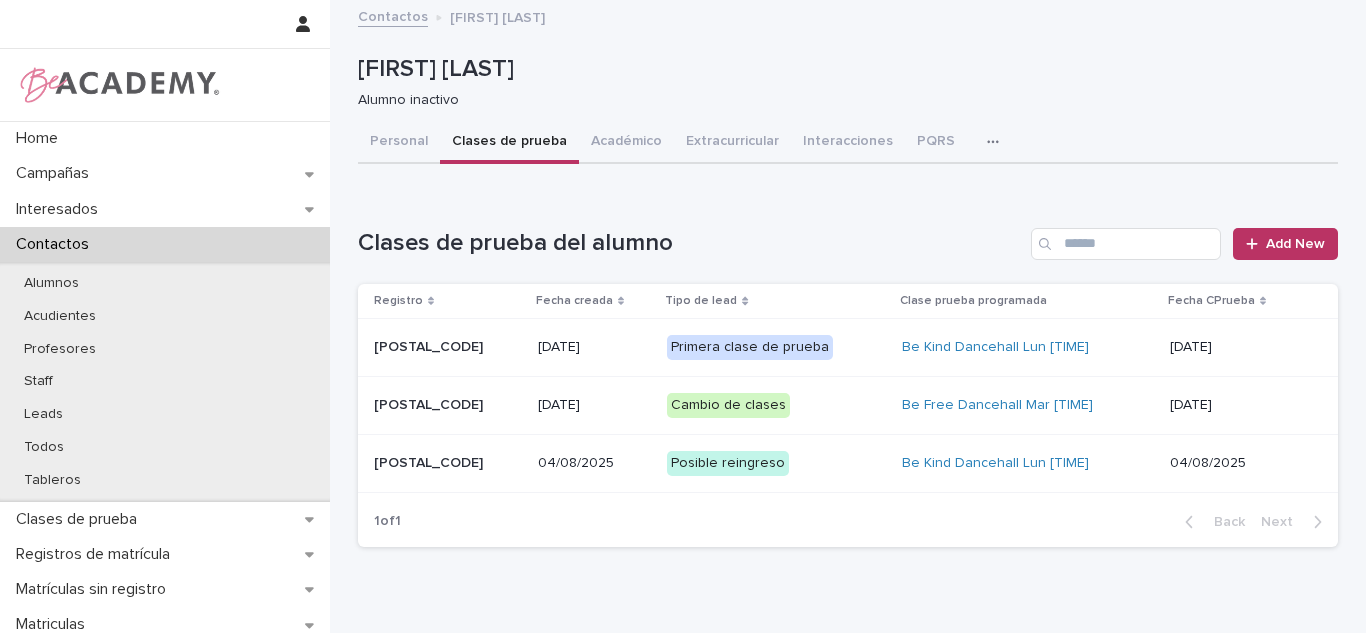 scroll, scrollTop: 0, scrollLeft: 0, axis: both 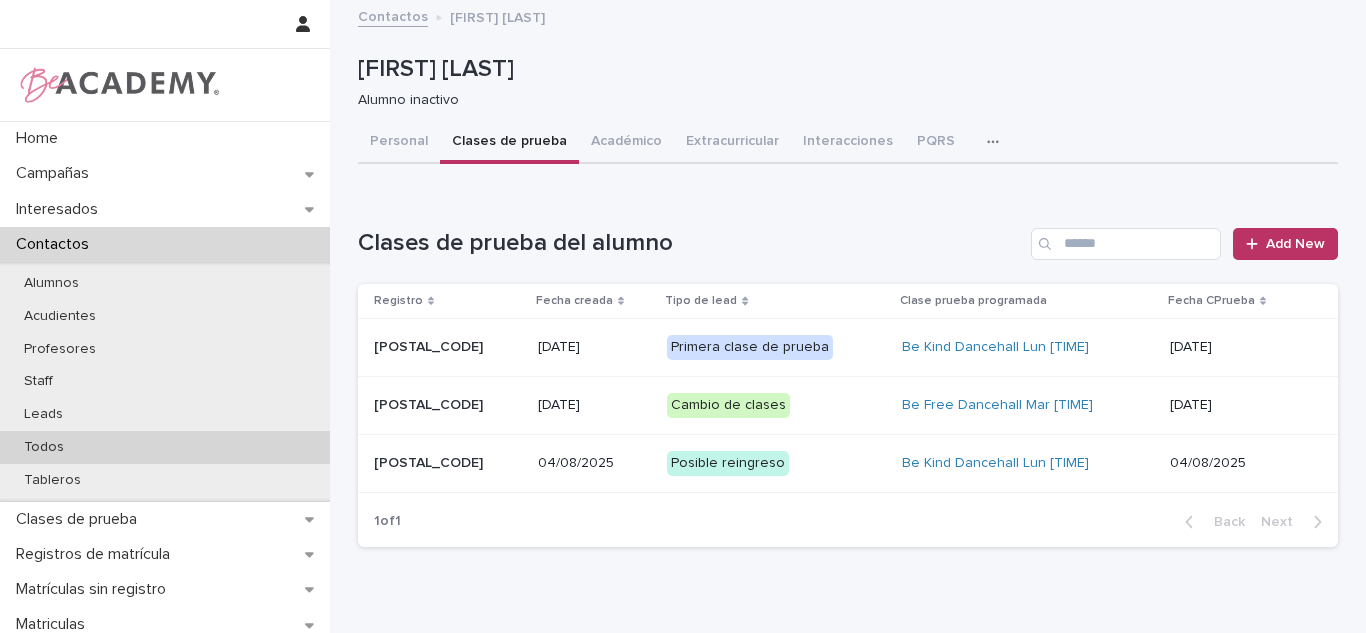 click on "Todos" at bounding box center (165, 447) 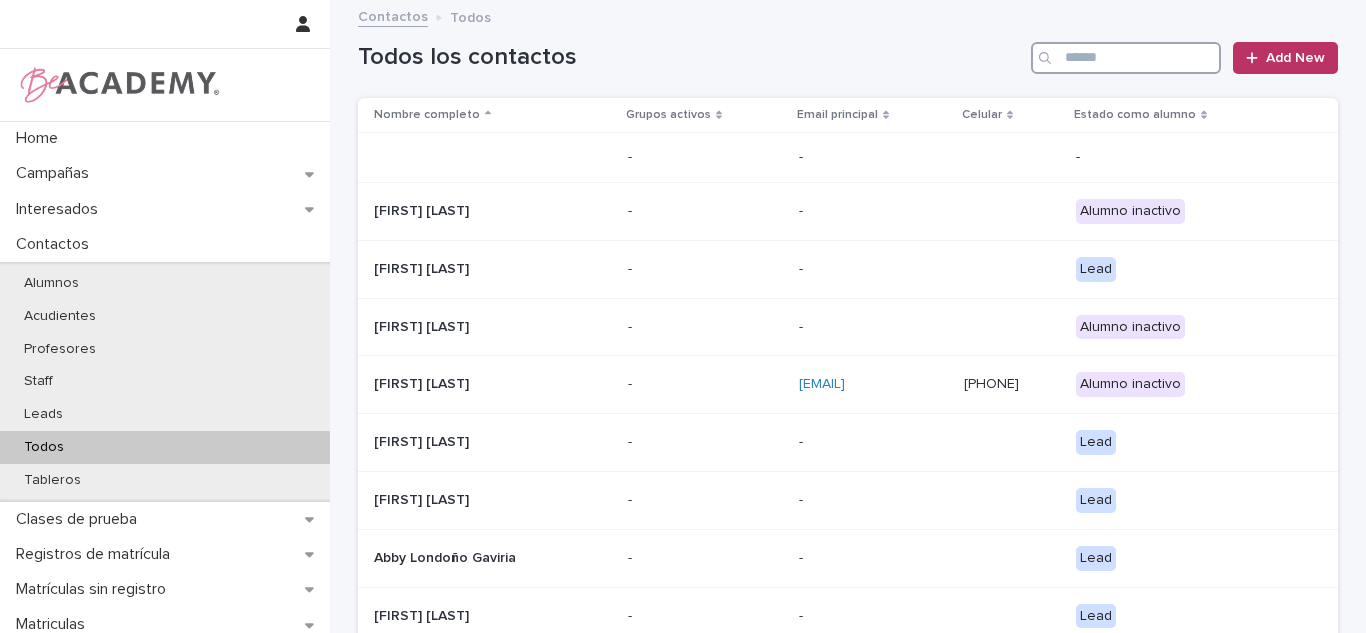 click at bounding box center (1126, 58) 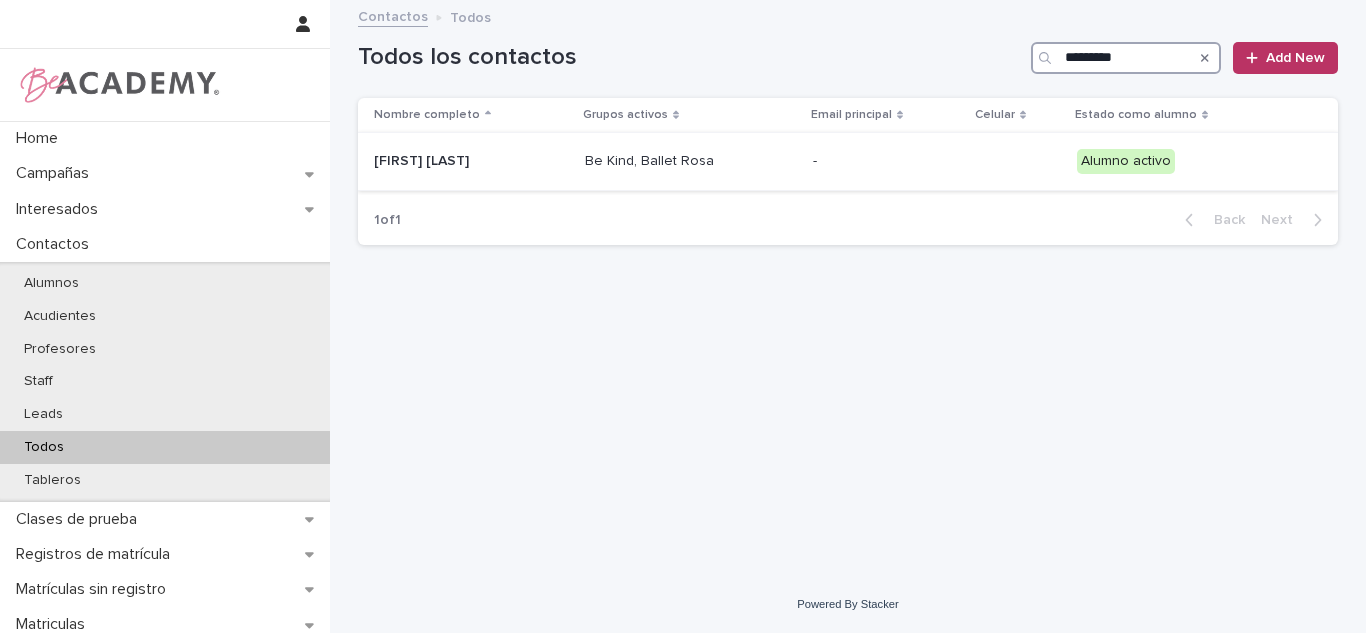 type on "*********" 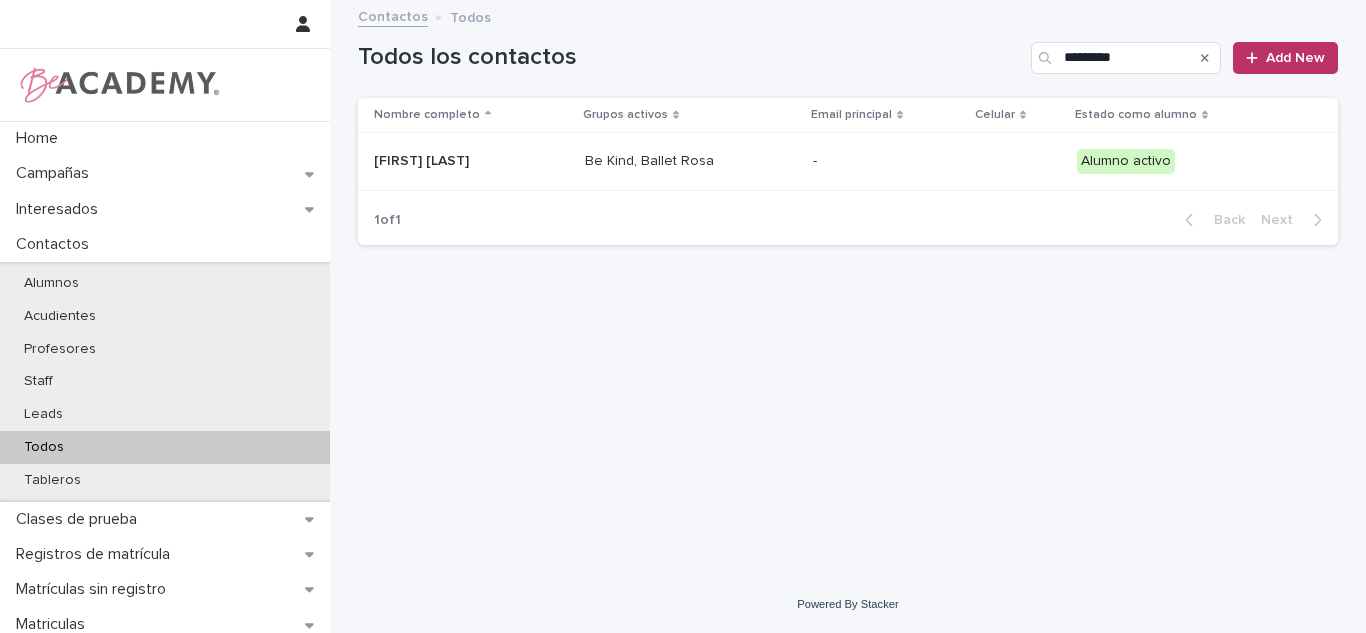 click on "[FIRST] [LAST] [LAST]" at bounding box center [471, 161] 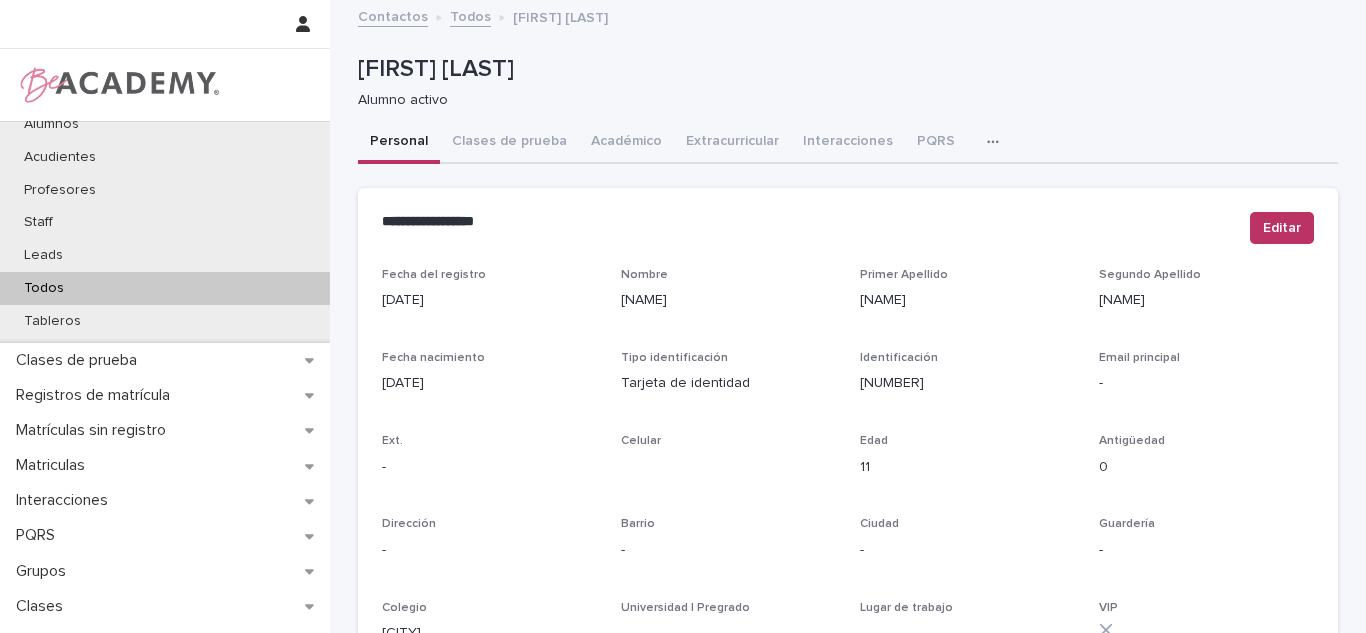 scroll, scrollTop: 248, scrollLeft: 0, axis: vertical 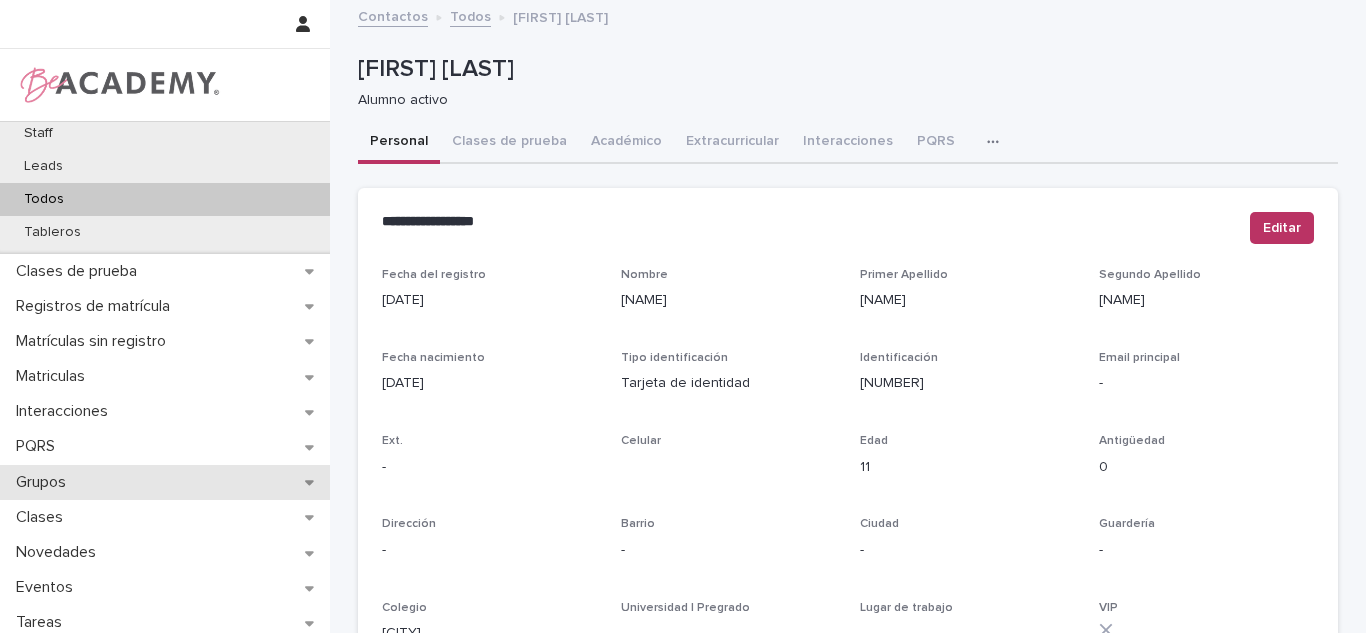 click on "Grupos" at bounding box center [165, 482] 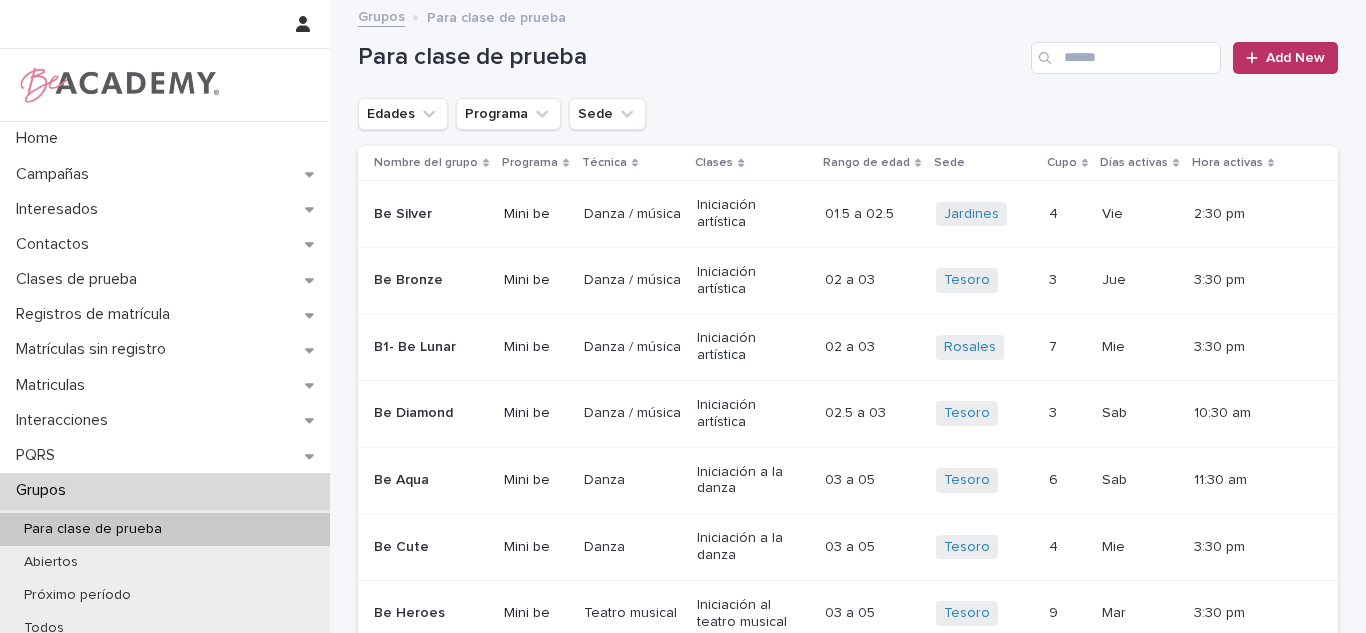 click on "Edades" at bounding box center [403, 114] 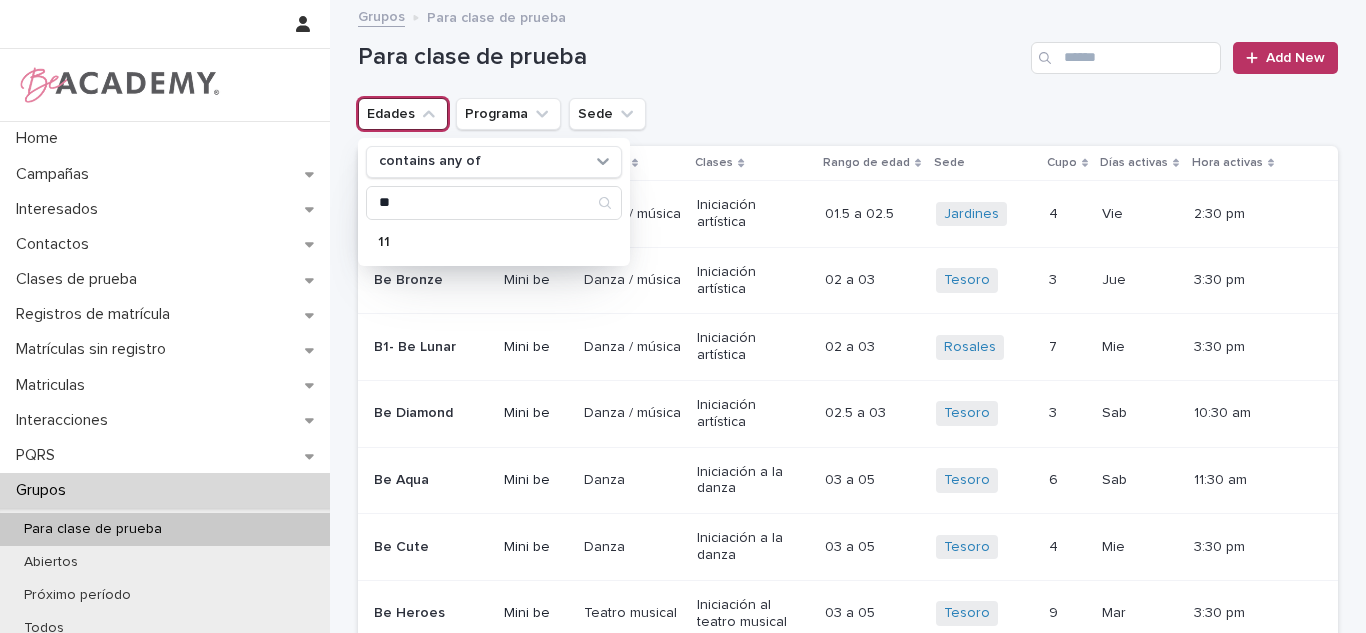 type on "**" 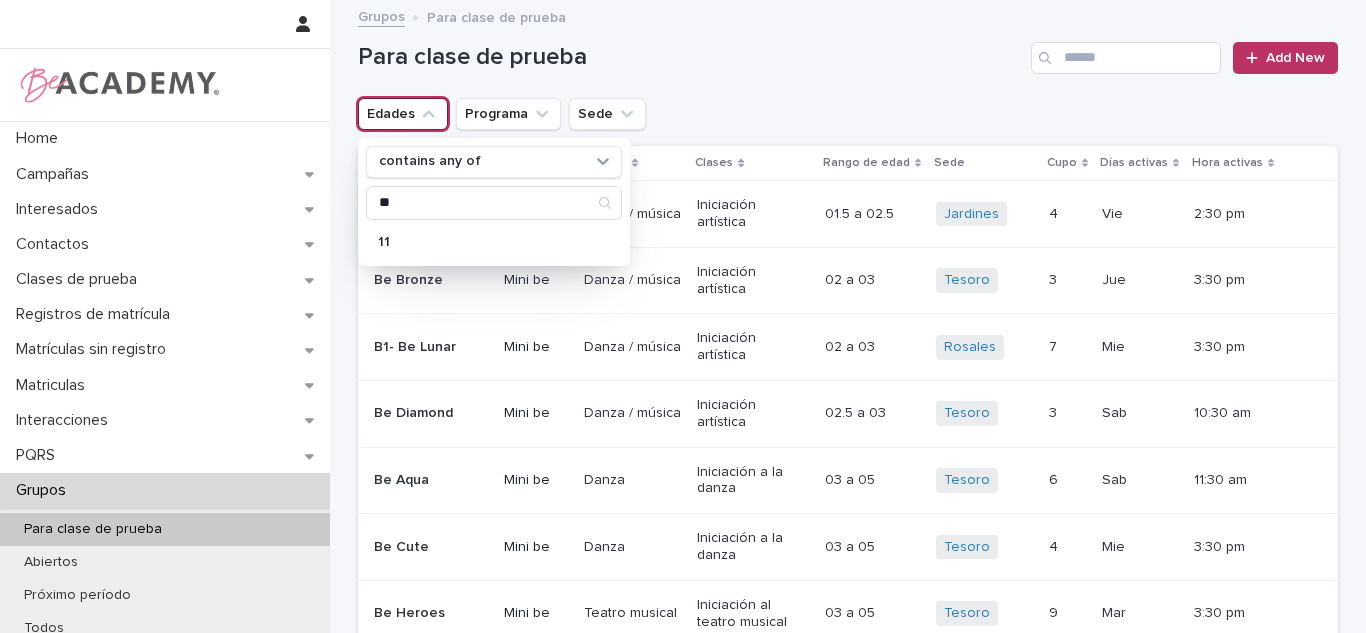 click on "11" at bounding box center (484, 242) 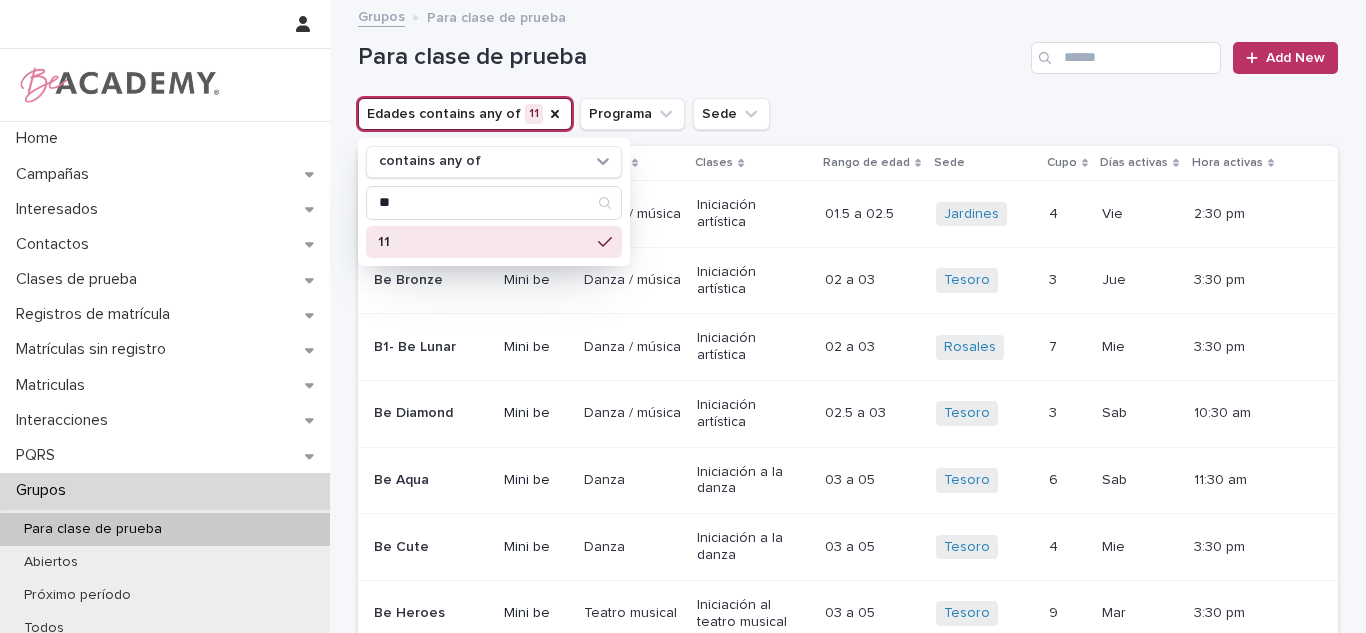 click on "Sede" at bounding box center [731, 114] 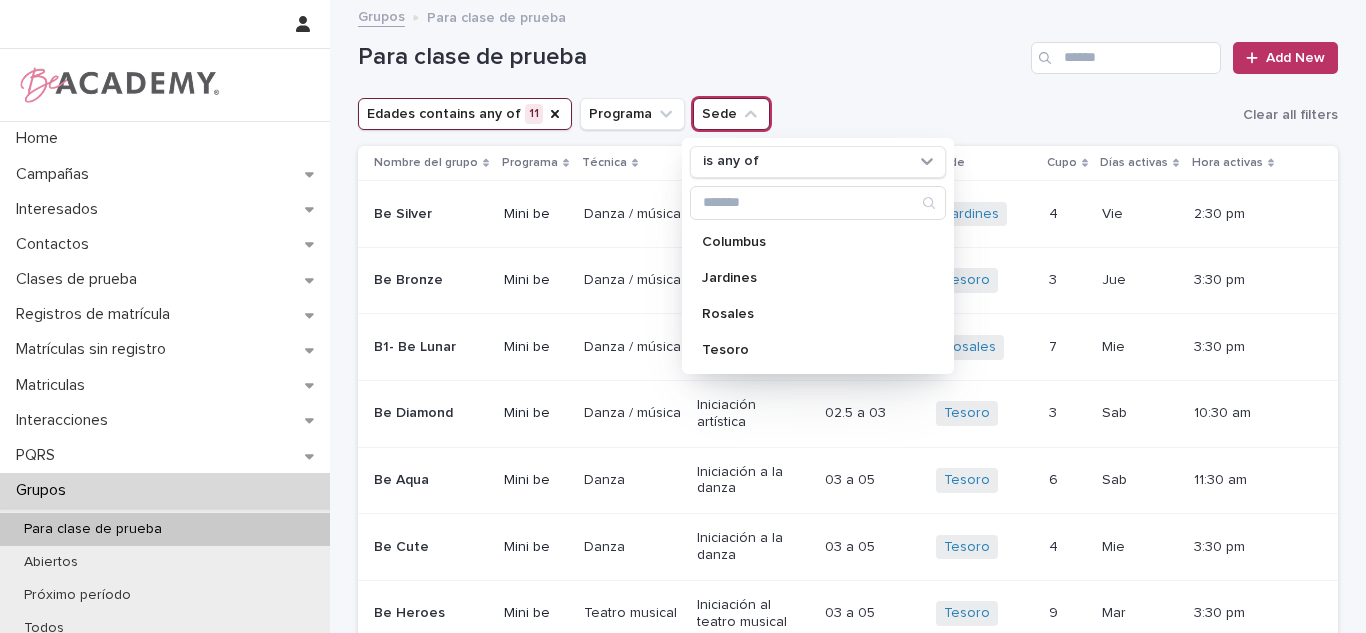 click on "Tesoro" at bounding box center [808, 350] 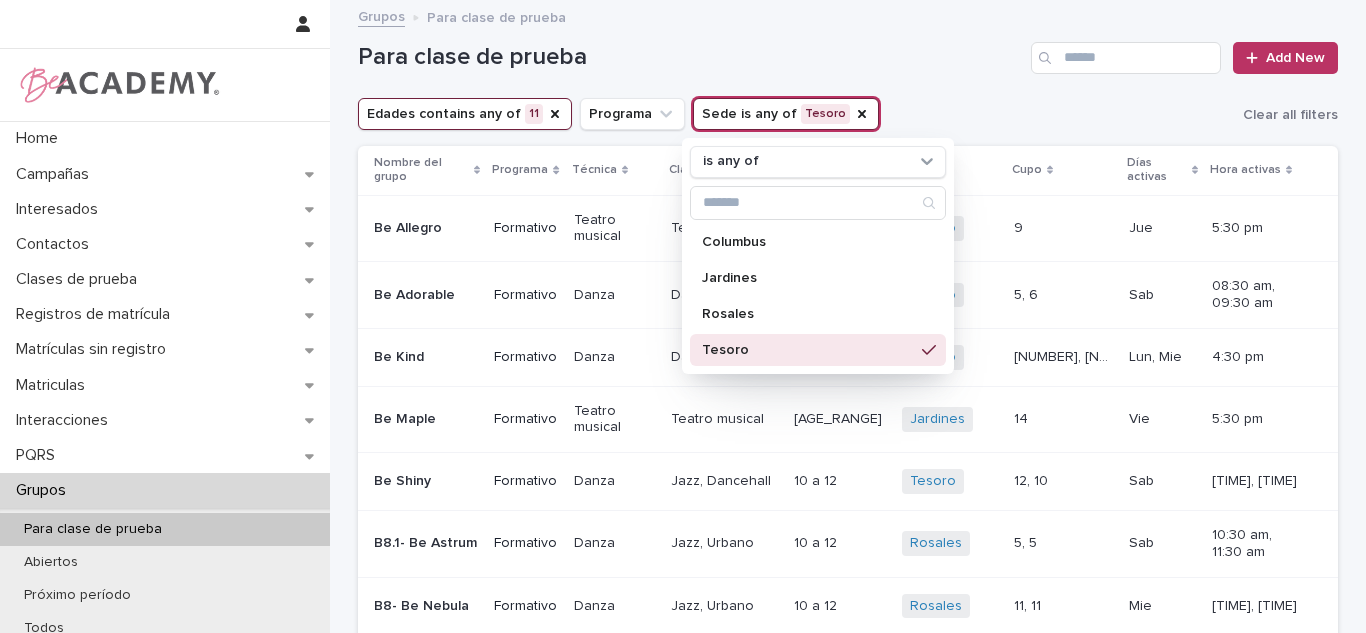 click on "Edades contains any of 11 Programa Sede is any of Tesoro is any of Columbus Jardines Rosales Tesoro Clear all filters" at bounding box center [848, 114] 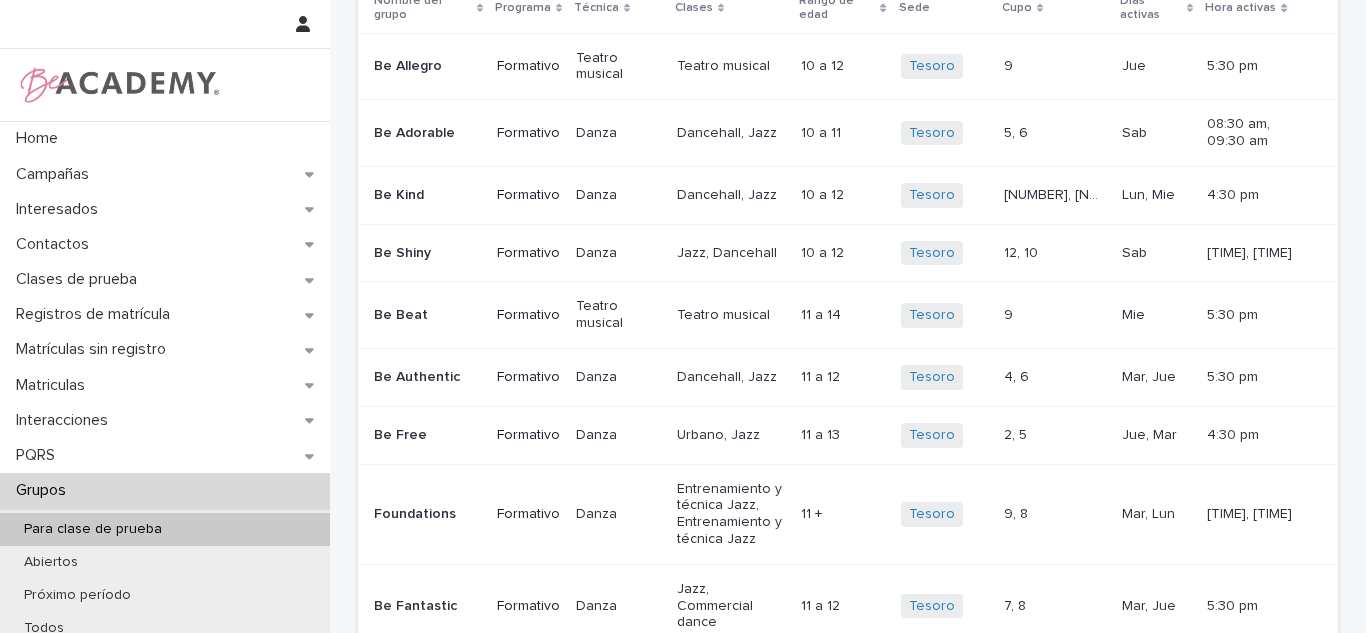 scroll, scrollTop: 182, scrollLeft: 0, axis: vertical 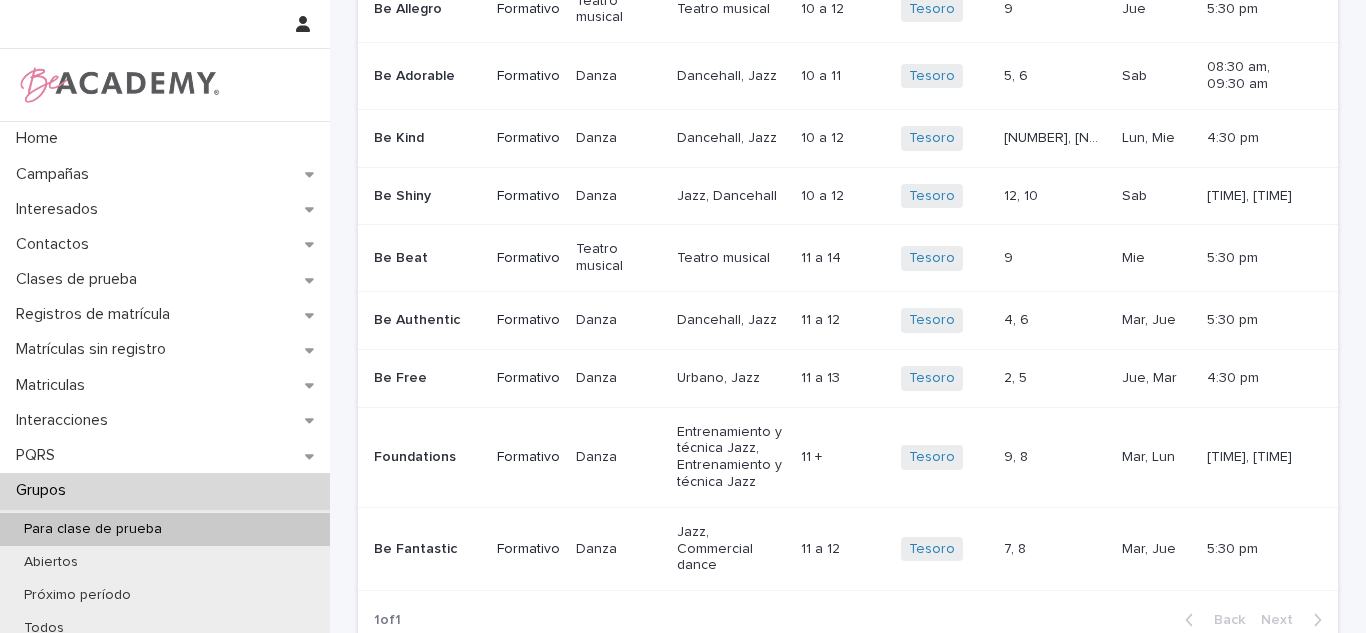 click on "11   a 12   11   a 12" at bounding box center (843, 320) 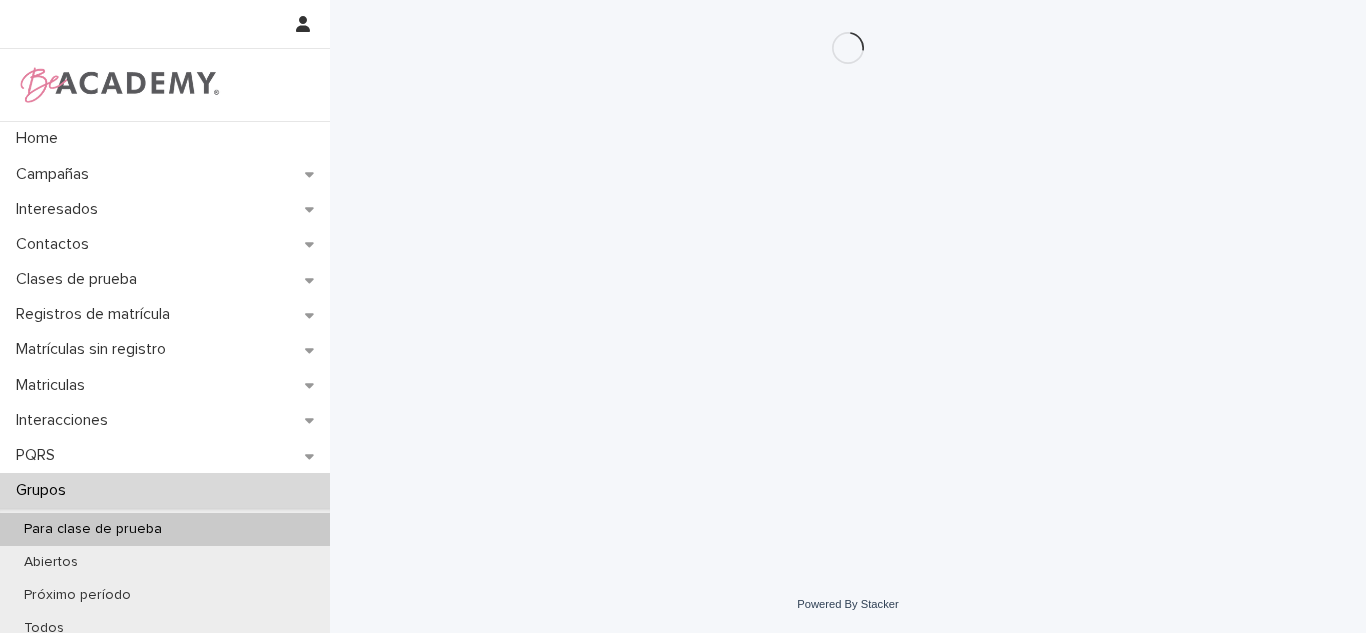 scroll, scrollTop: 0, scrollLeft: 0, axis: both 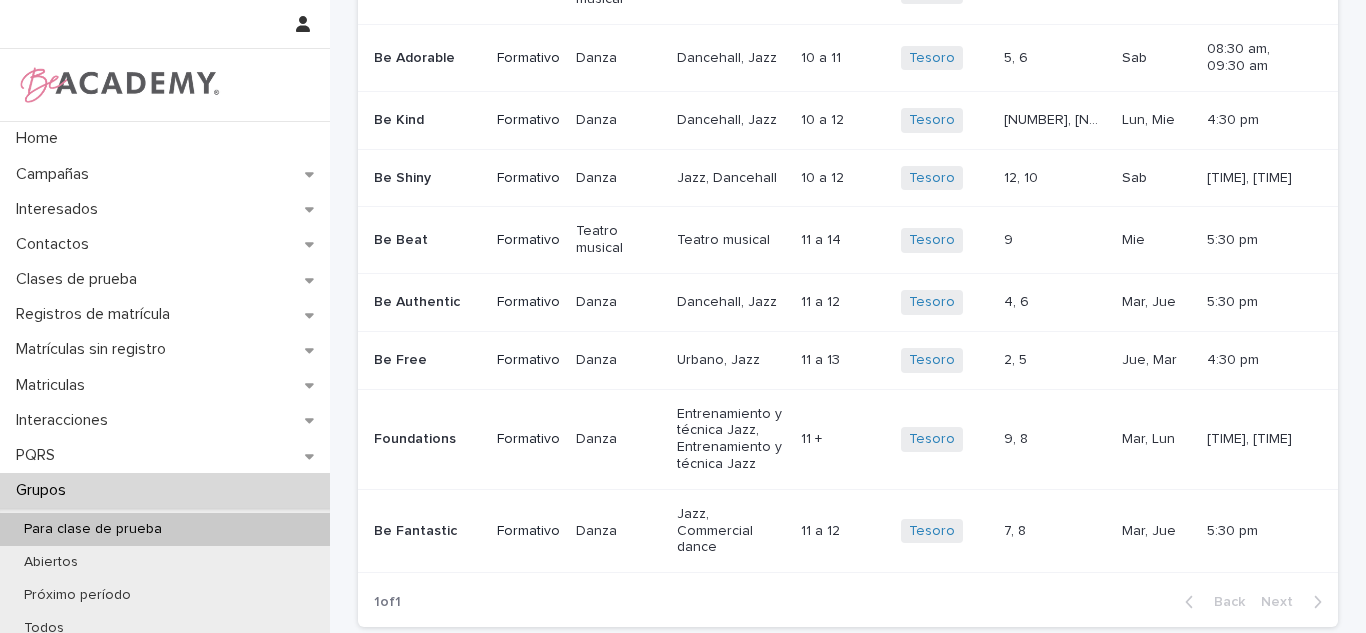 click on "Jue, Mar" at bounding box center (1151, 358) 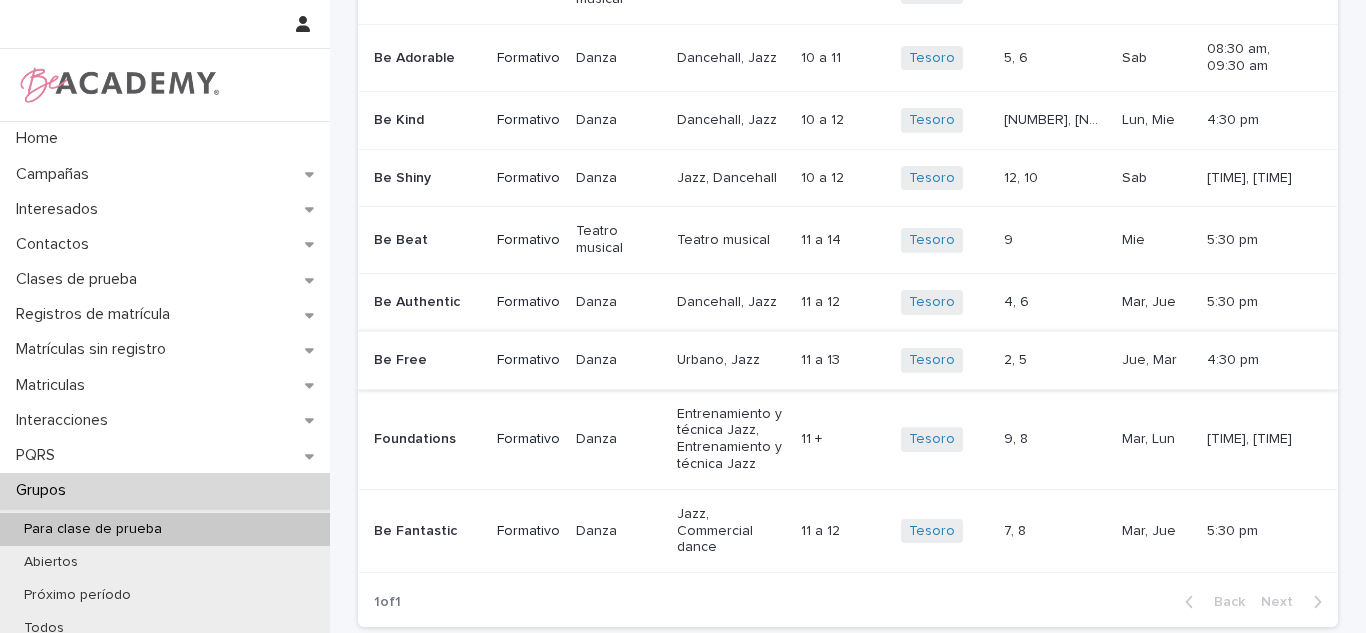 scroll, scrollTop: 0, scrollLeft: 0, axis: both 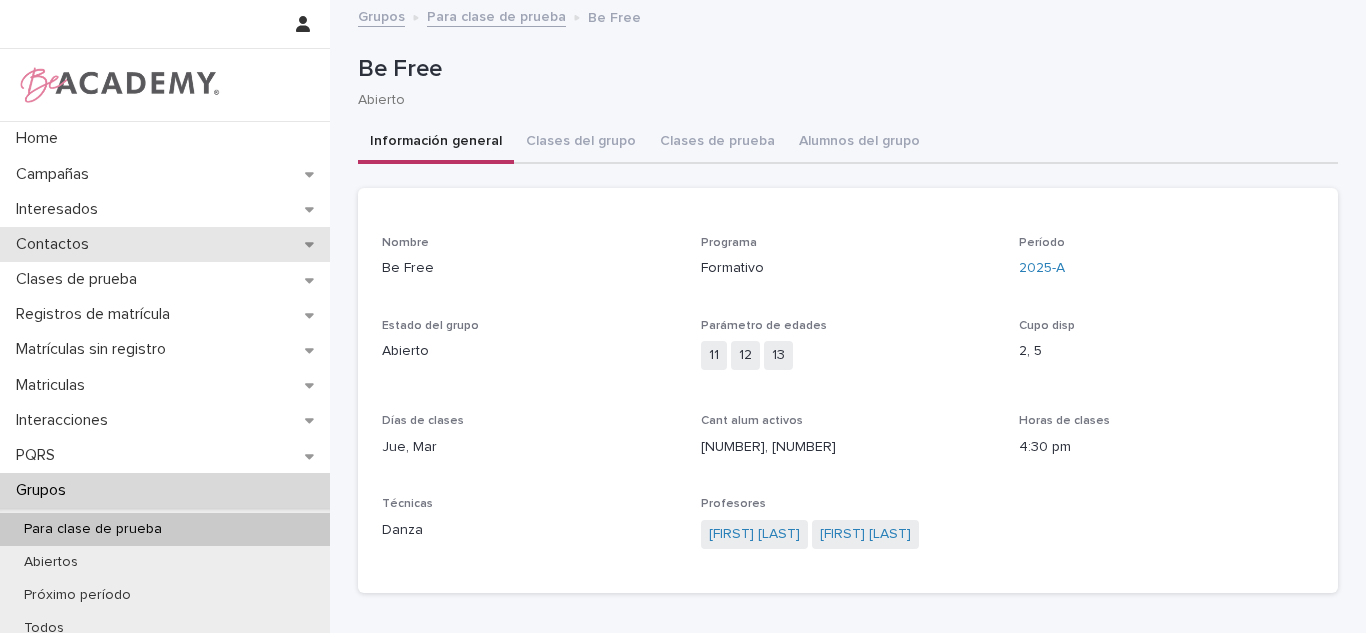 click on "Contactos" at bounding box center [56, 244] 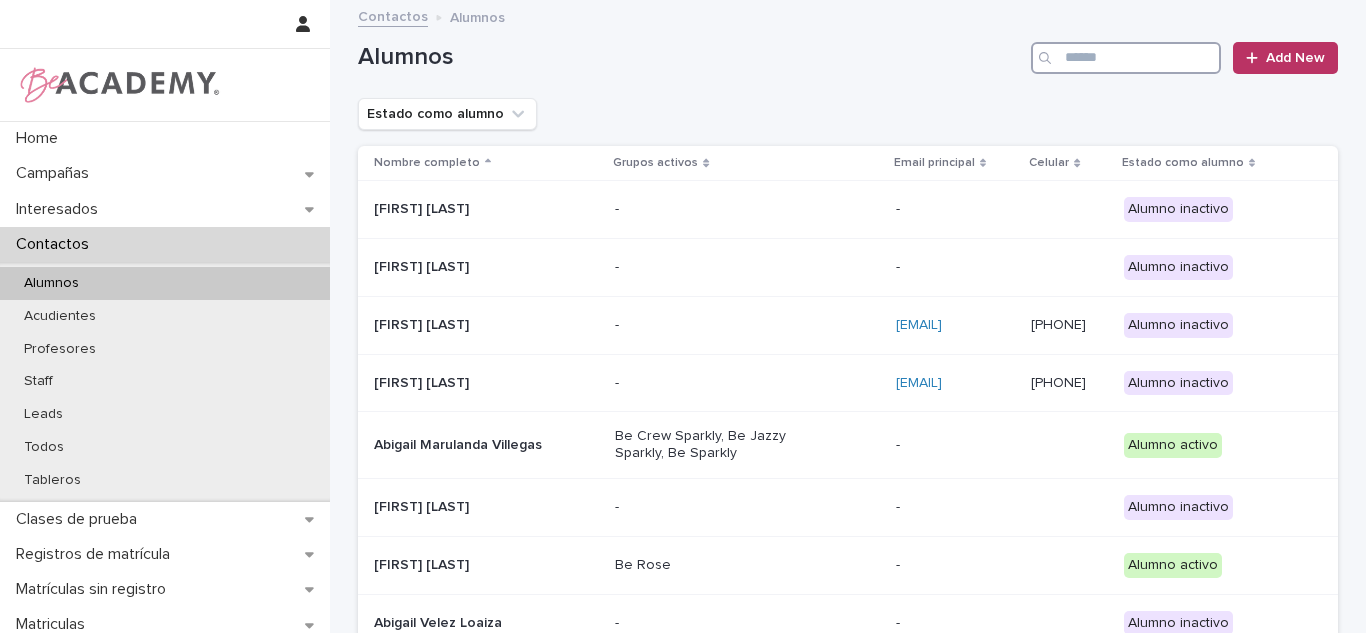 click at bounding box center (1126, 58) 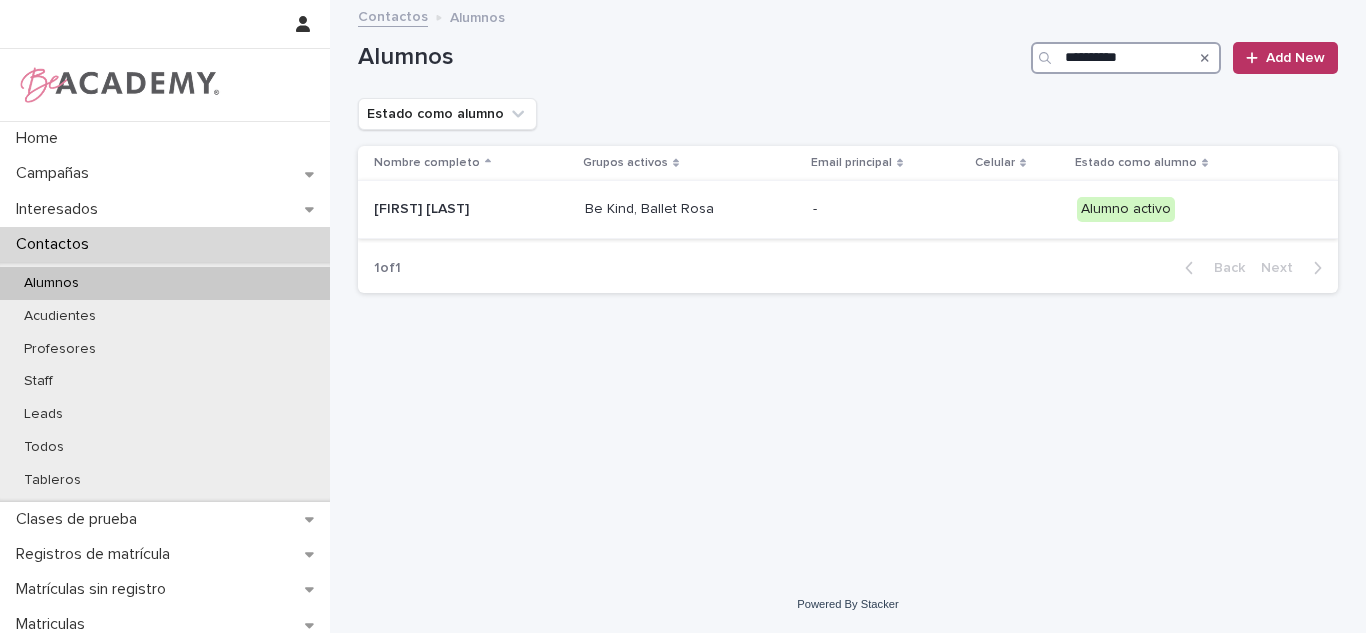type on "**********" 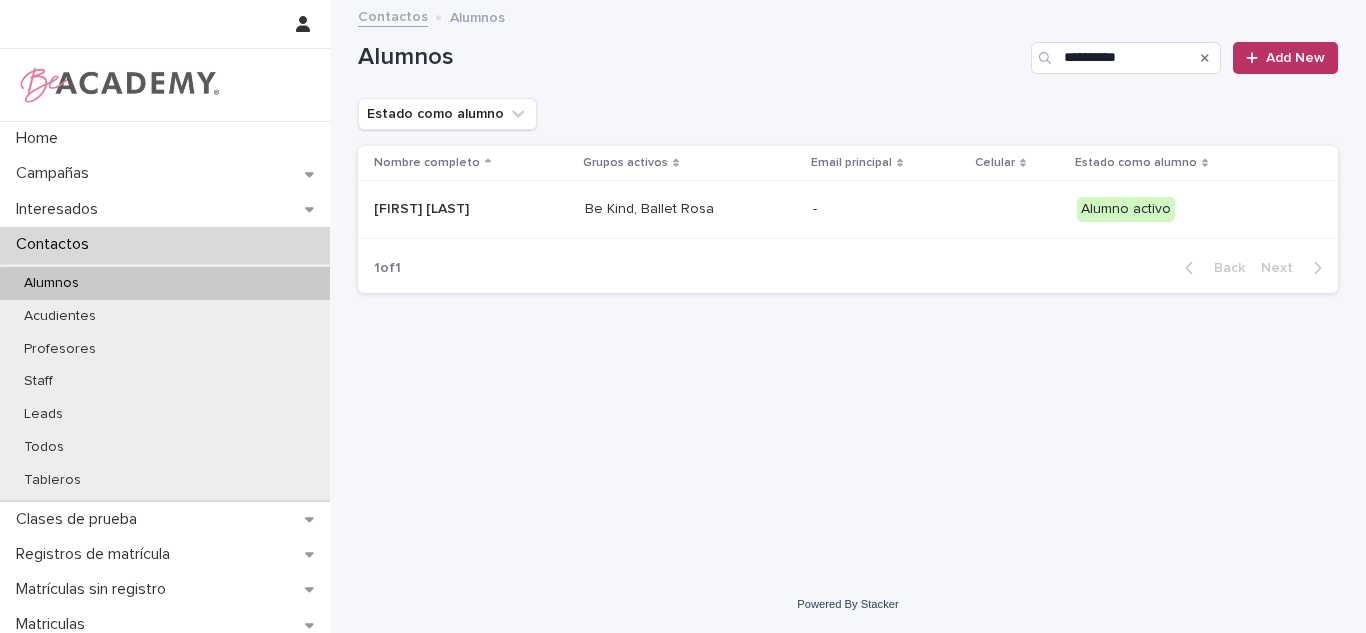 click on "Amalia Oquendo Aguilar" at bounding box center [471, 209] 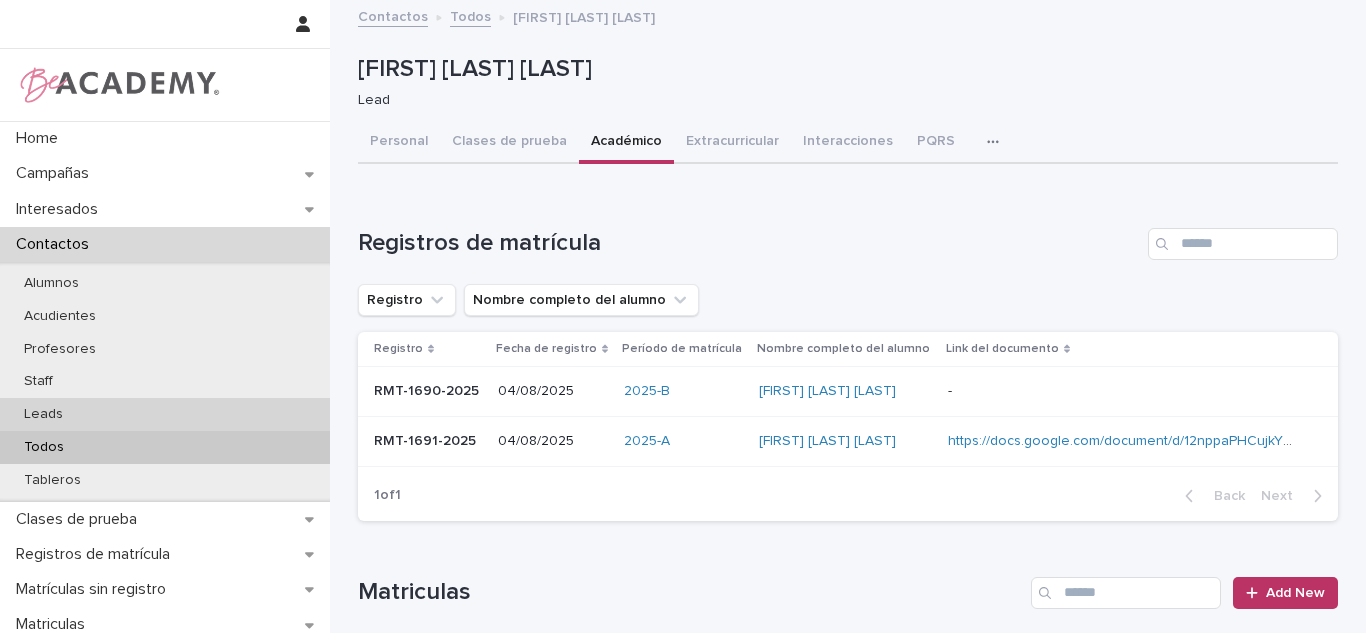 scroll, scrollTop: 0, scrollLeft: 0, axis: both 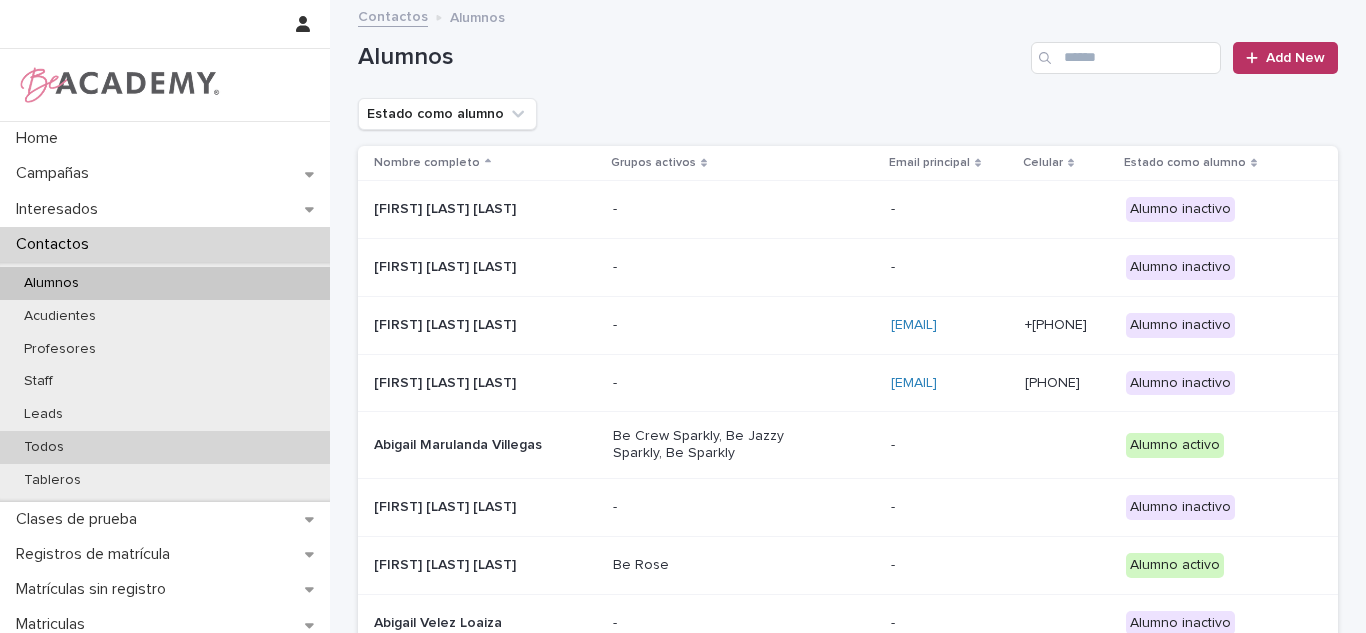 click on "Todos" at bounding box center (44, 447) 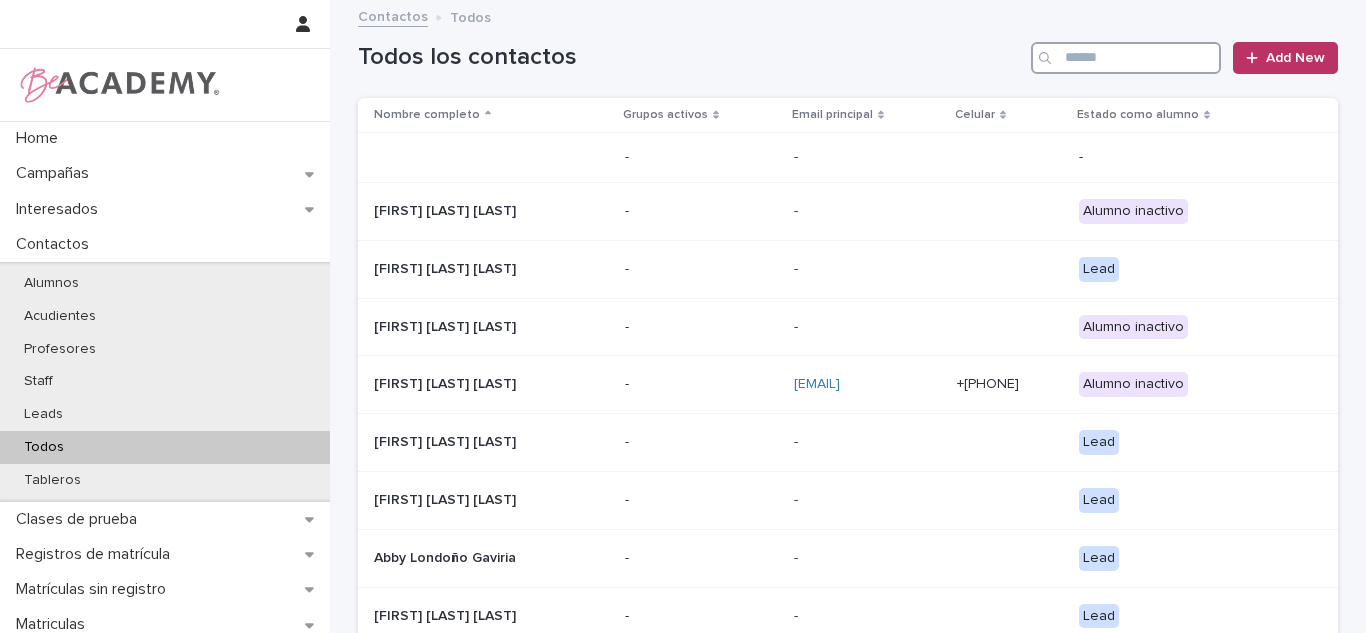 click at bounding box center (1126, 58) 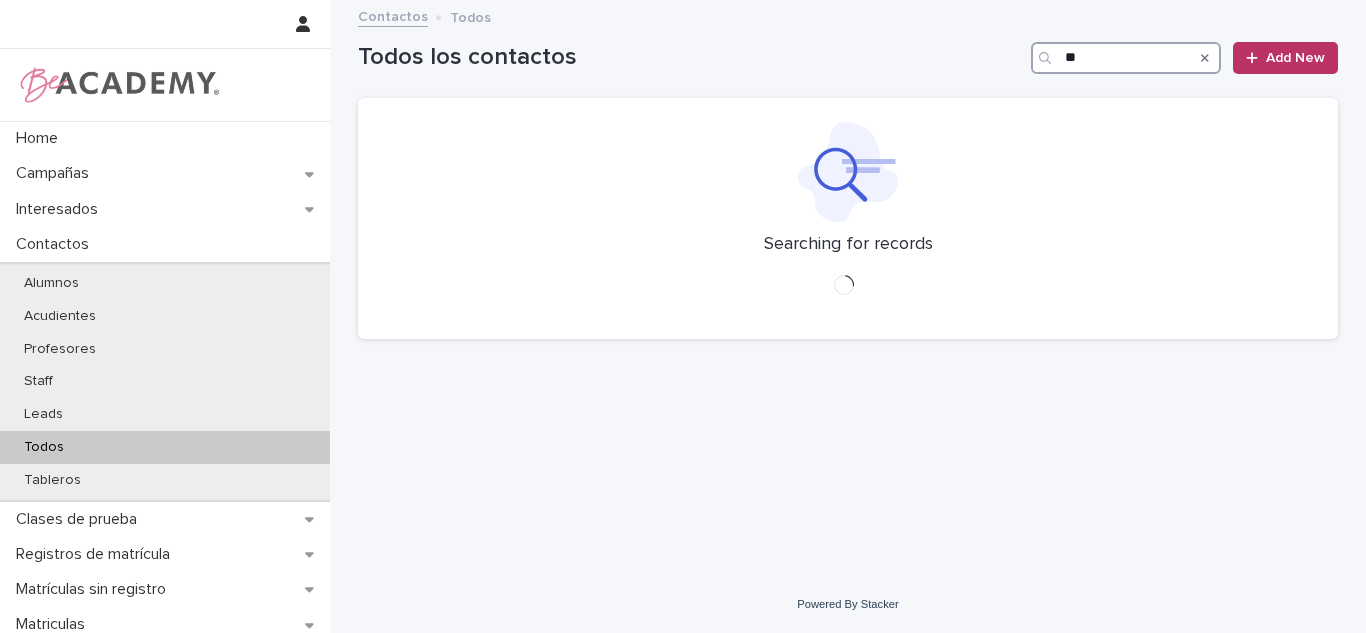 type on "*" 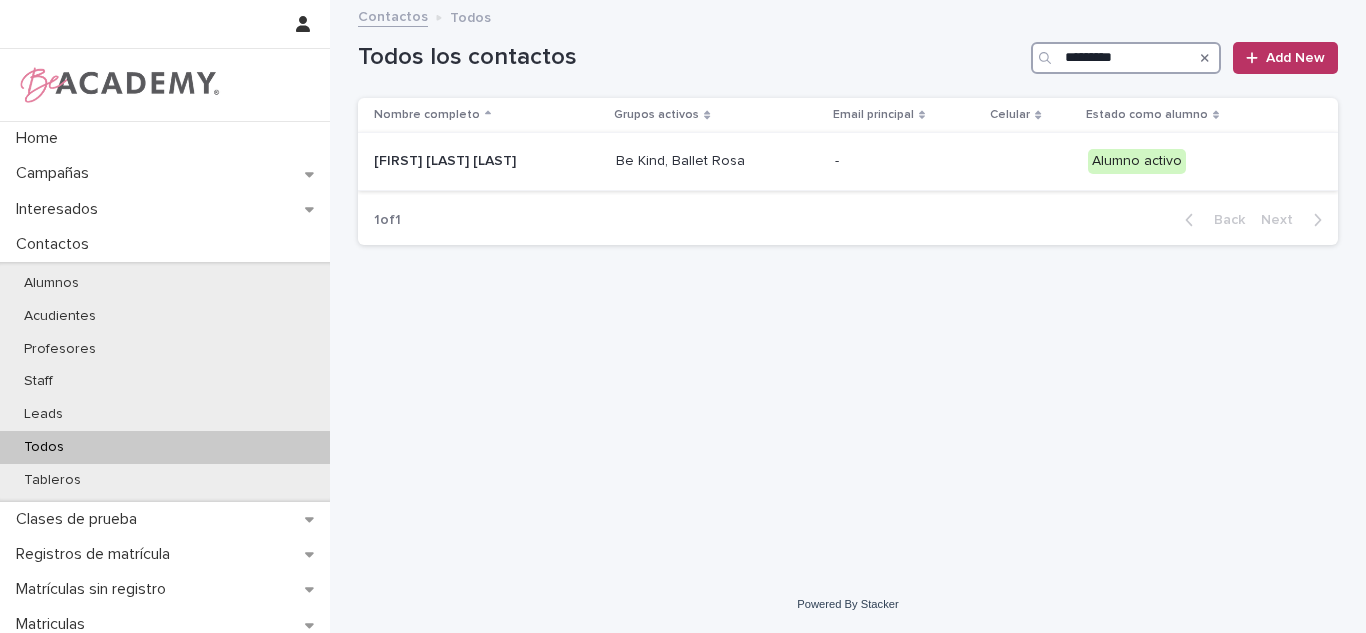 type on "*********" 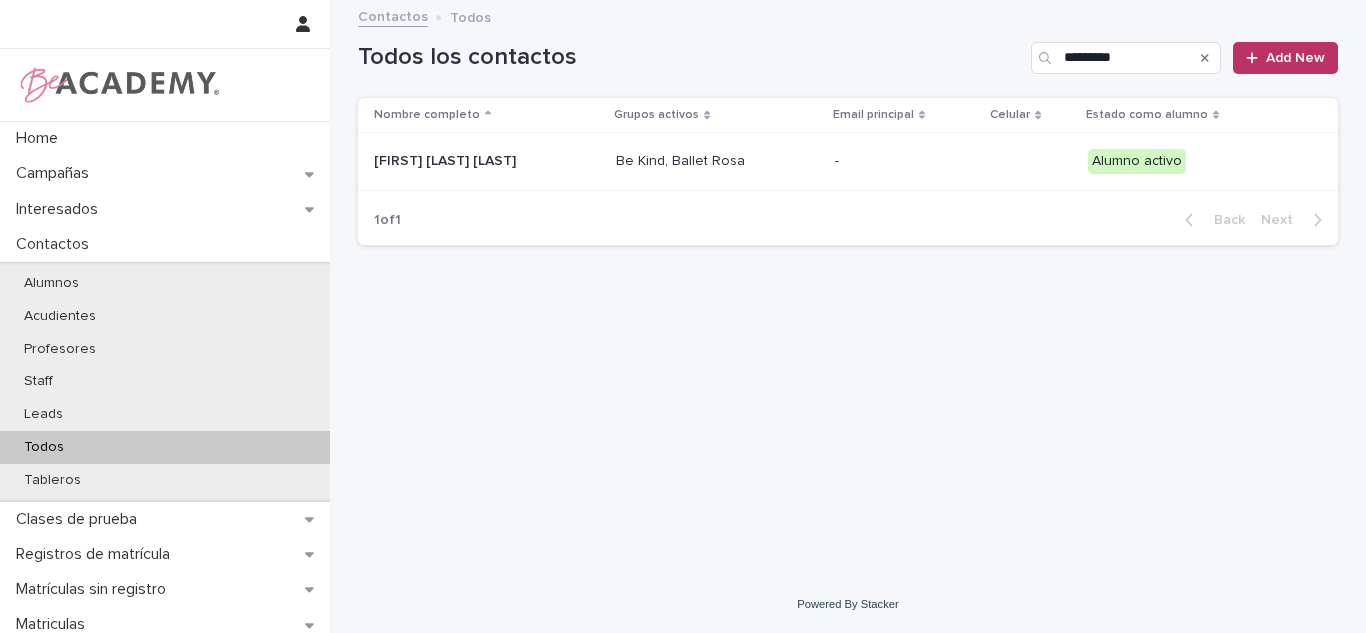 click on "[FIRST] [LAST] [LAST]" at bounding box center [483, 162] 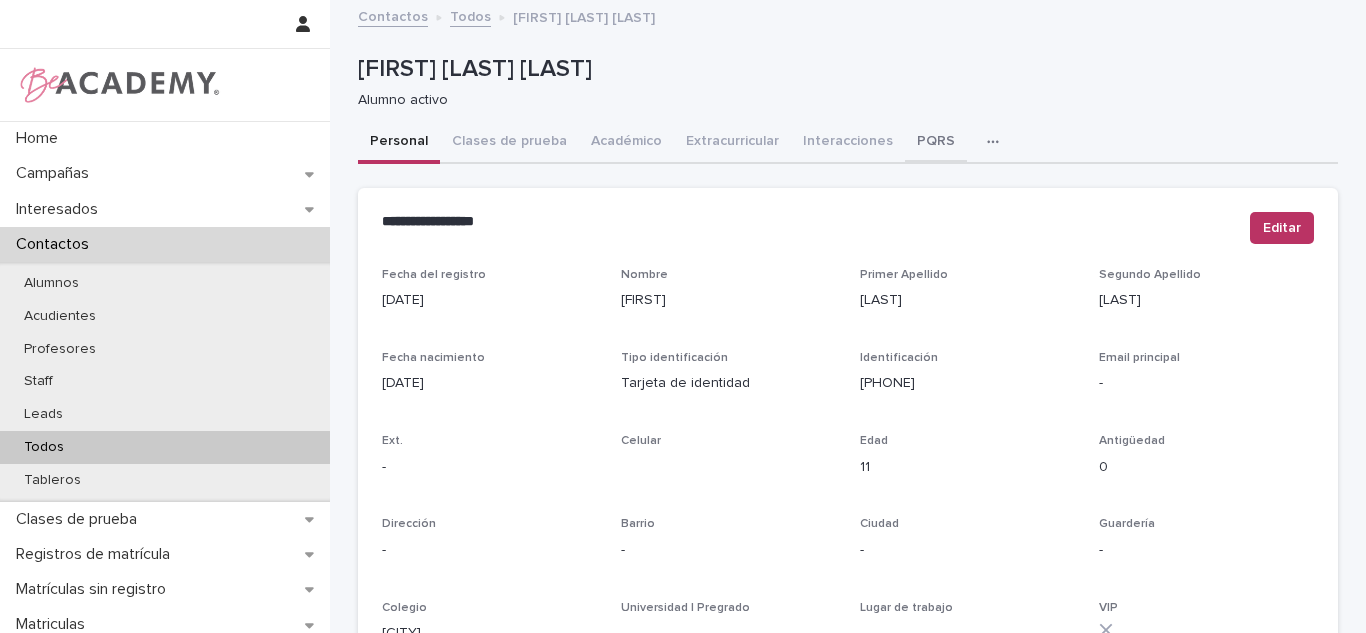 click on "PQRS" at bounding box center (936, 143) 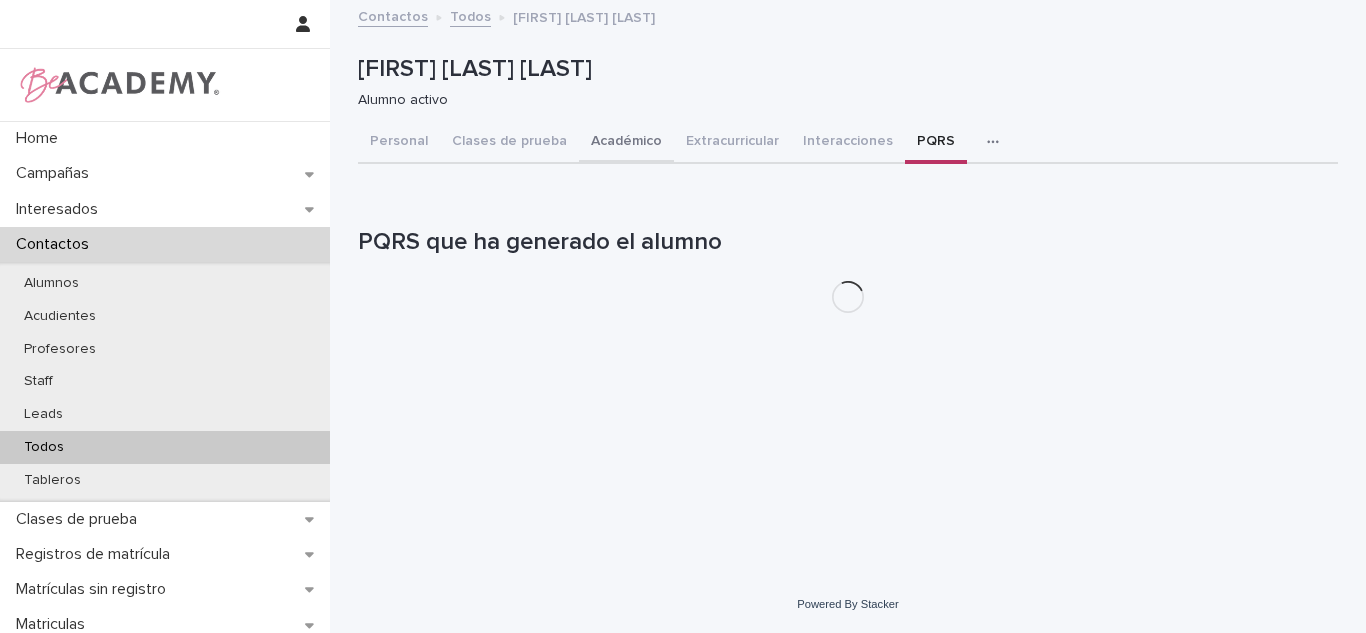 click on "Académico" at bounding box center [626, 143] 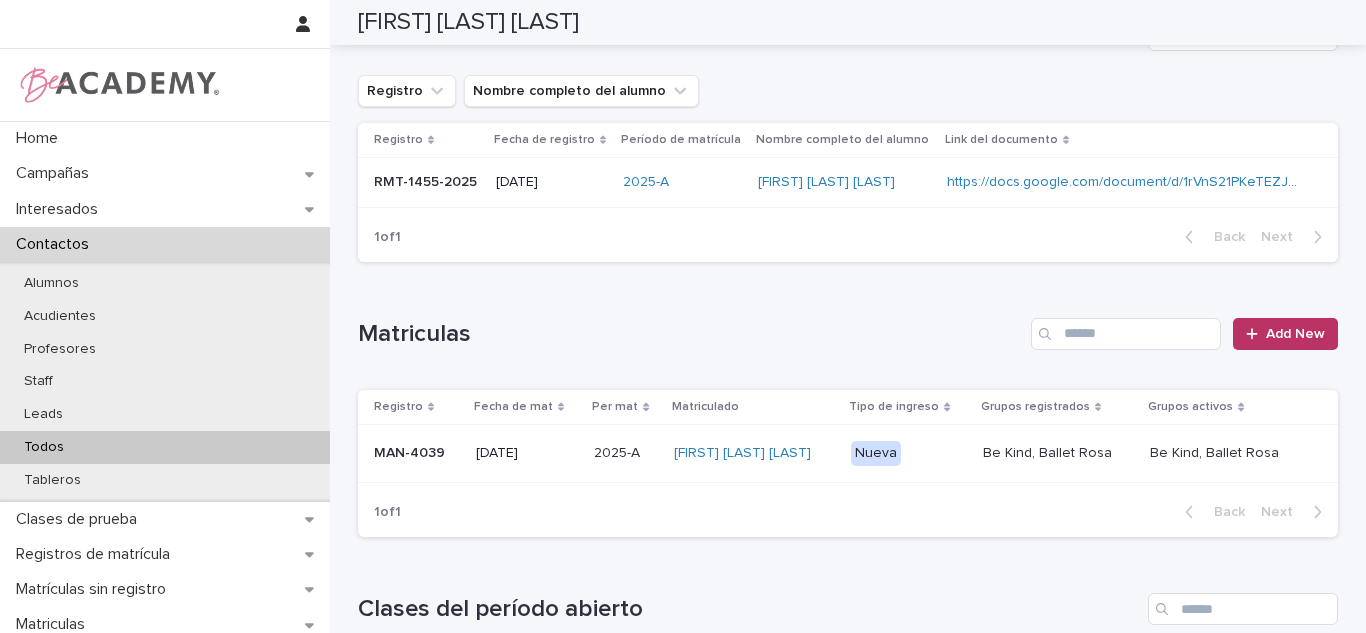 scroll, scrollTop: 57, scrollLeft: 0, axis: vertical 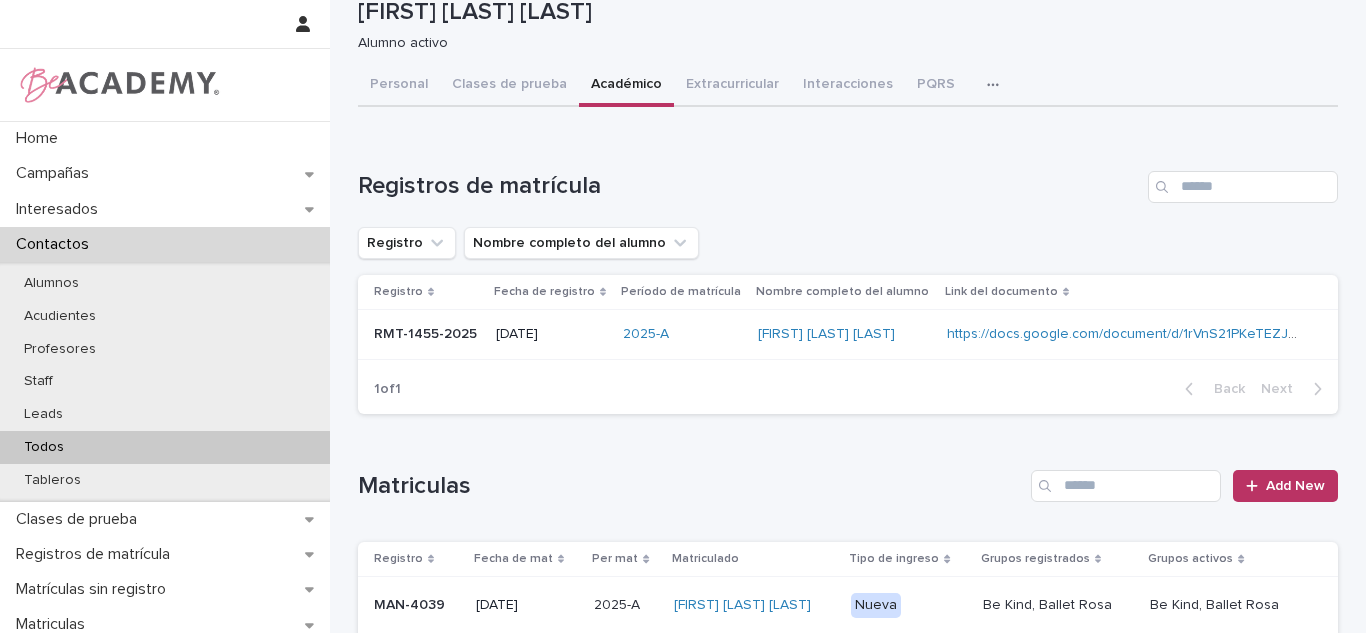 click on "Amalia Oquendo Aguilar Amalia Oquendo Aguilar Alumno activo Sorry, there was an error saving your record. Please try again. Please fill out the required fields below. Personal Clases de prueba Académico Extracurricular Interacciones PQRS Tareas Can't display tree at index  0 Can't display tree at index  2 Loading... Saving… Loading... Saving… Loading... Saving… Registros de matrícula Registro Nombre completo del alumno Registro Fecha de registro Período de matrícula Nombre completo del alumno Link del documento RMT-1455-2025 RMT-1455-2025   22/02/2025 2025-A   Amalia Oquendo Aguilar   https://docs.google.com/document/d/1rVnS21PKeTEZJ4fxflaXyJ4JKpHY6eNUGHQjSxqtbKA 1  of  1 Back Next Loading... Saving… Matriculas Add New Registro Fecha de mat Per mat Matriculado Tipo de ingreso Grupos registrados Grupos activos MAN-4039 26/02/2025 2025-A 2025-A   Amalia Oquendo Aguilar   Nueva Be Kind, Ballet Rosa Be Kind, Ballet Rosa 1  of  1 Back Next Loading... Saving… Clases del período abierto Matrícula" at bounding box center (848, 671) 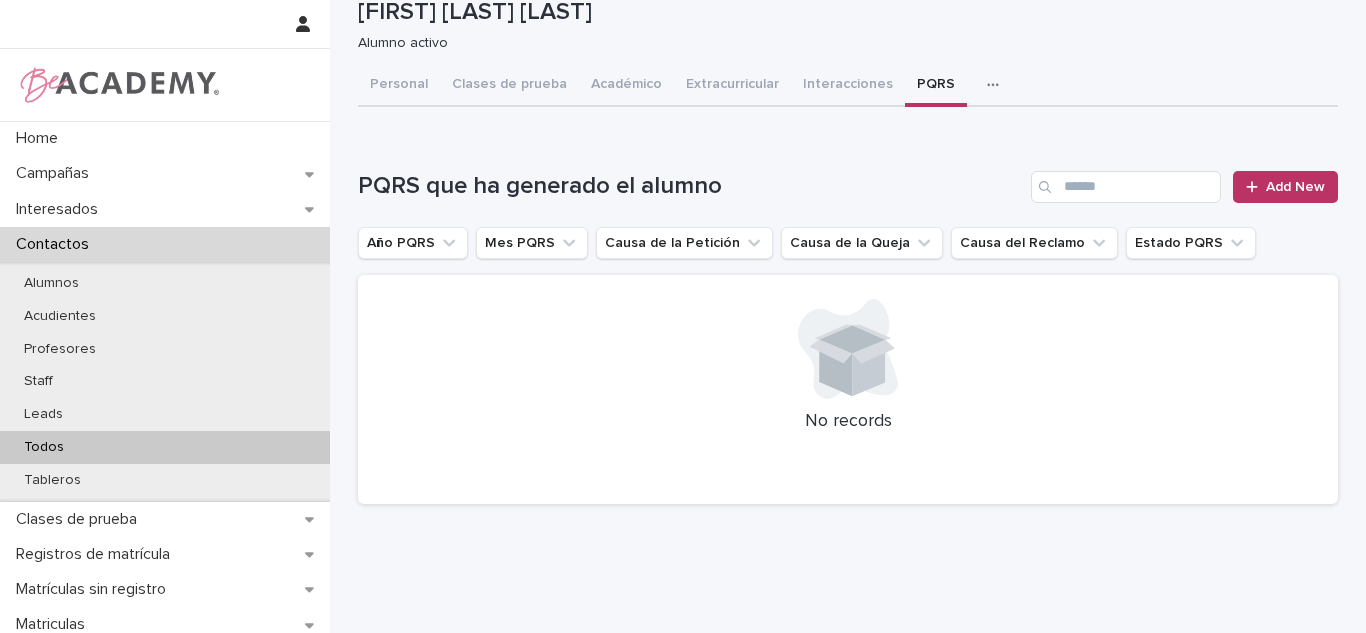 scroll, scrollTop: 0, scrollLeft: 0, axis: both 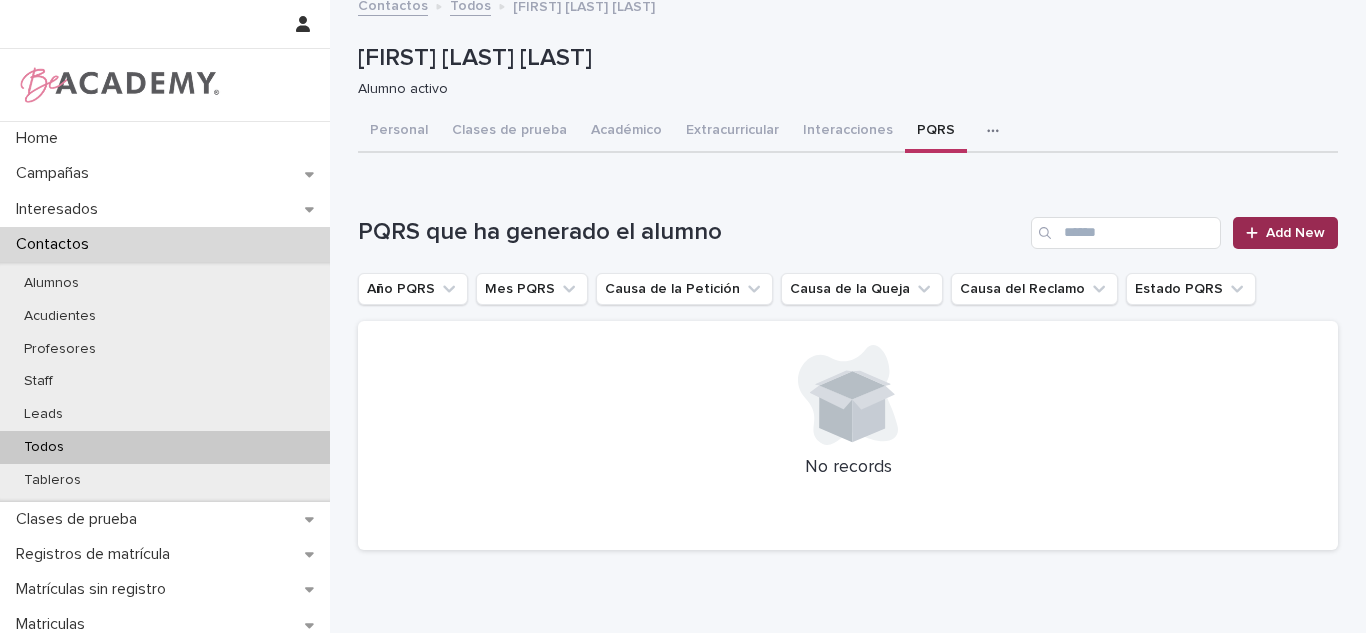 click on "Add New" at bounding box center [1285, 233] 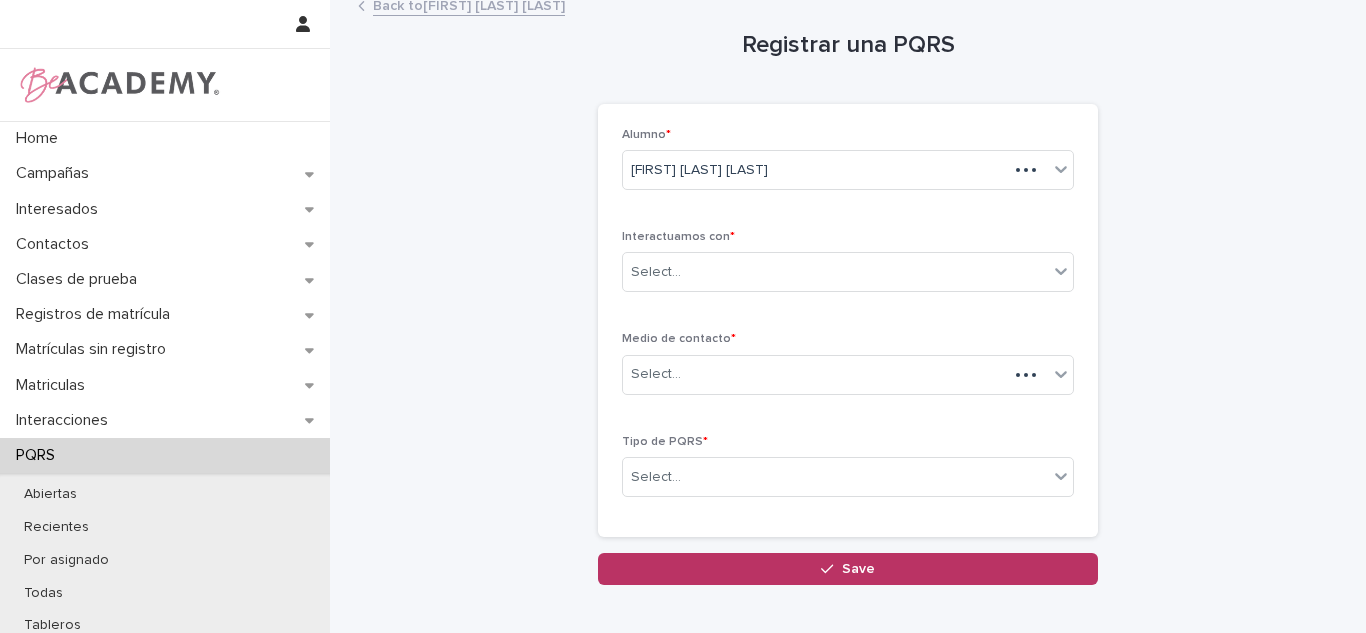 scroll, scrollTop: 13, scrollLeft: 0, axis: vertical 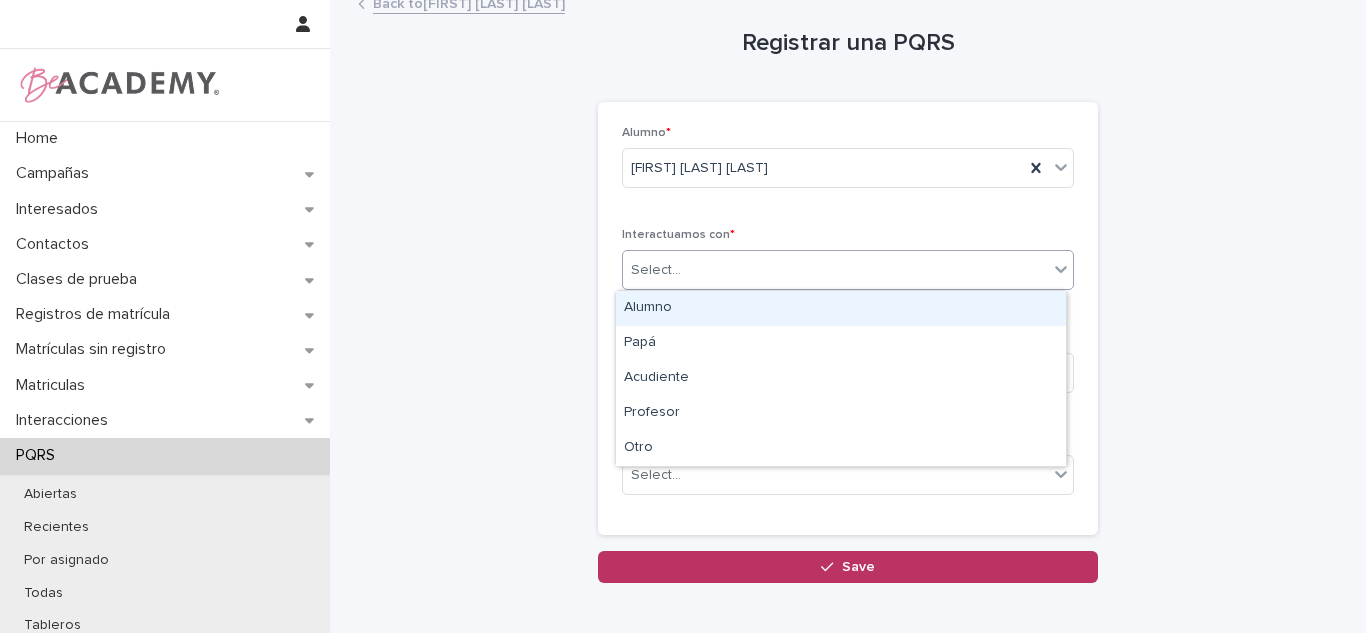 click on "Select..." at bounding box center [835, 270] 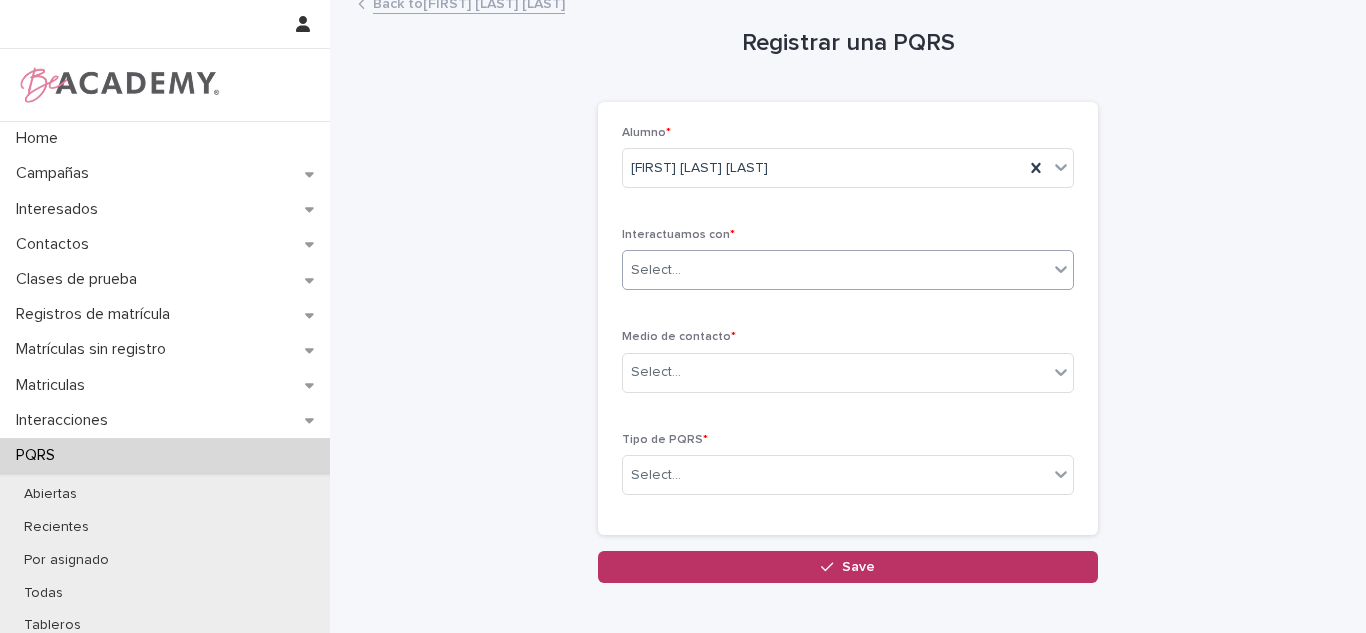 click on "Medio de contacto * Select..." at bounding box center [848, 369] 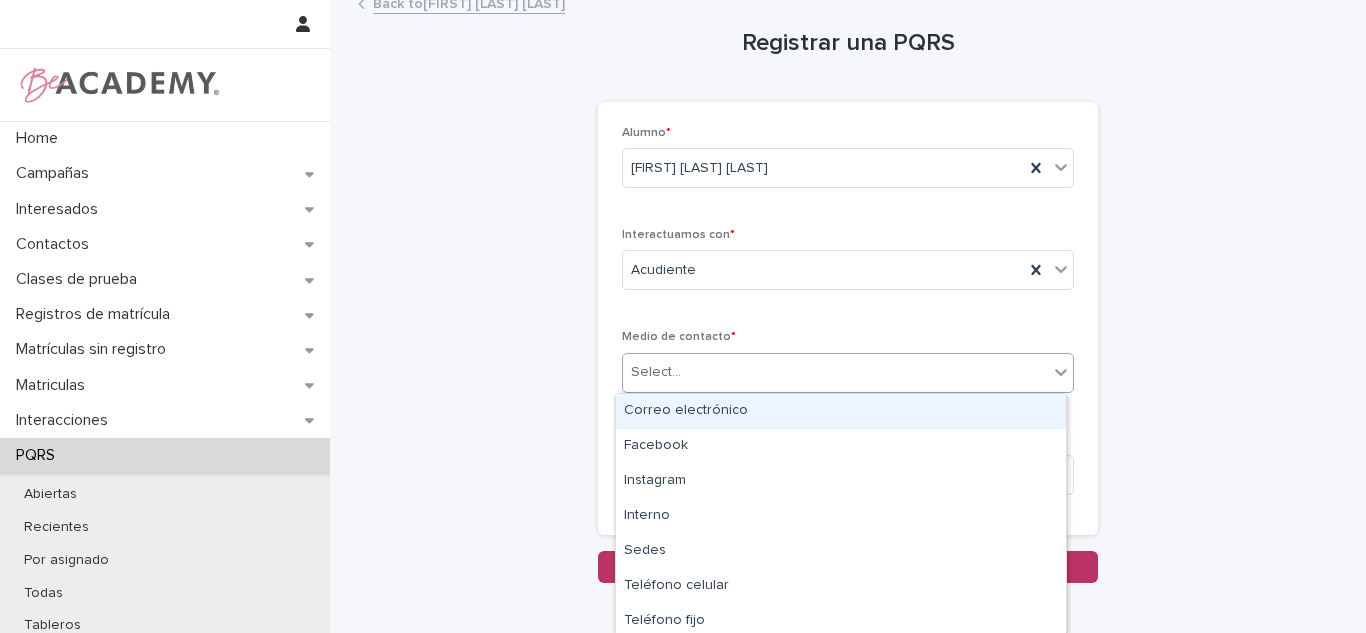 click on "Select..." at bounding box center [835, 372] 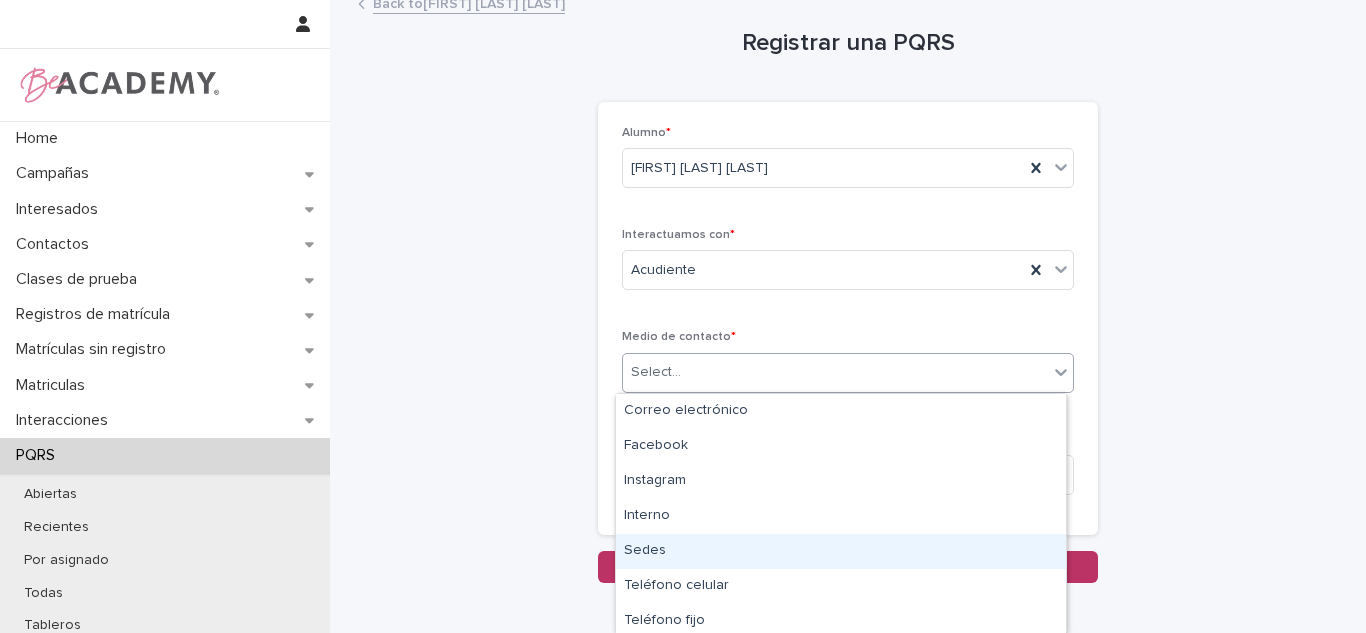 click on "Sedes" at bounding box center (841, 551) 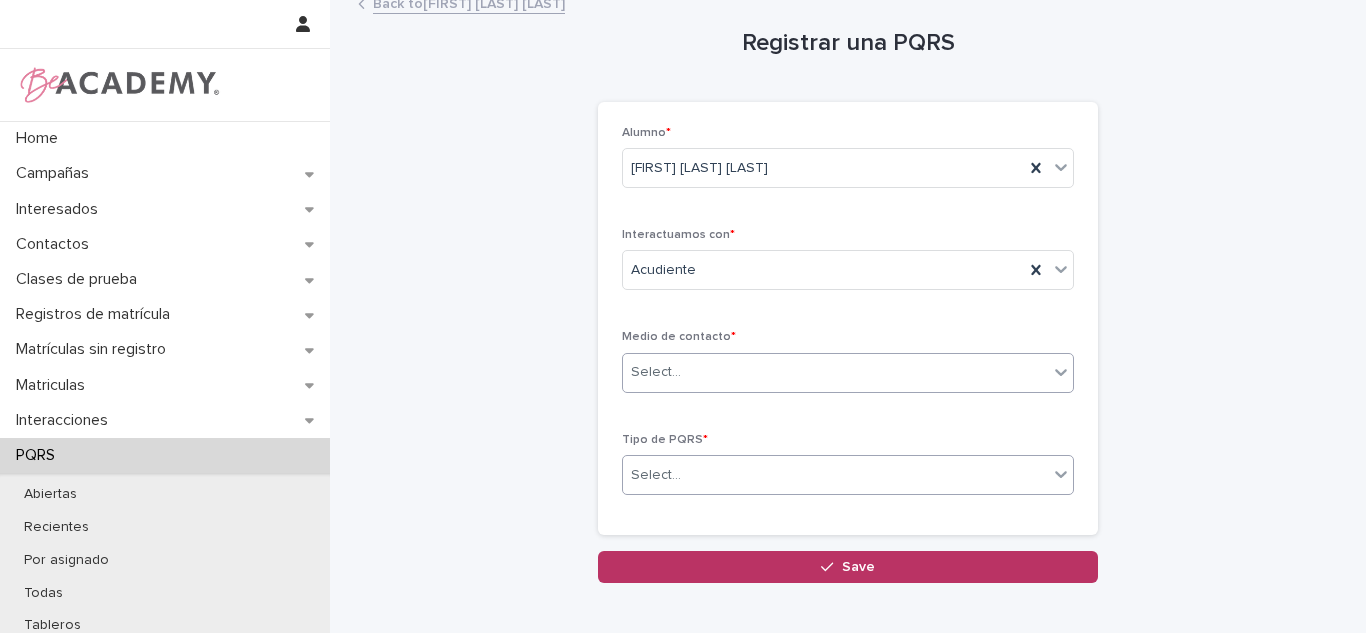 click on "Select..." at bounding box center (656, 475) 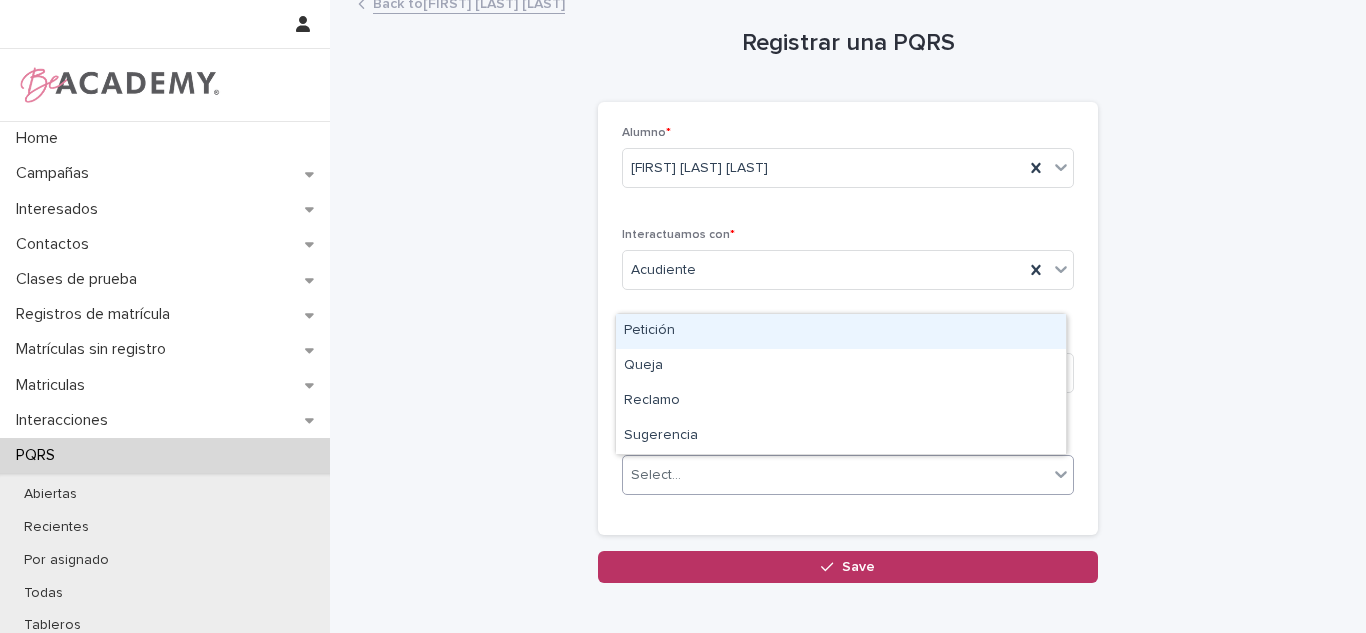 click on "Petición" at bounding box center [841, 331] 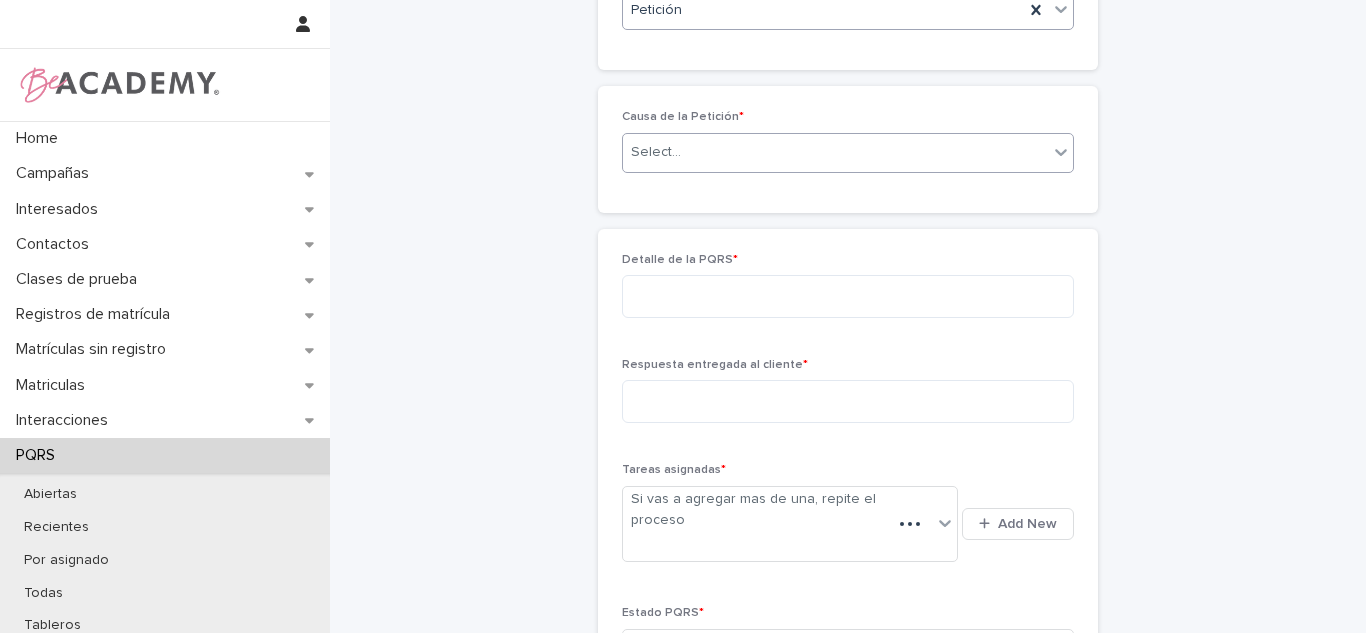 scroll, scrollTop: 460, scrollLeft: 0, axis: vertical 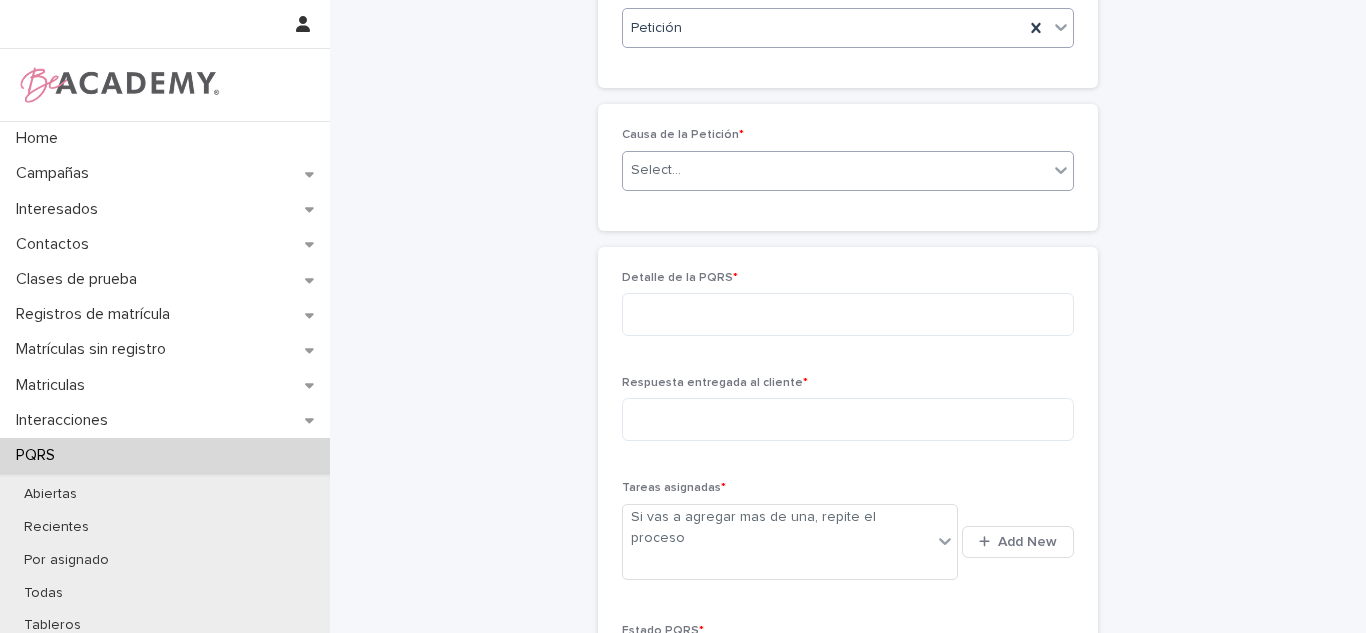 click on "Select..." at bounding box center (835, 170) 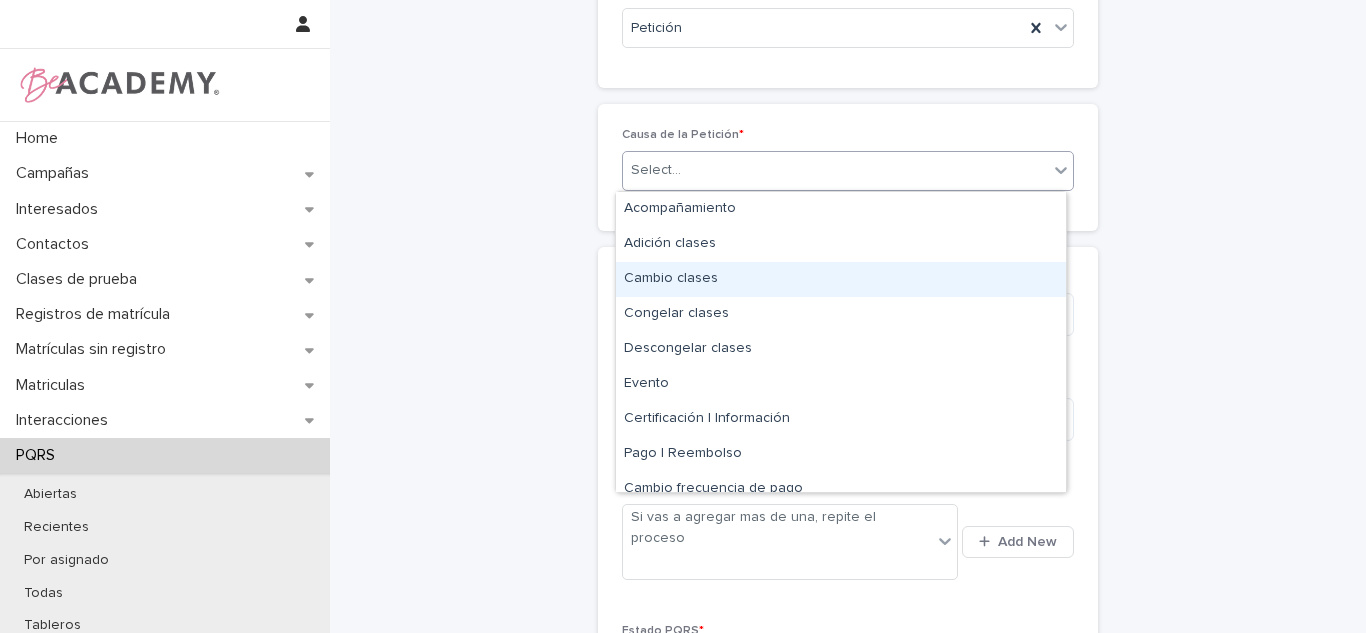 click on "Cambio clases" at bounding box center [841, 279] 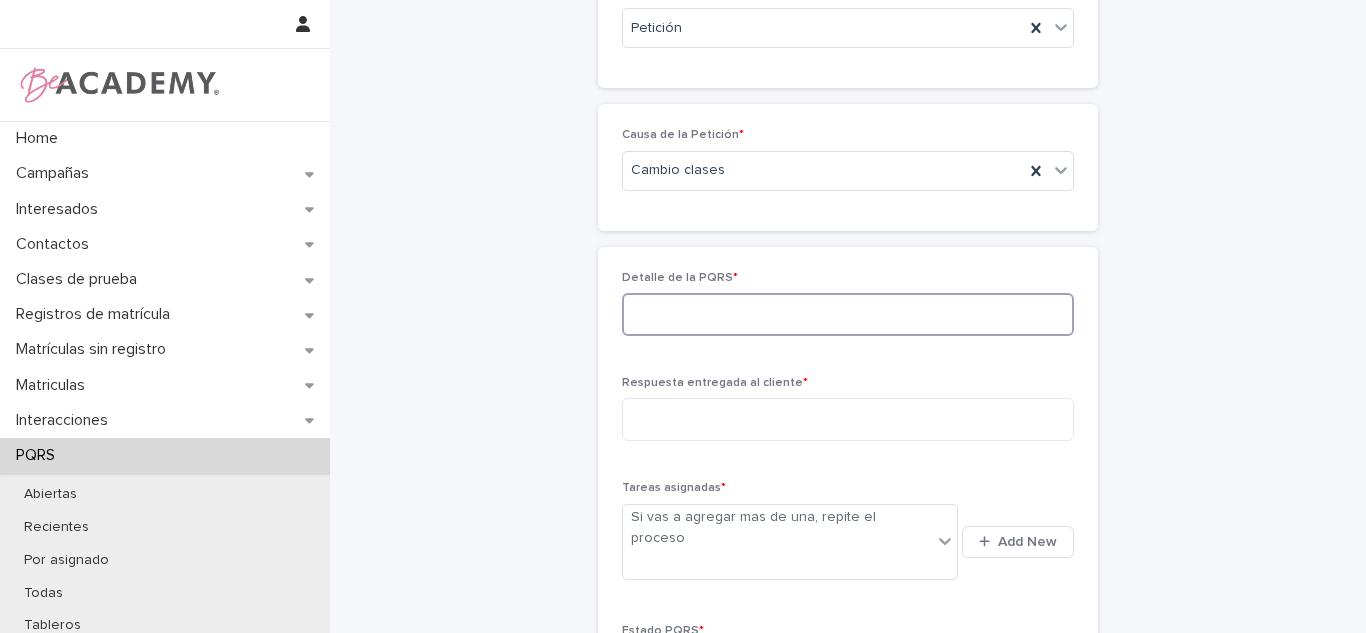 click at bounding box center [848, 314] 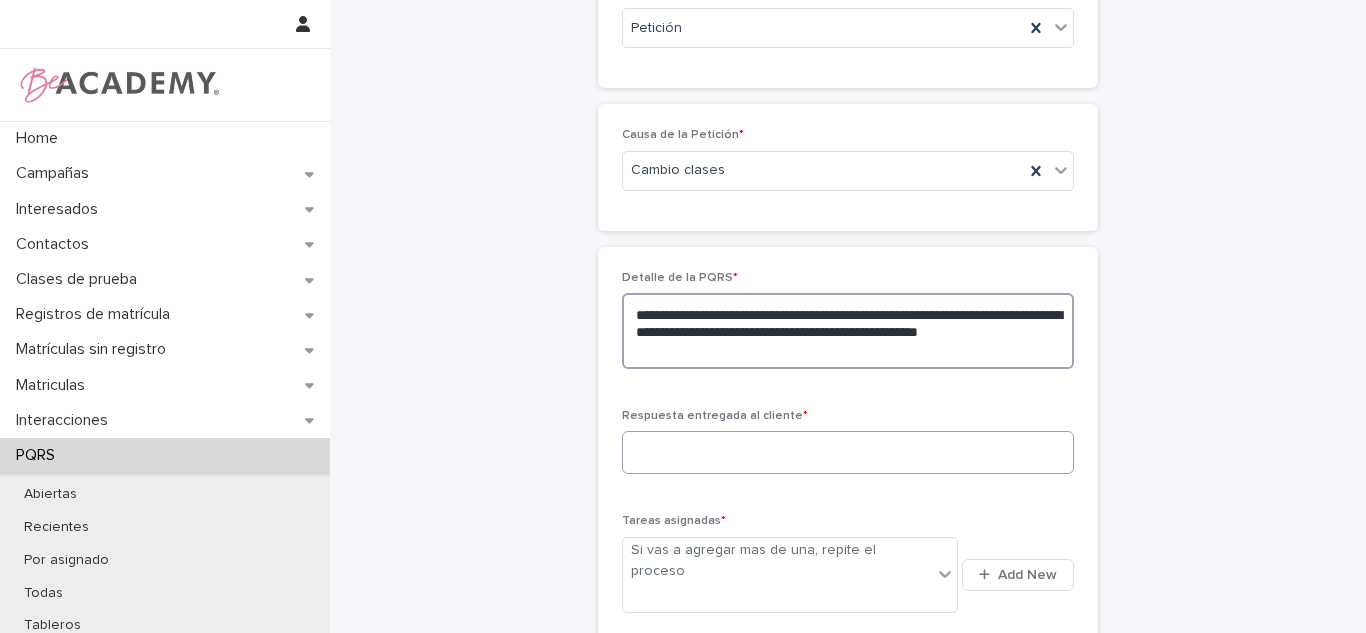 type on "**********" 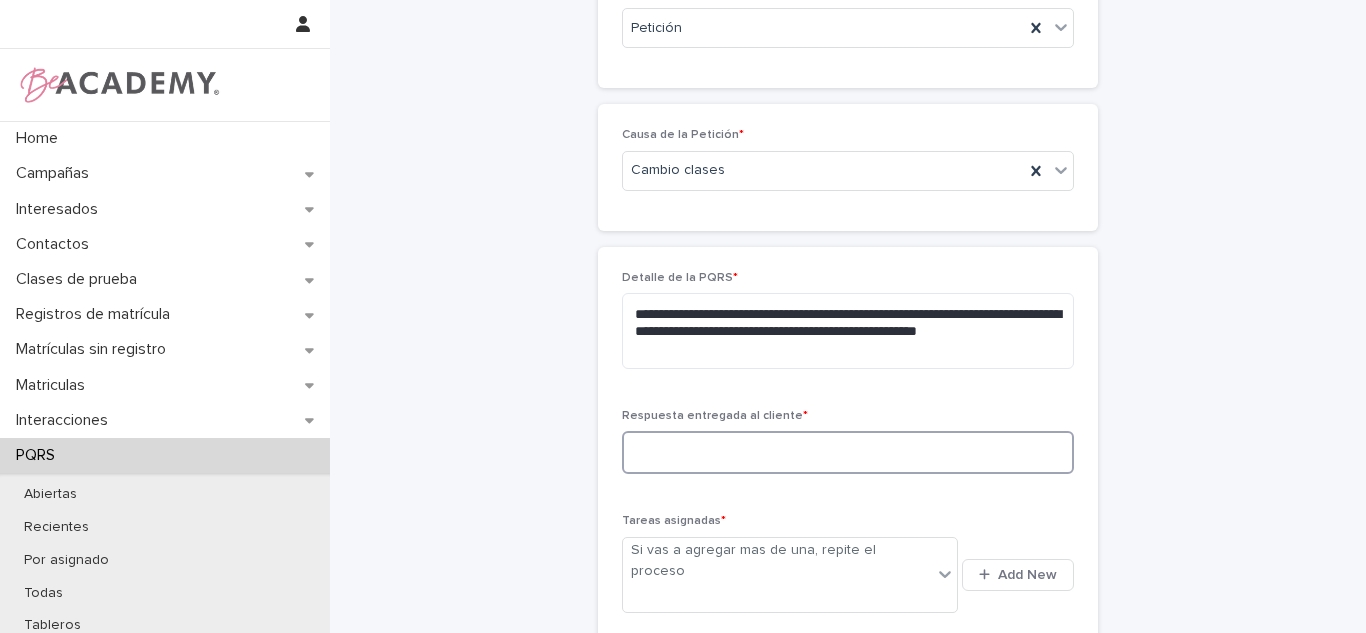click at bounding box center (848, 452) 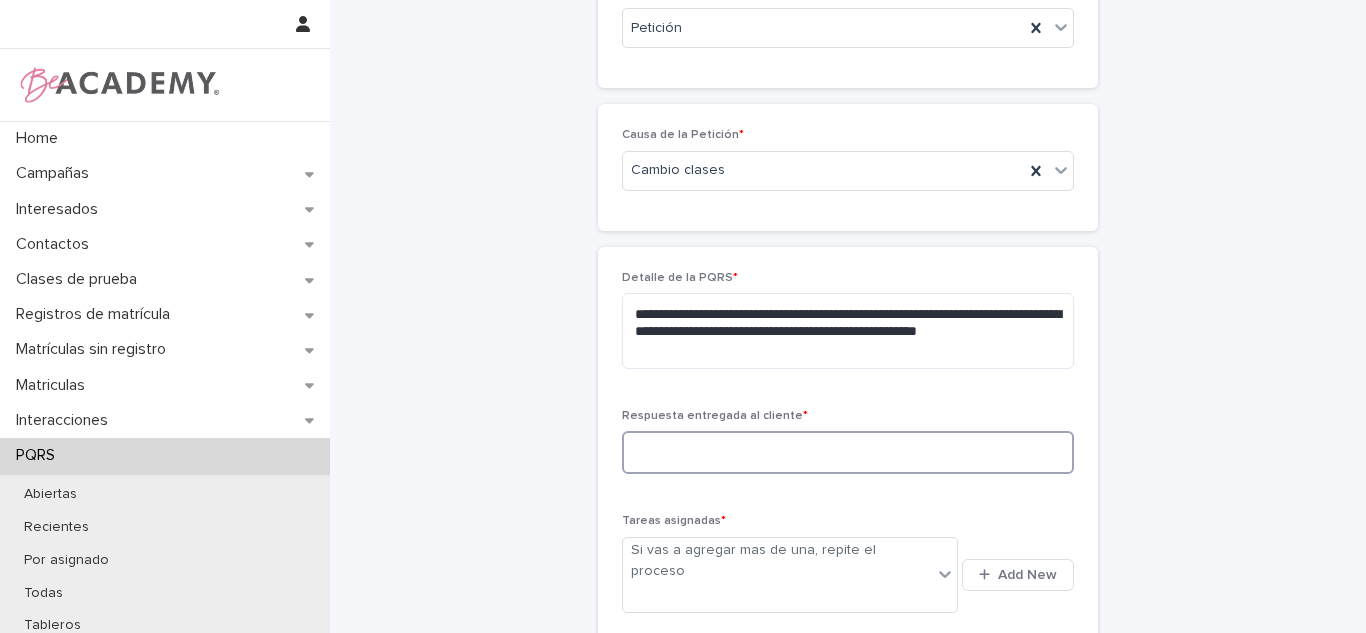 type on "*" 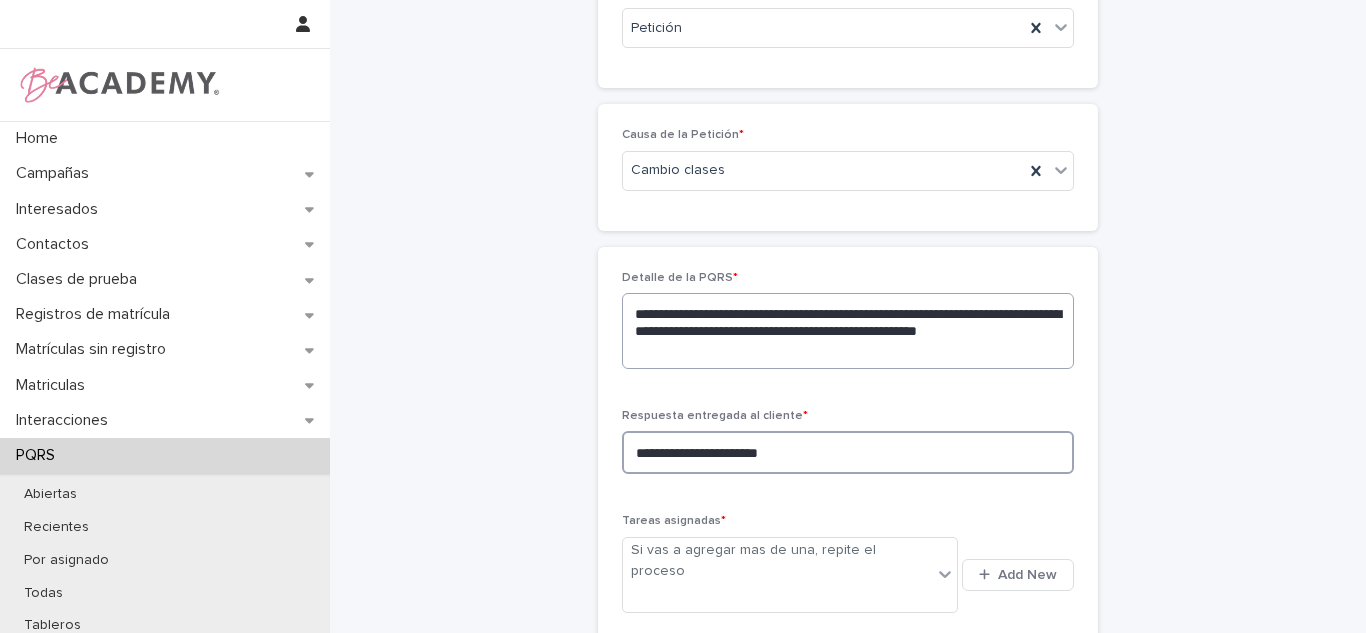 type on "**********" 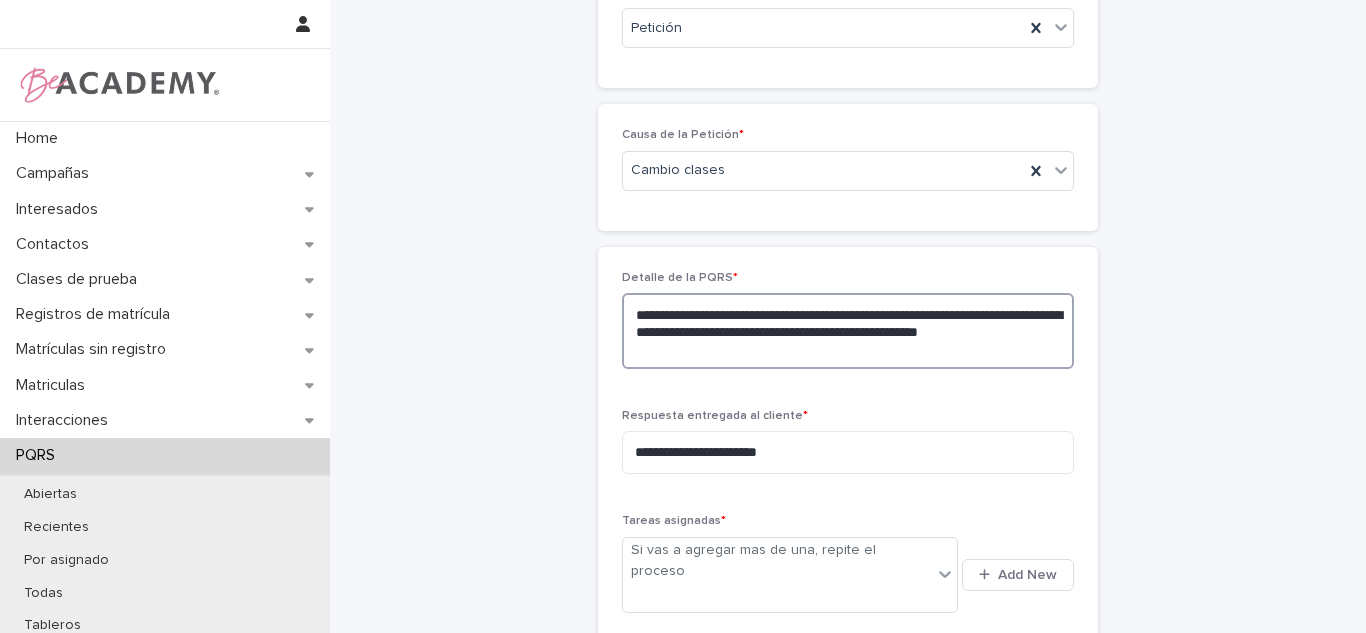 click on "**********" at bounding box center (848, 331) 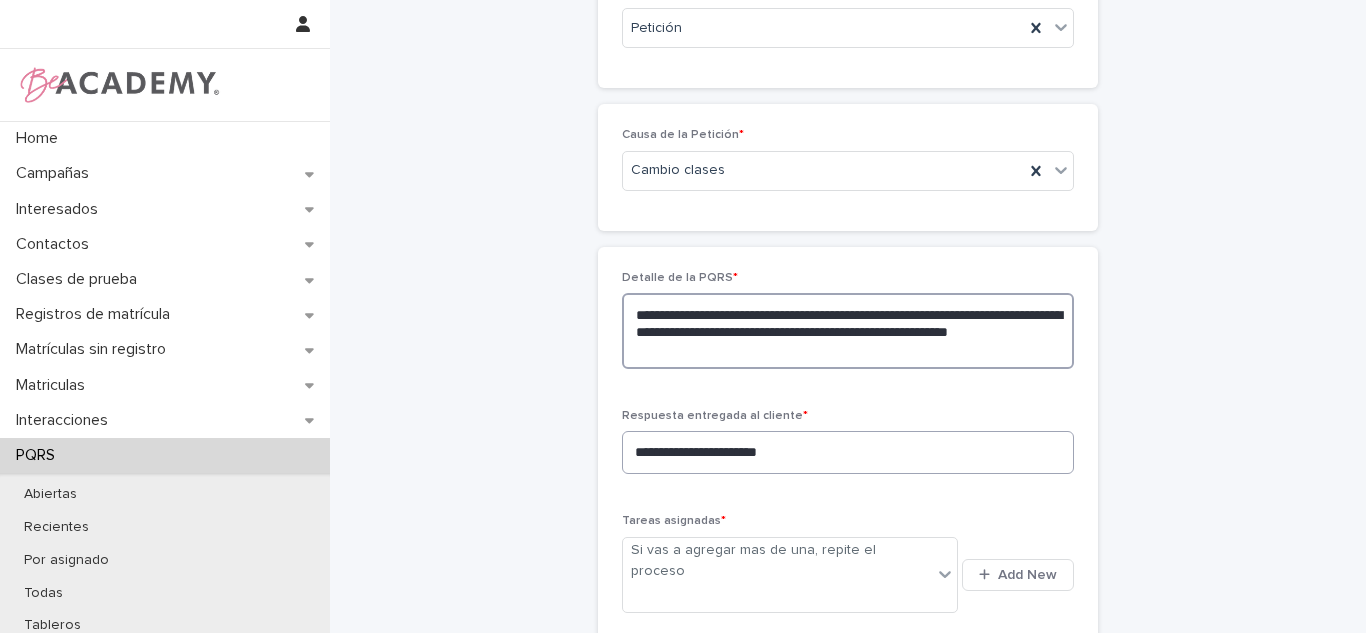 type on "**********" 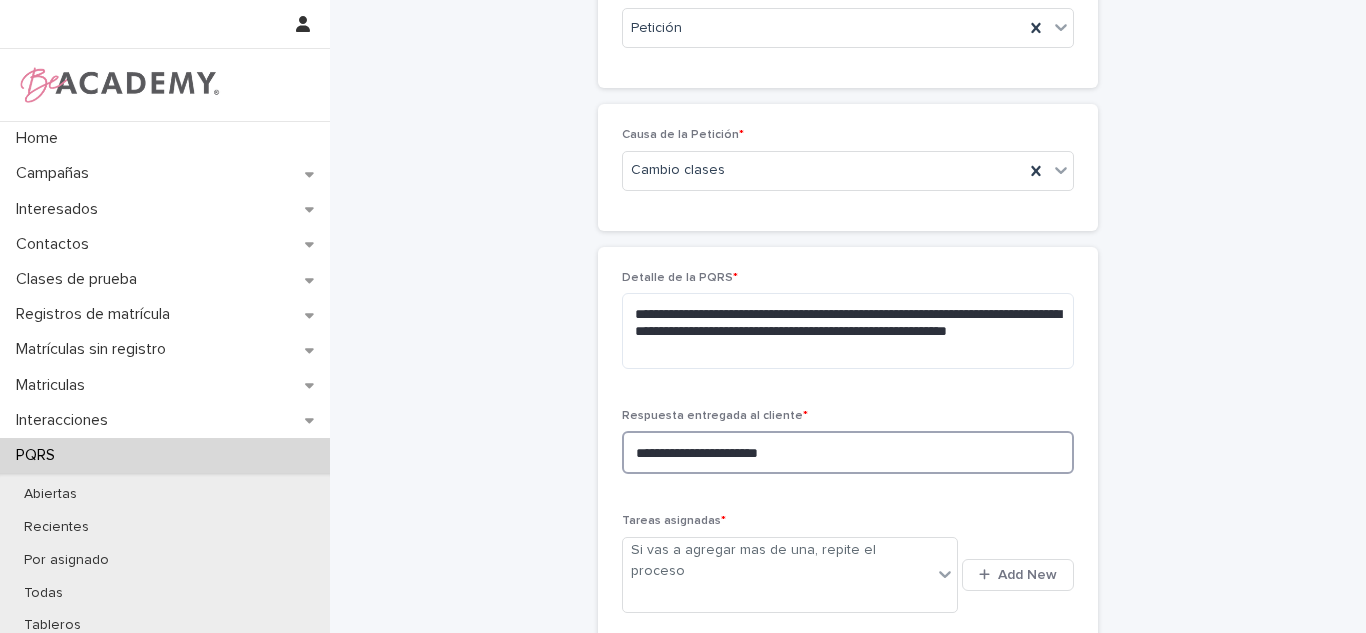 click on "**********" at bounding box center [848, 452] 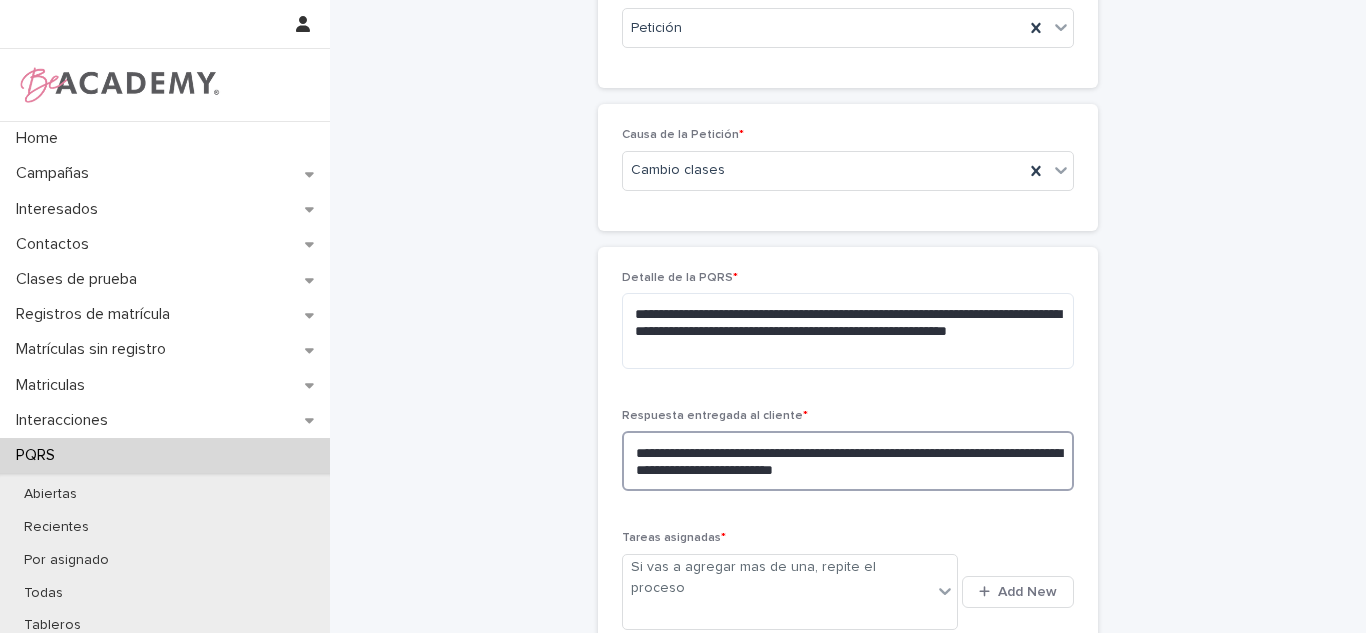 type on "**********" 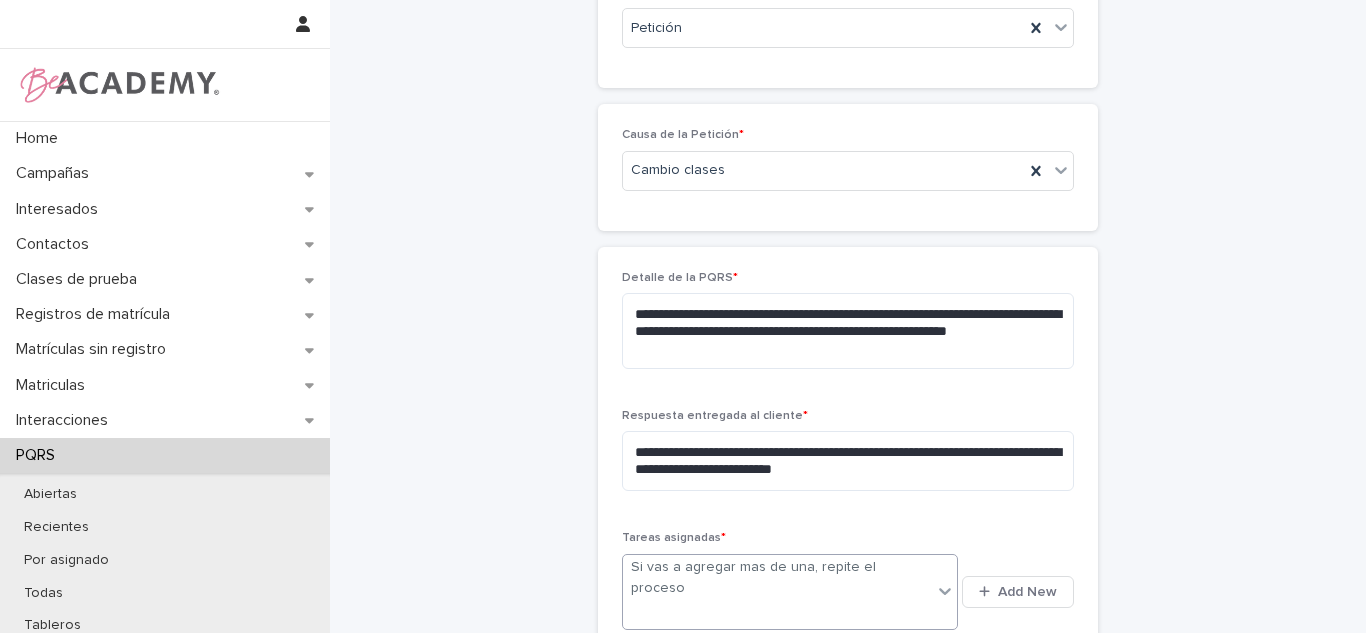 scroll, scrollTop: 556, scrollLeft: 0, axis: vertical 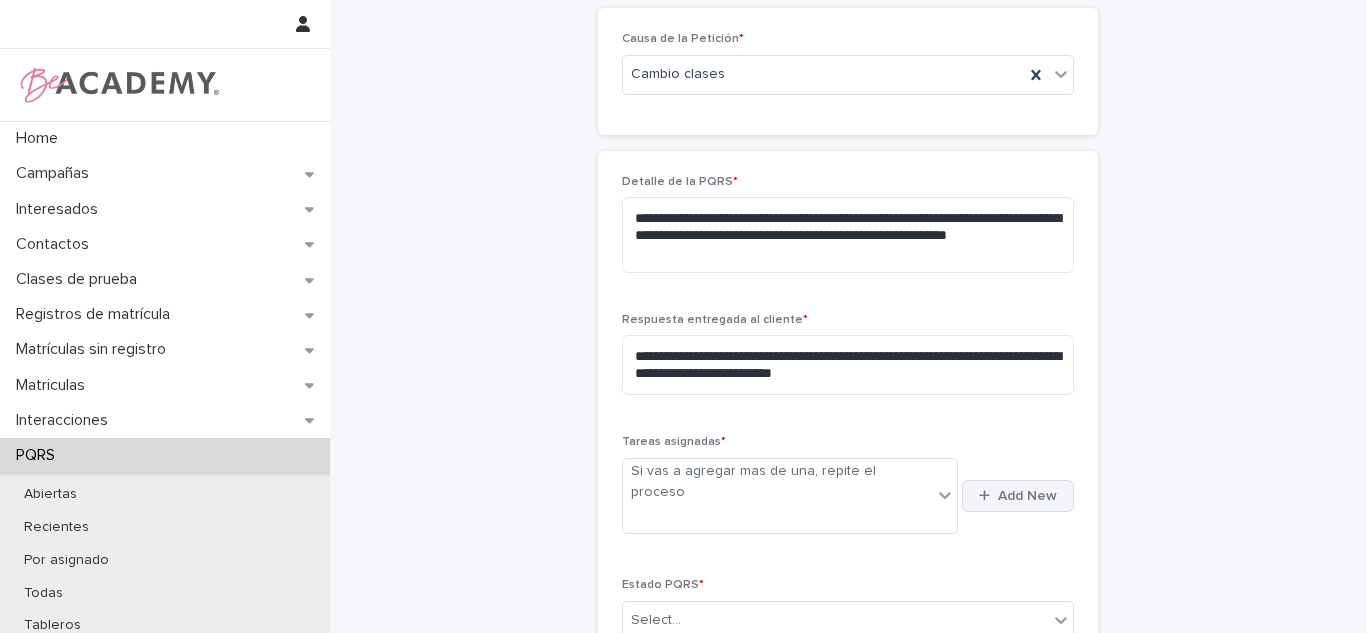 click on "Add New" at bounding box center (1027, 496) 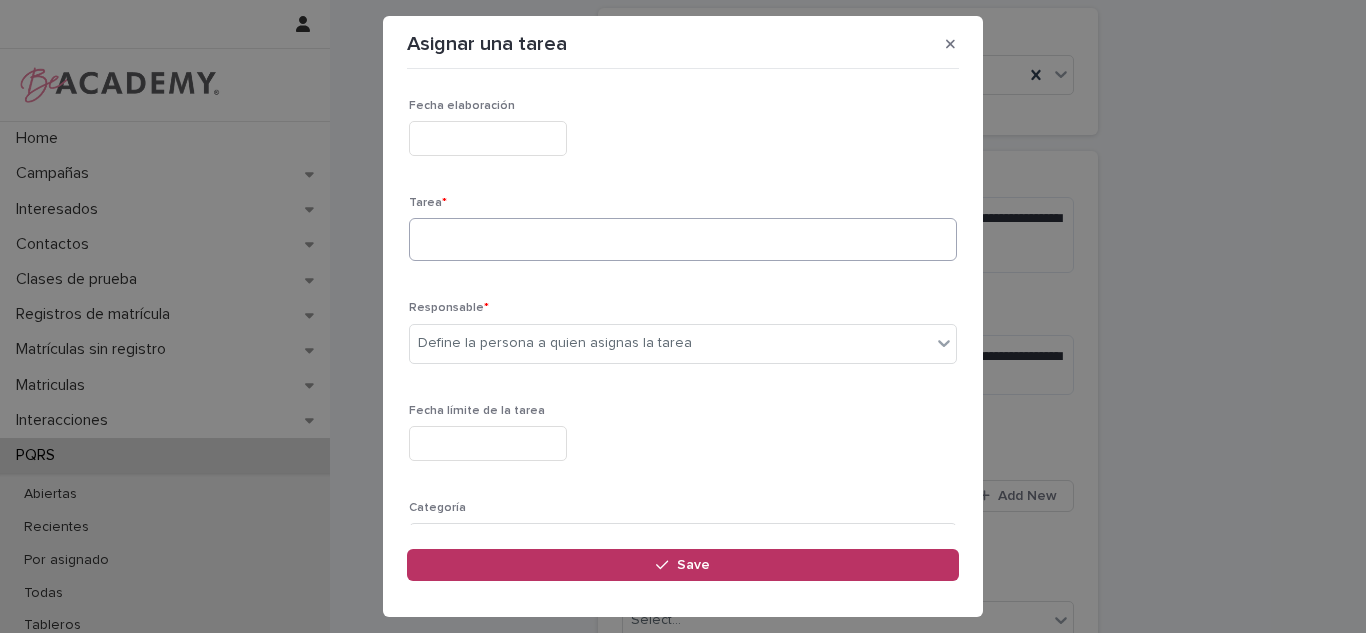 drag, startPoint x: 408, startPoint y: 207, endPoint x: 432, endPoint y: 228, distance: 31.890438 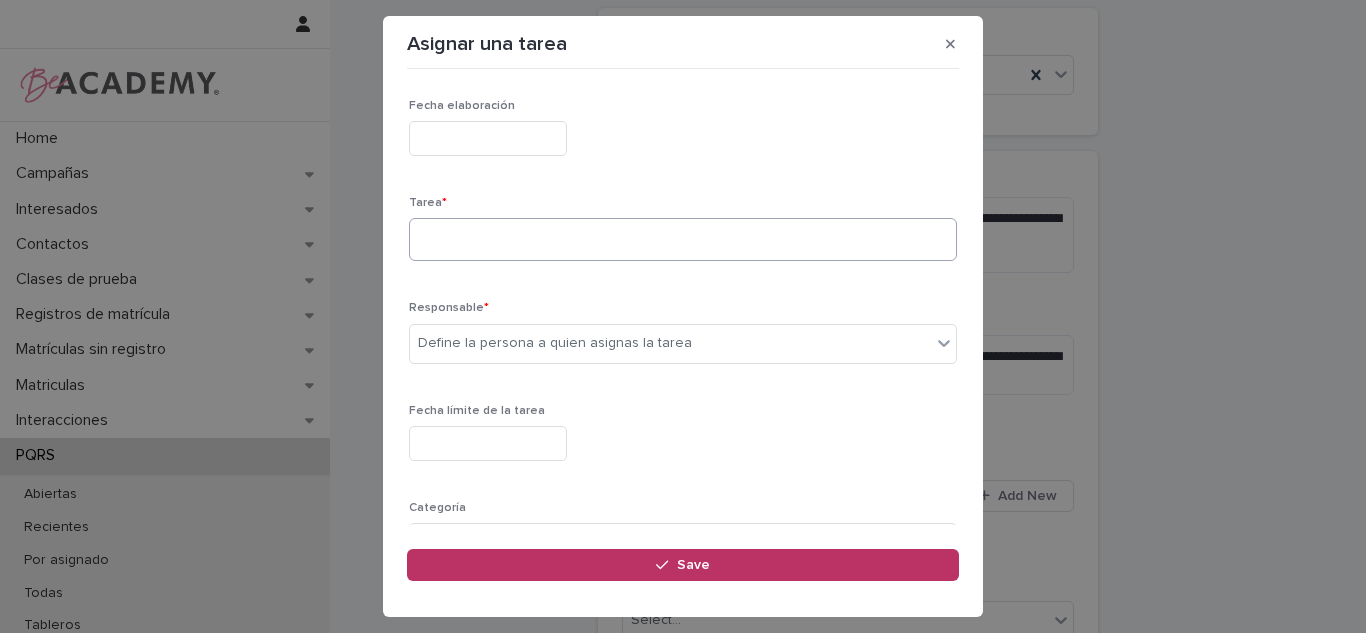 click on "Loading... Saving… Loading... Saving… Loading... Saving… Fecha elaboración Tarea * Responsable * Define la persona a quien asignas la tarea Fecha límite de la tarea Categoría Select... Estado Actualiza el estado solo cuando la tarea sea tu responsabilidad Sorry, there was an error saving your record. Please try again. Please fill out the required fields above." at bounding box center (683, 301) 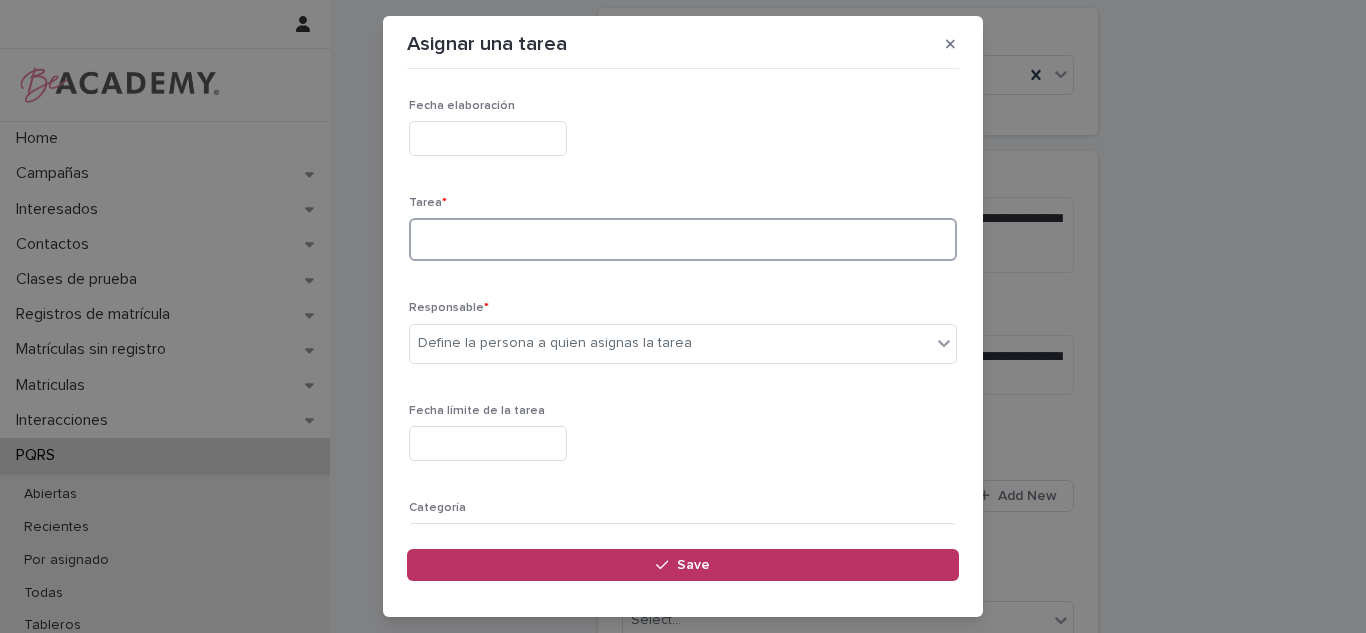 click at bounding box center [683, 239] 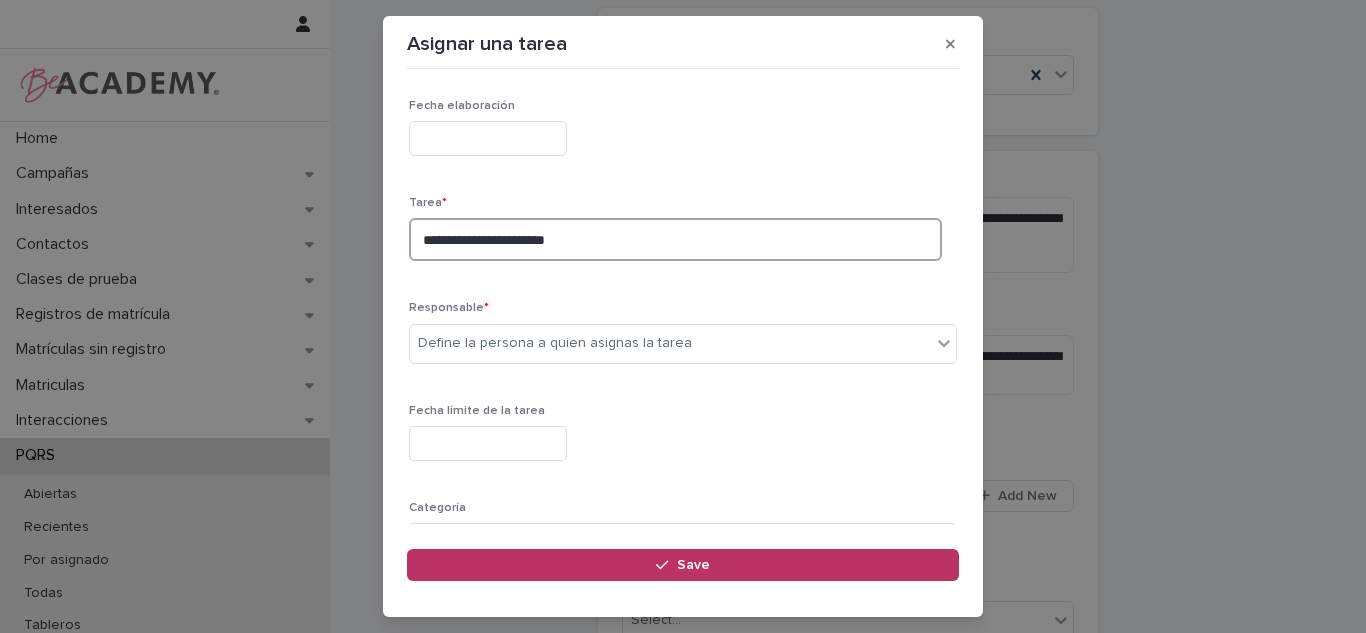 click on "**********" at bounding box center (675, 239) 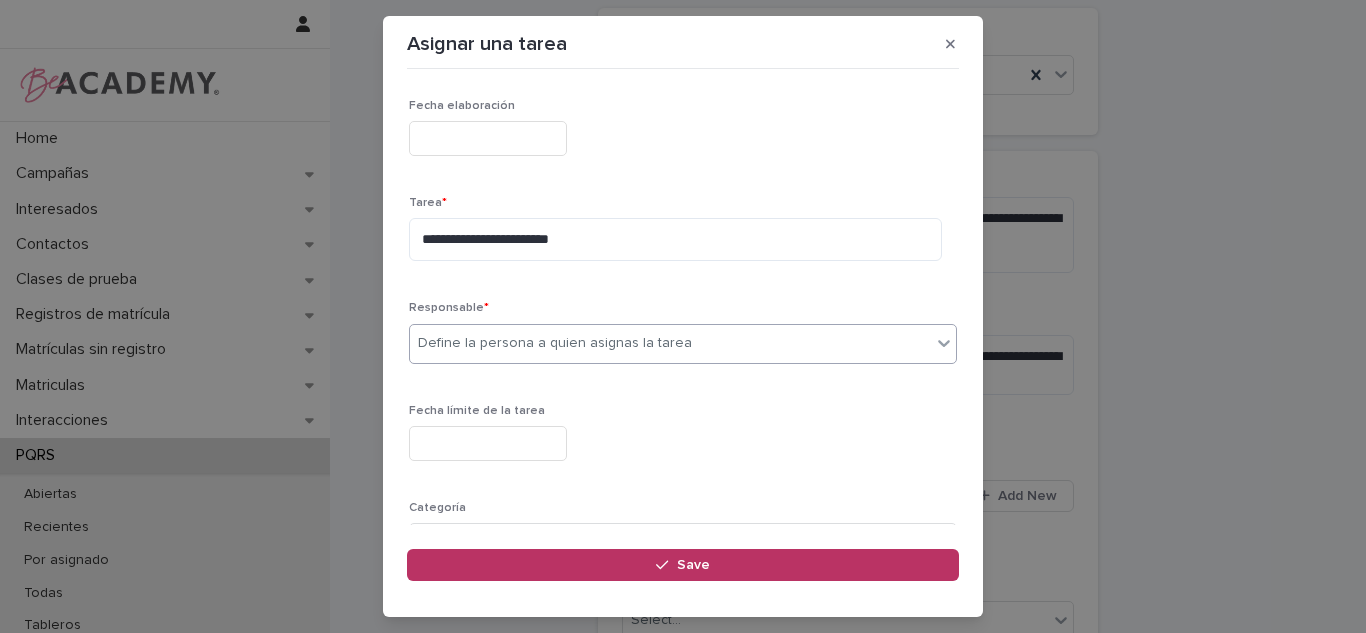 click on "Define la persona a quien asignas la tarea" at bounding box center (555, 343) 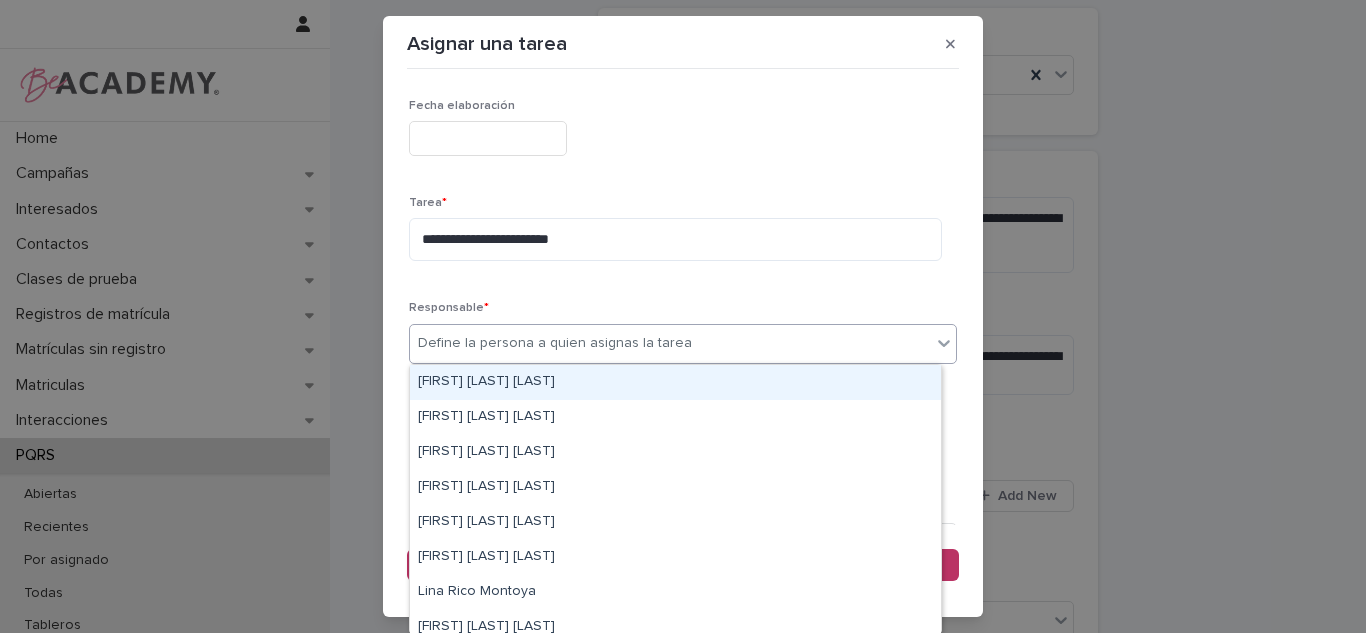 drag, startPoint x: 490, startPoint y: 389, endPoint x: 486, endPoint y: 409, distance: 20.396078 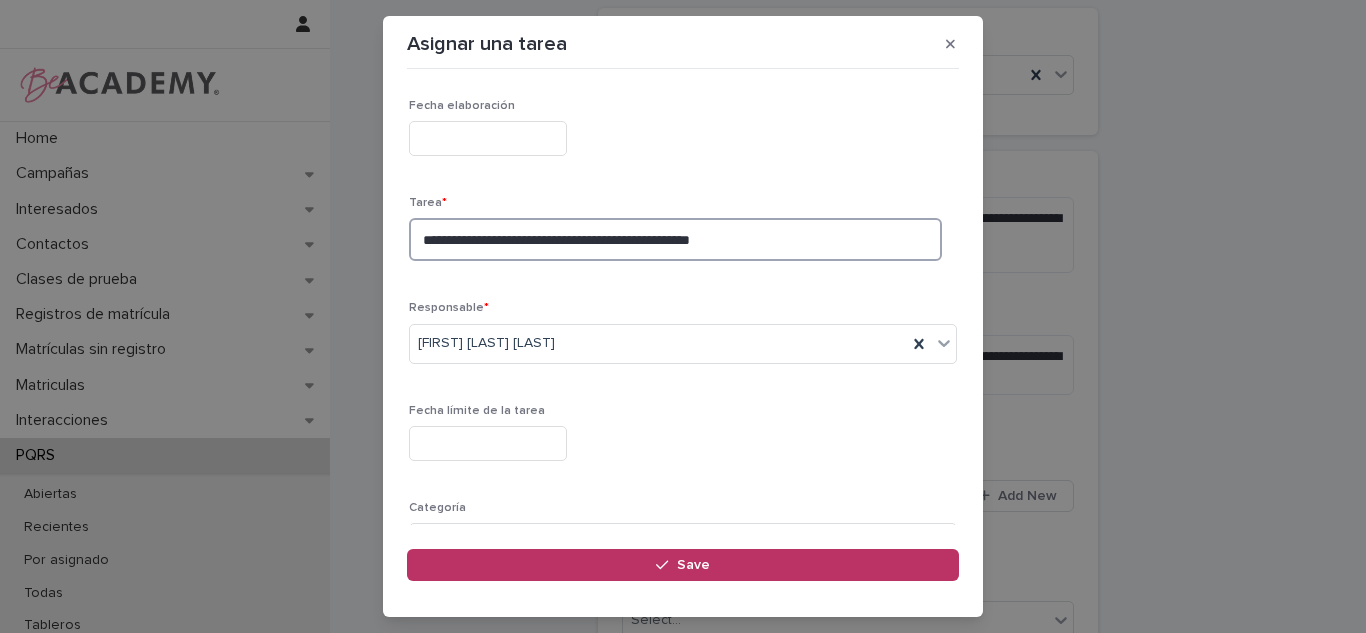 type on "**********" 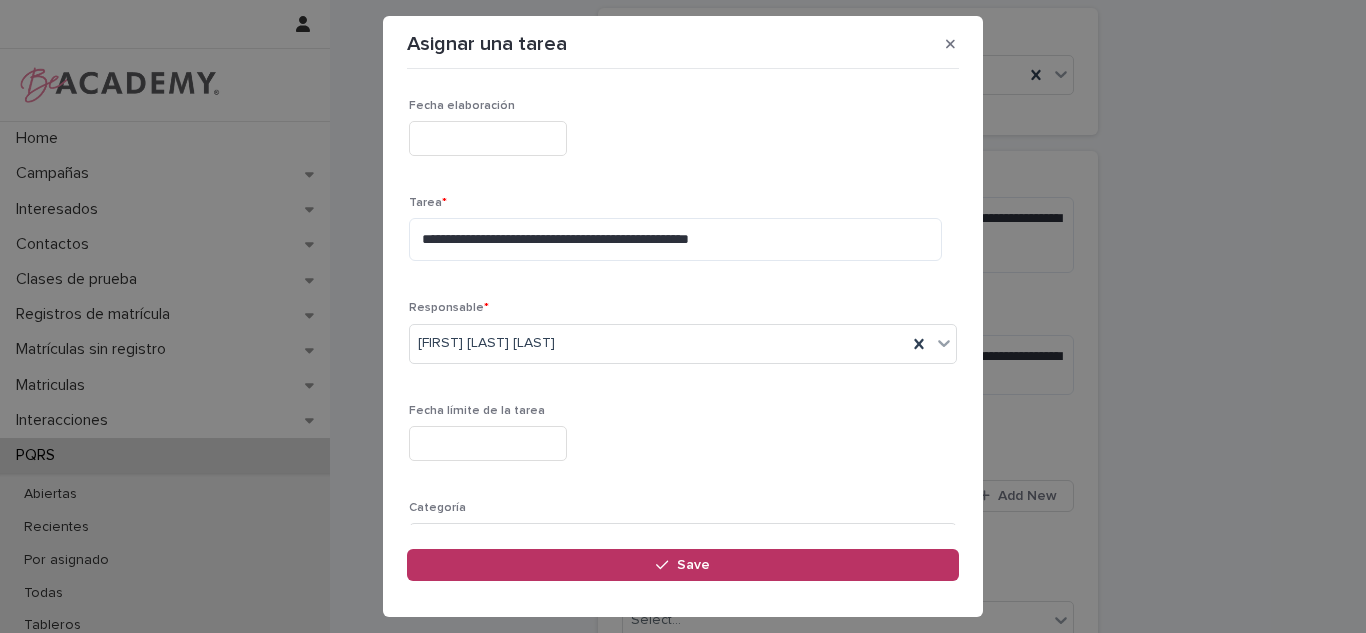 click on "Responsable *" at bounding box center (683, 308) 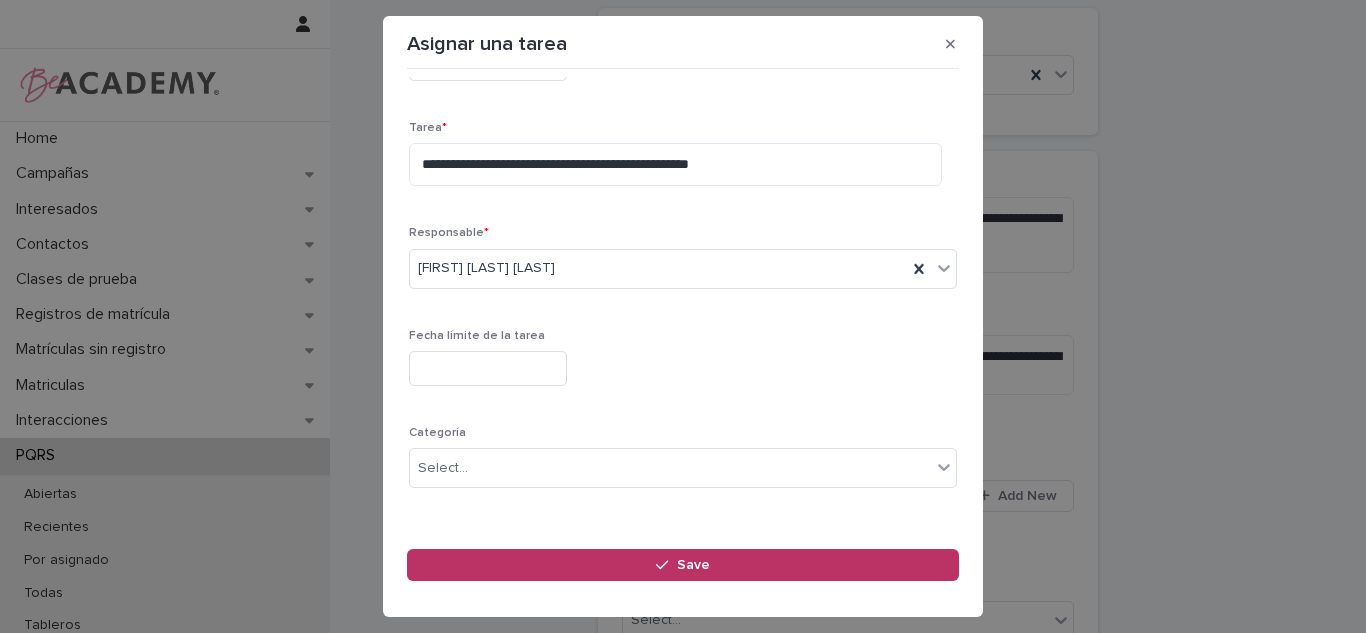 scroll, scrollTop: 105, scrollLeft: 0, axis: vertical 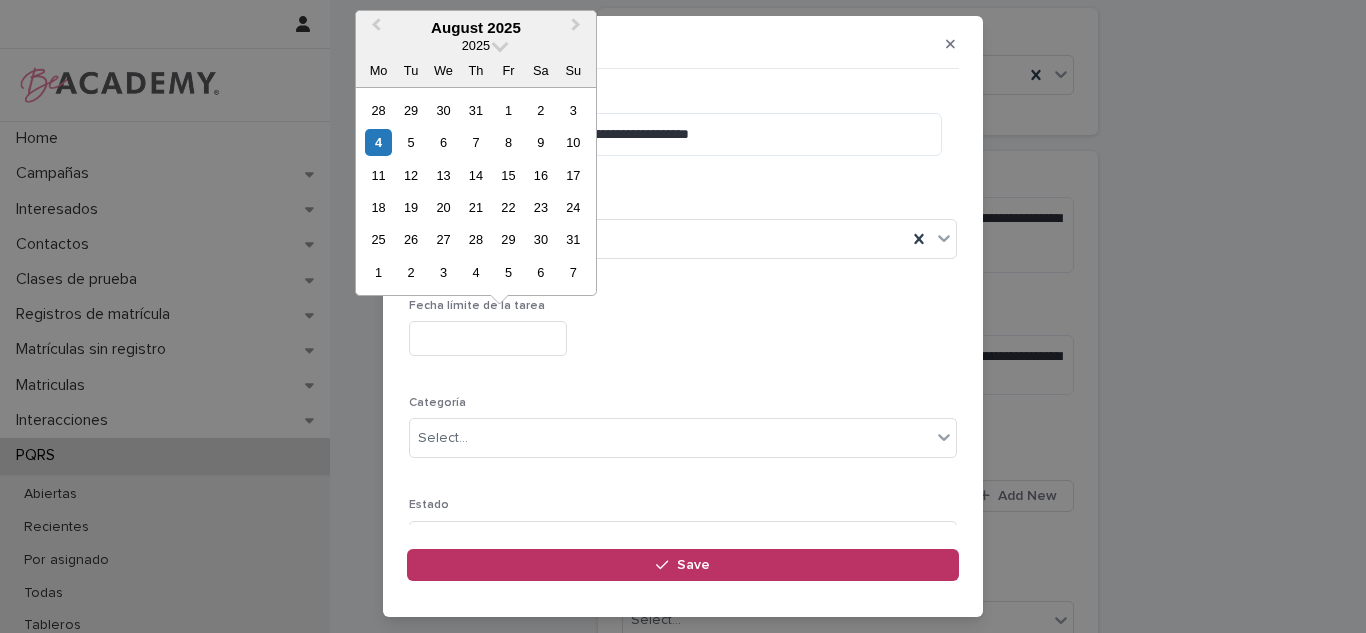 click at bounding box center (488, 338) 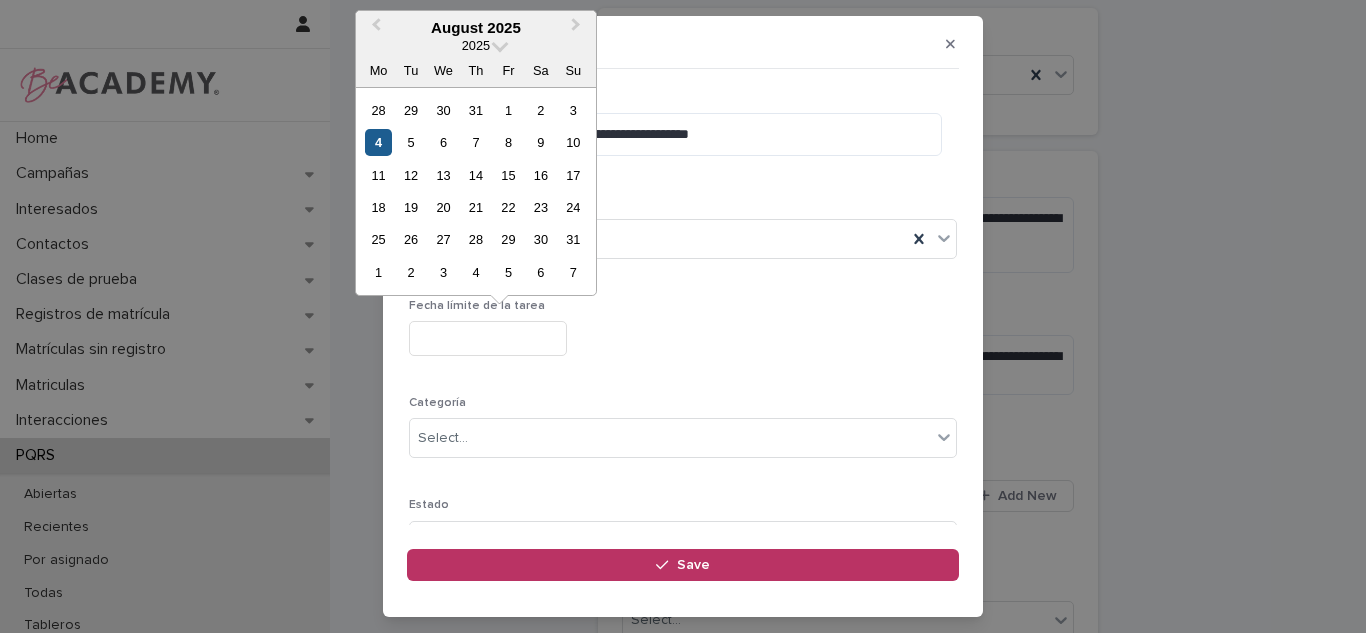 click on "4" at bounding box center [378, 142] 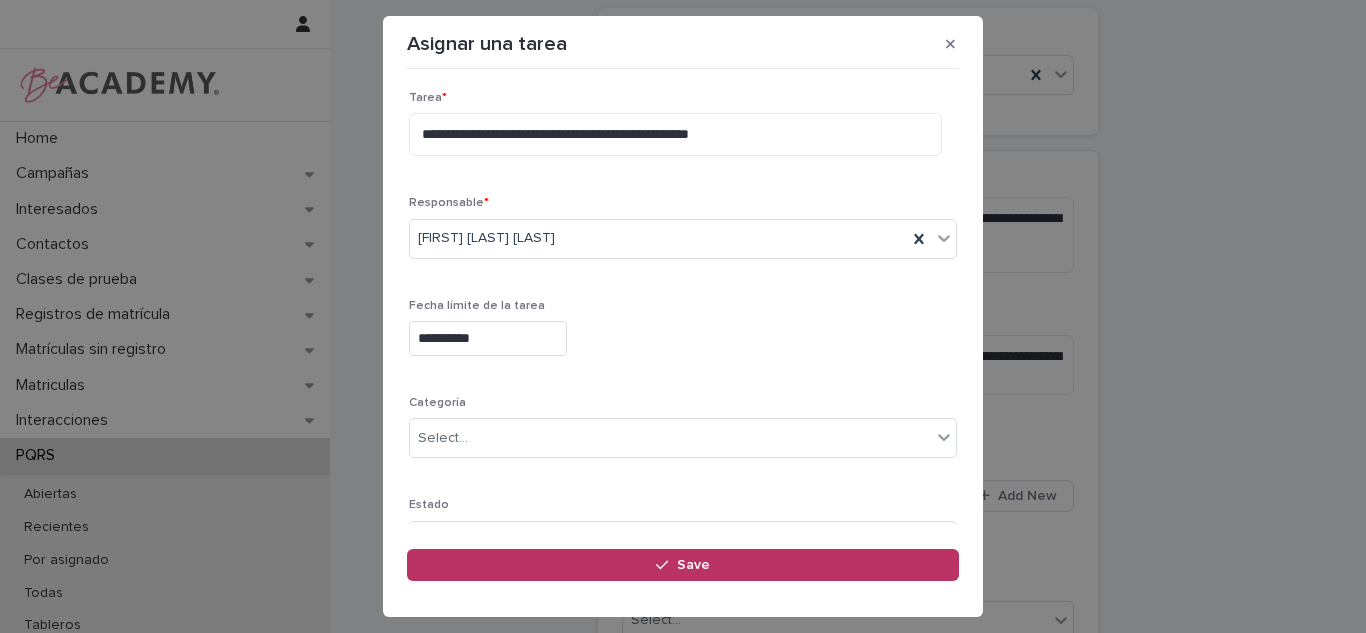 scroll, scrollTop: 193, scrollLeft: 0, axis: vertical 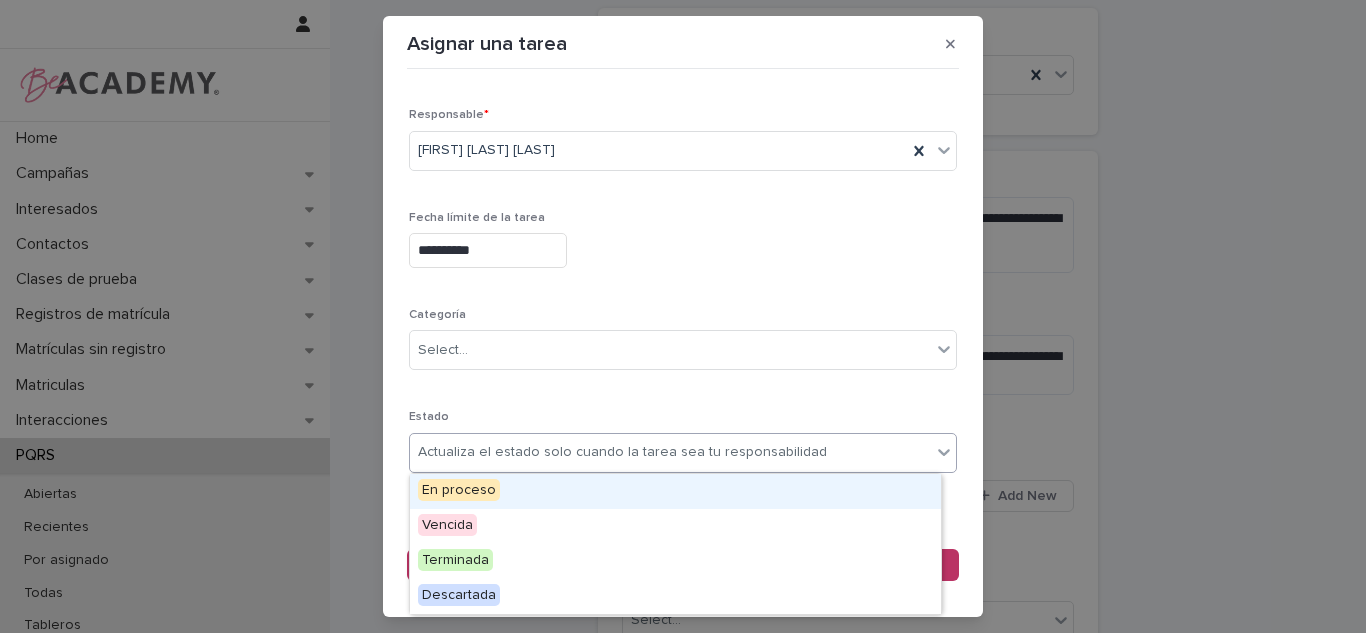 click on "Actualiza el estado solo cuando la tarea sea tu responsabilidad" at bounding box center [622, 452] 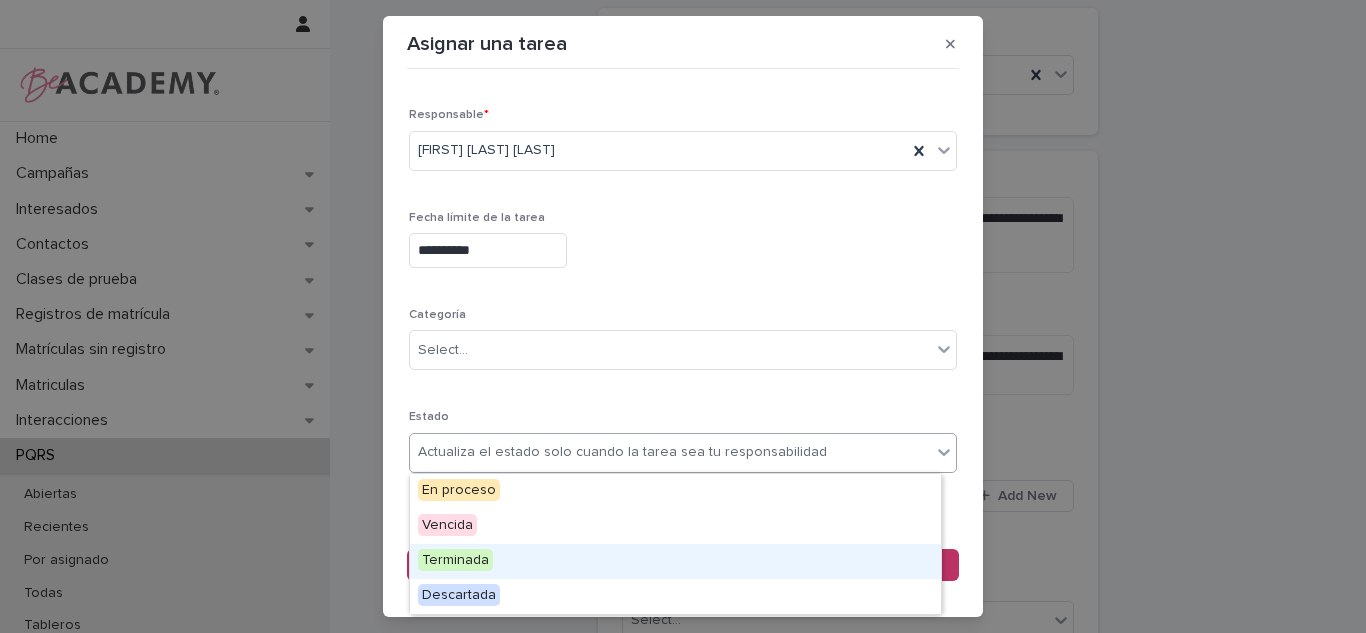 click on "Terminada" at bounding box center (455, 560) 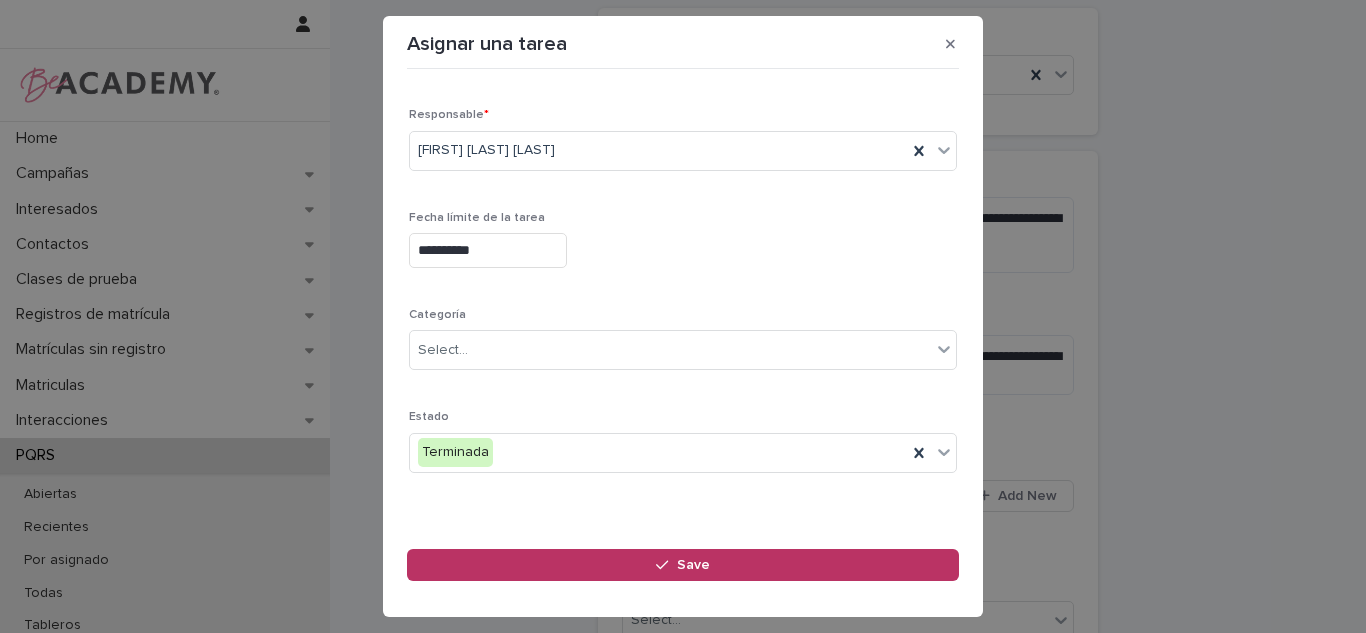scroll, scrollTop: 97, scrollLeft: 0, axis: vertical 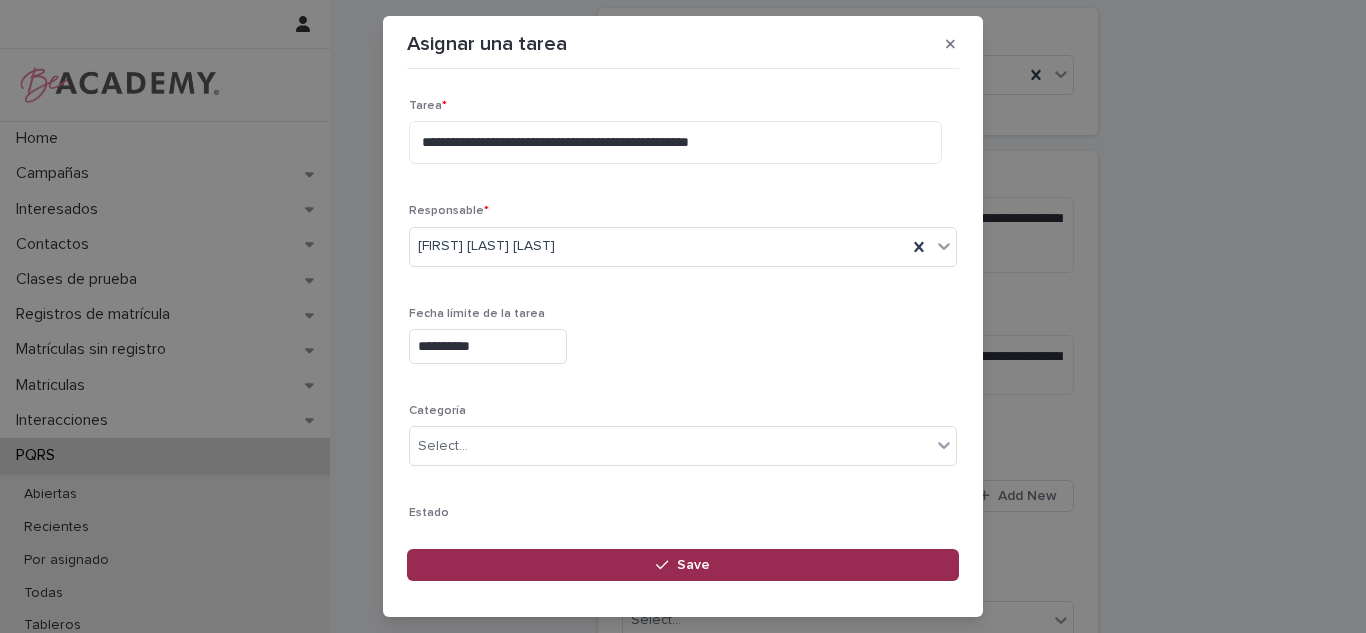 click on "Save" at bounding box center [683, 565] 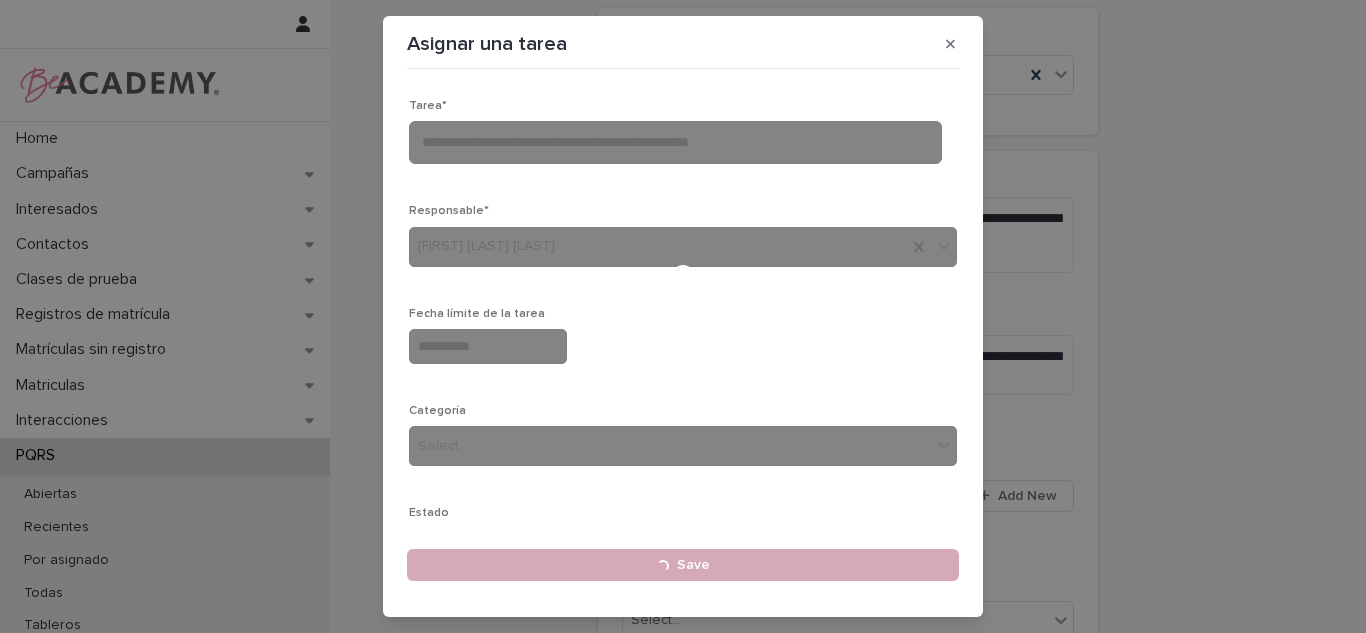 type 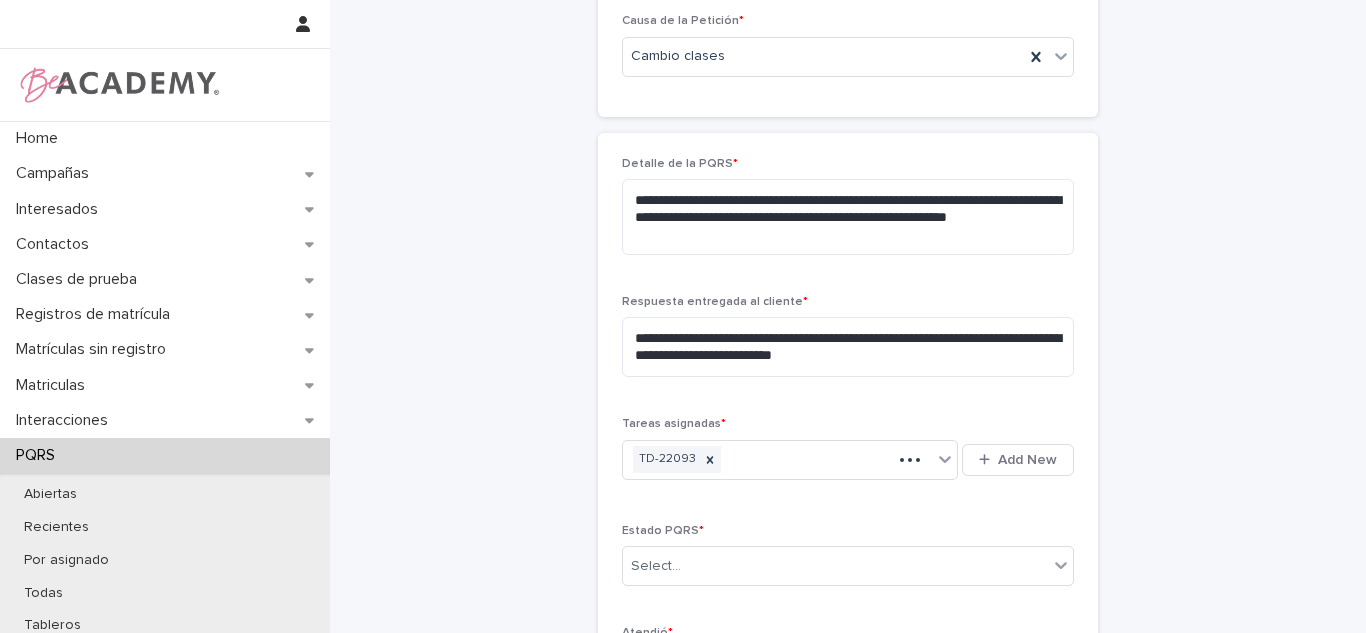 scroll, scrollTop: 556, scrollLeft: 0, axis: vertical 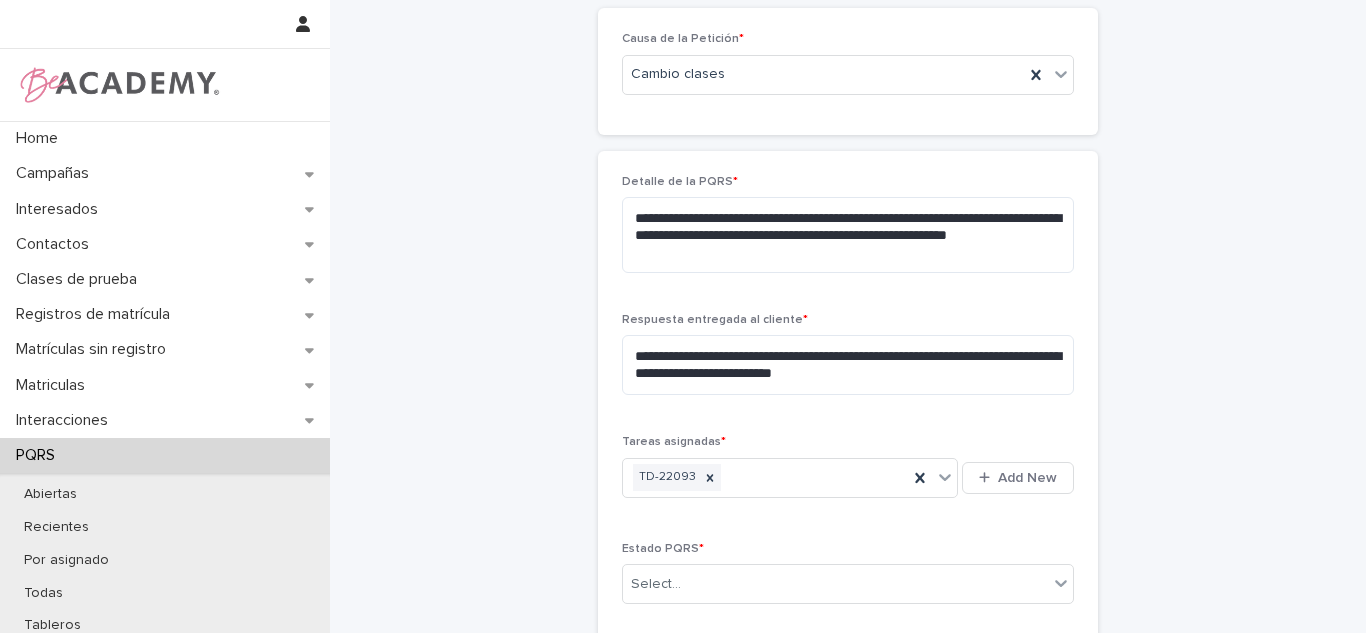 click on "Select..." at bounding box center (835, 584) 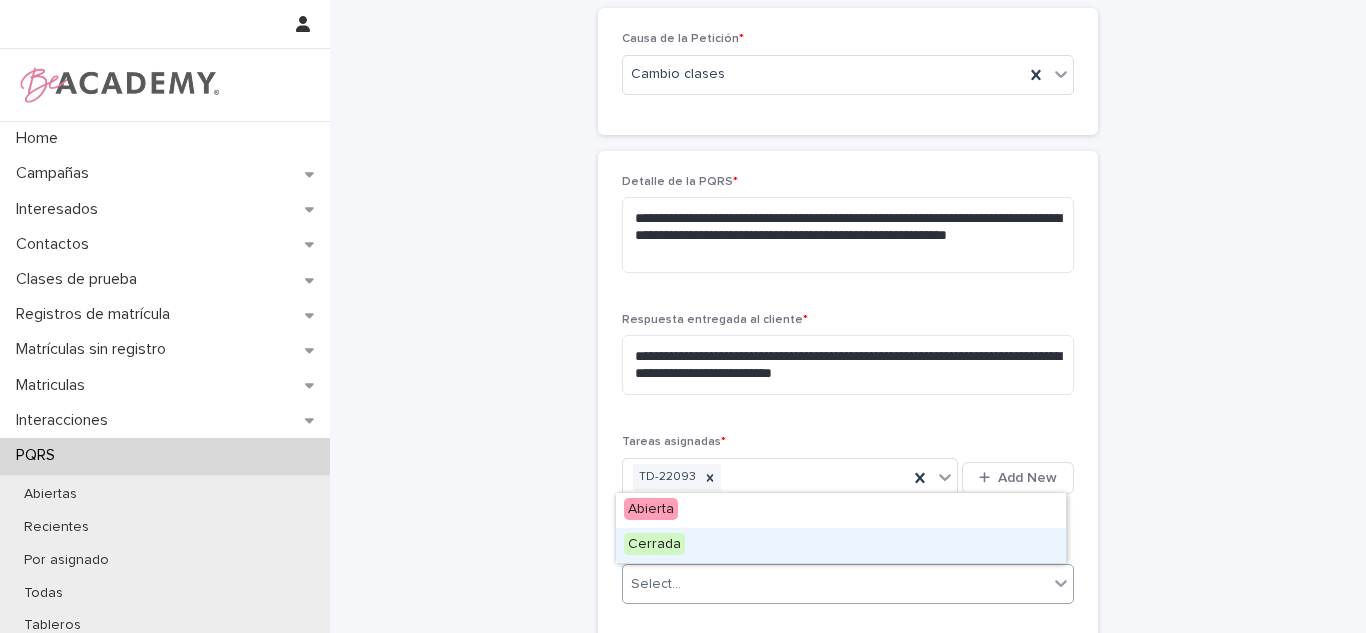 click on "Cerrada" at bounding box center (841, 545) 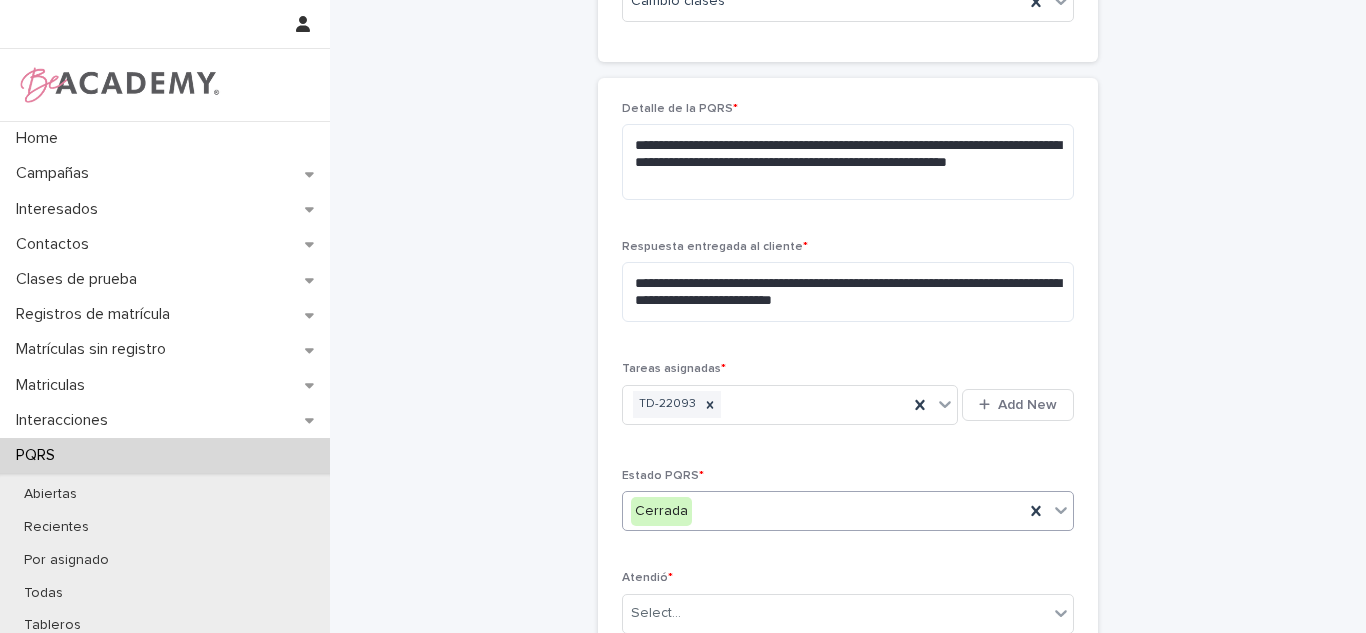 scroll, scrollTop: 705, scrollLeft: 0, axis: vertical 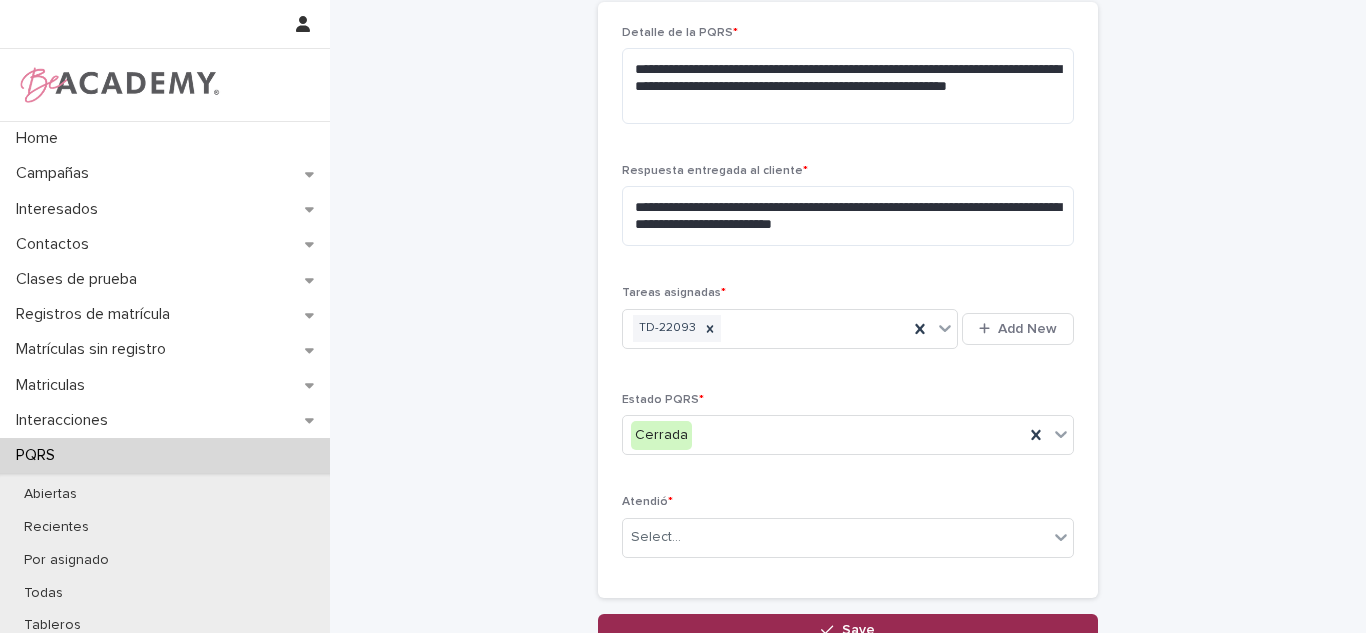 click on "Save" at bounding box center [848, 630] 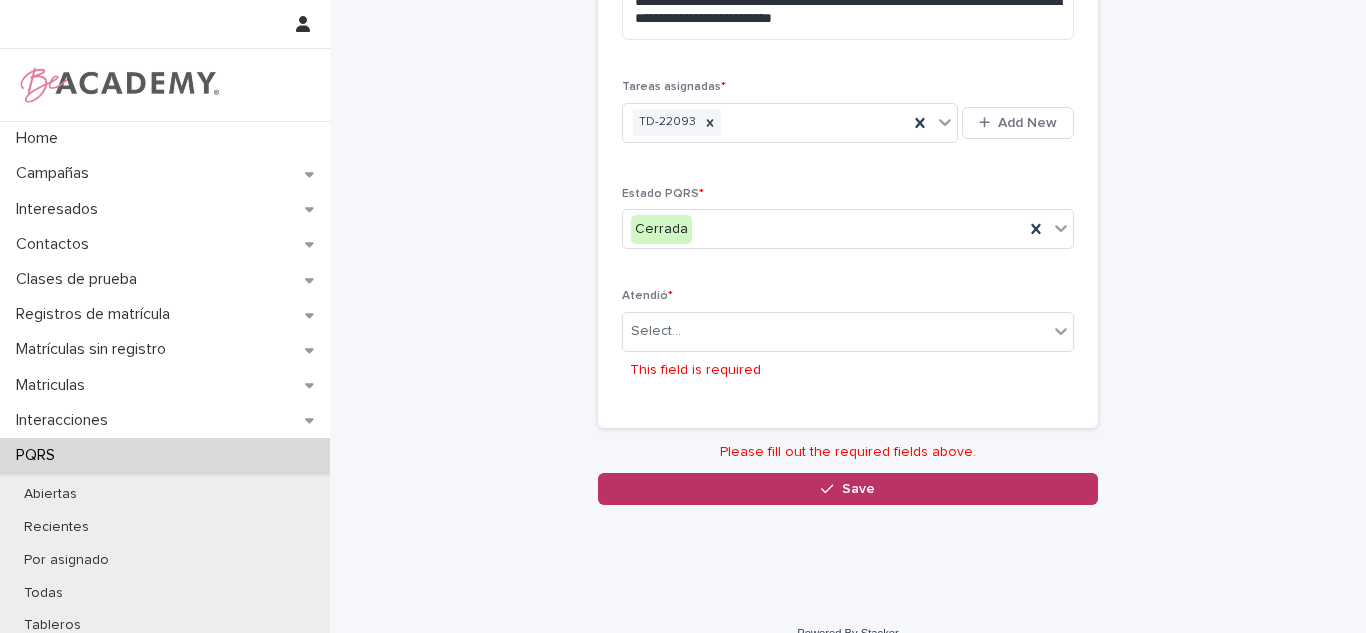 scroll, scrollTop: 858, scrollLeft: 0, axis: vertical 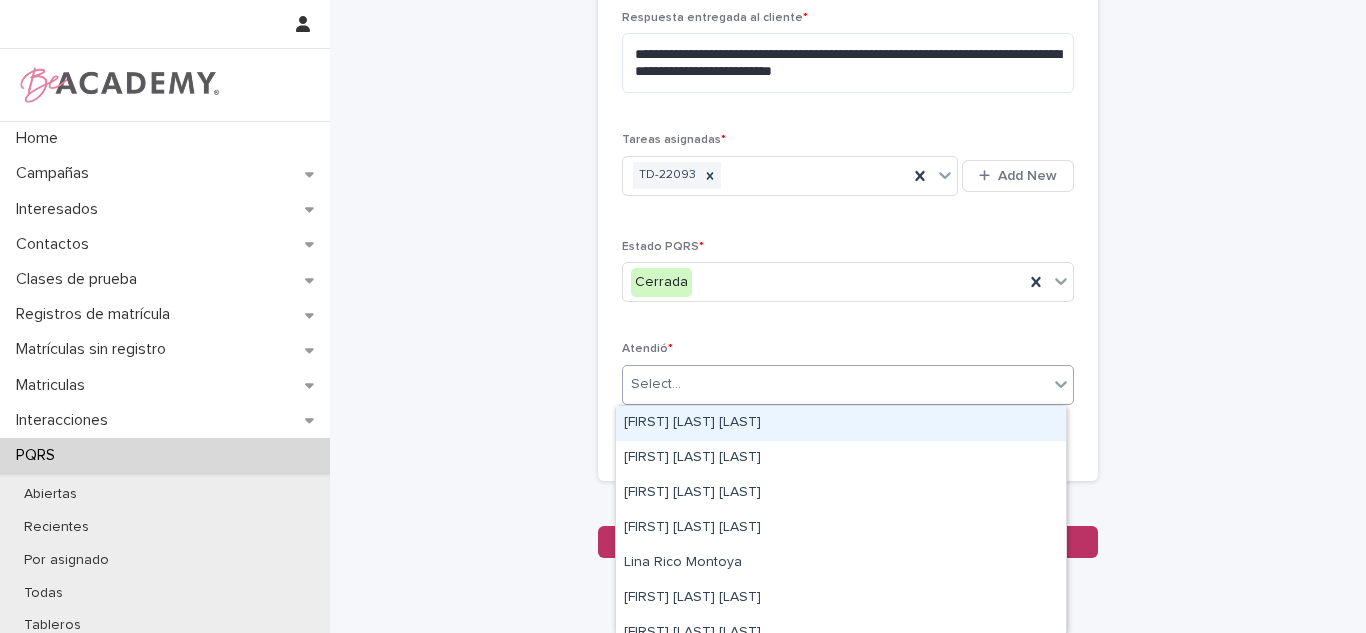 click on "Select..." at bounding box center [835, 384] 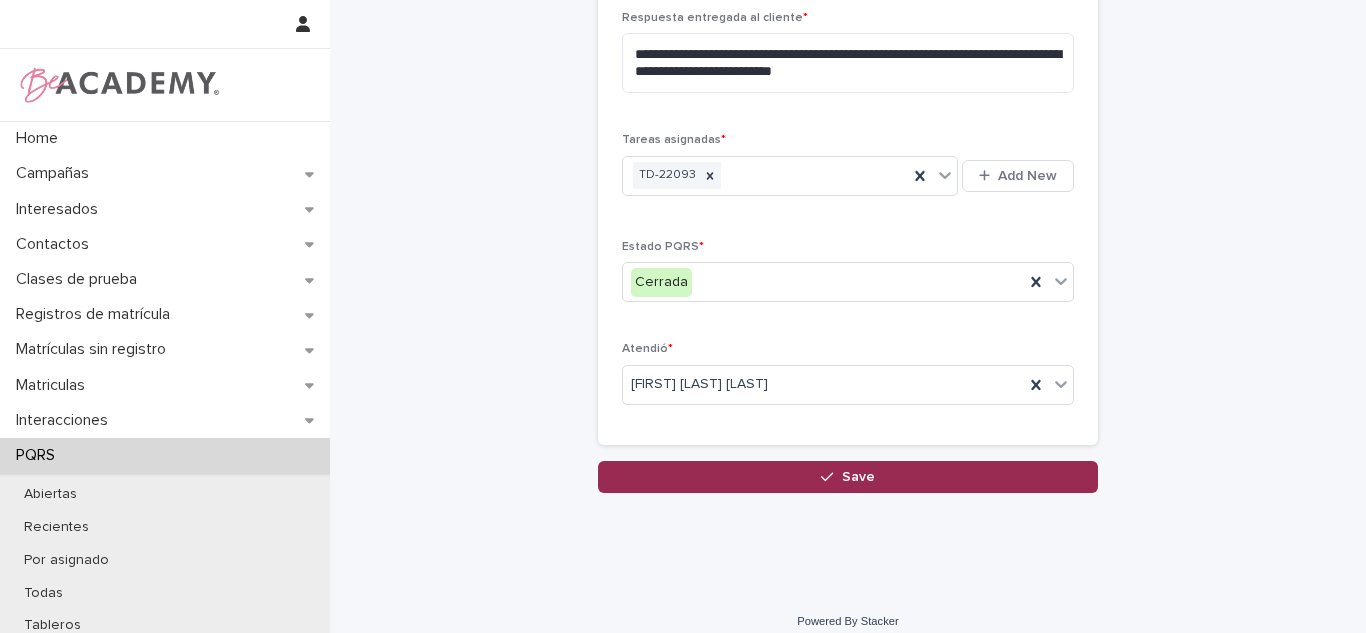 click on "Save" at bounding box center [848, 477] 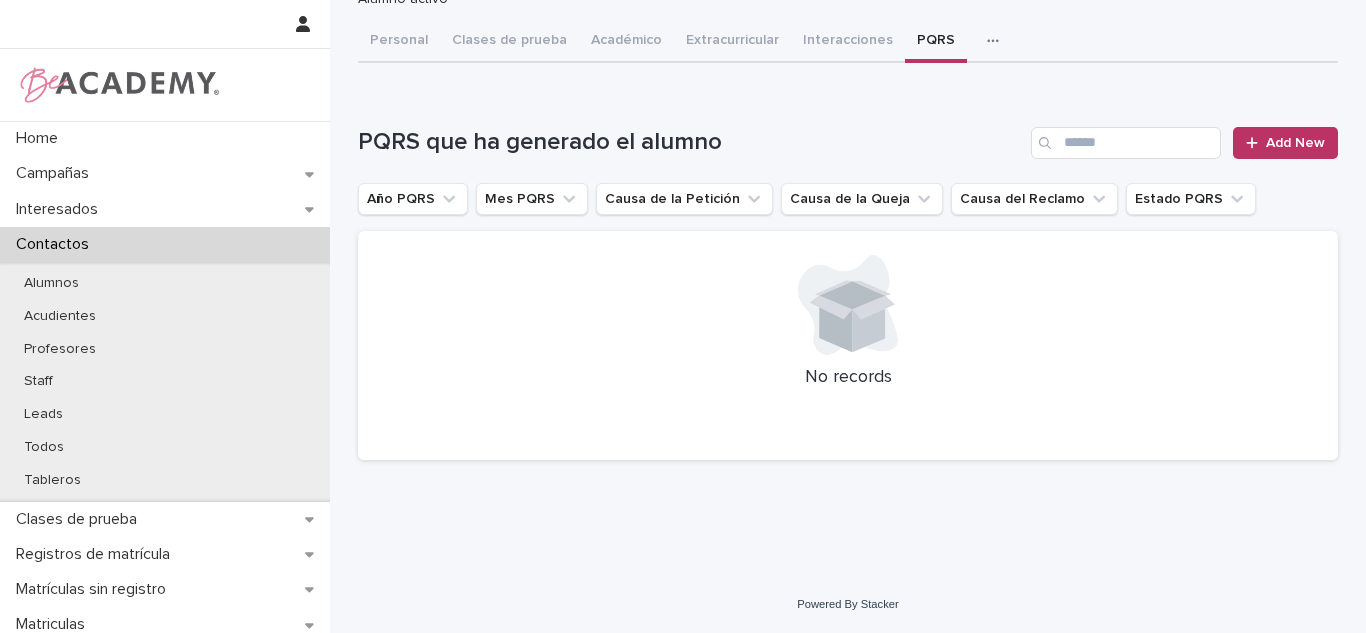 scroll, scrollTop: 0, scrollLeft: 0, axis: both 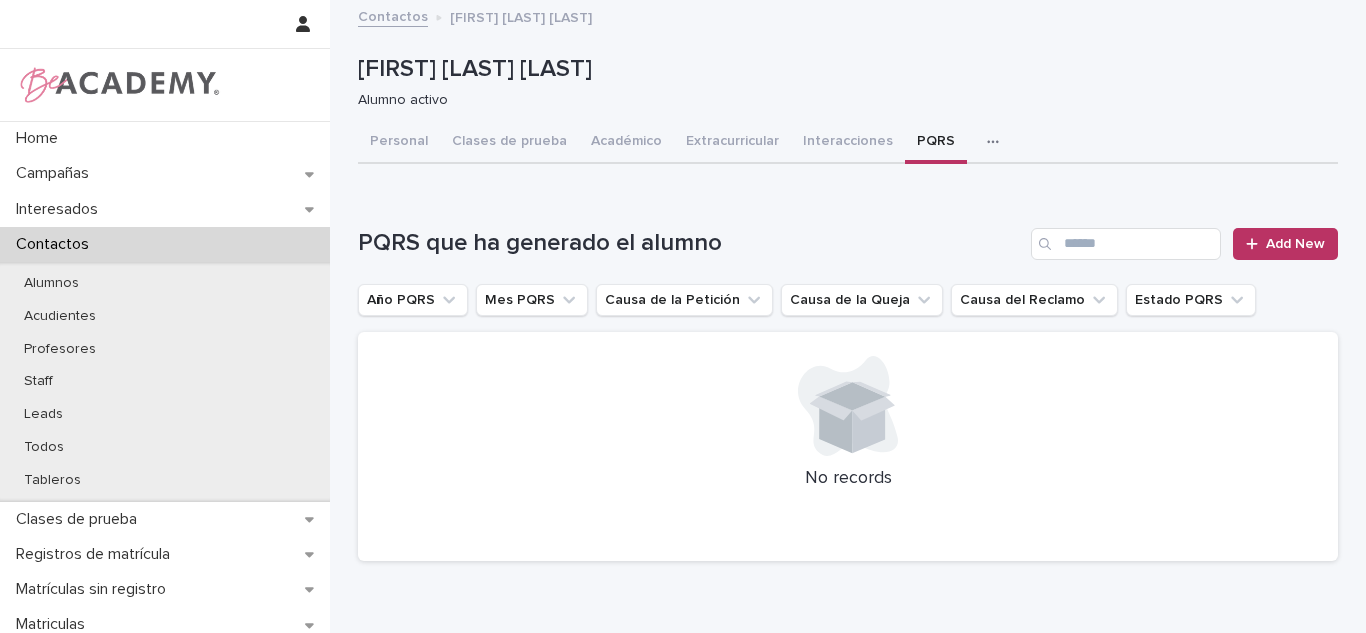 click on "Académico" at bounding box center [626, 143] 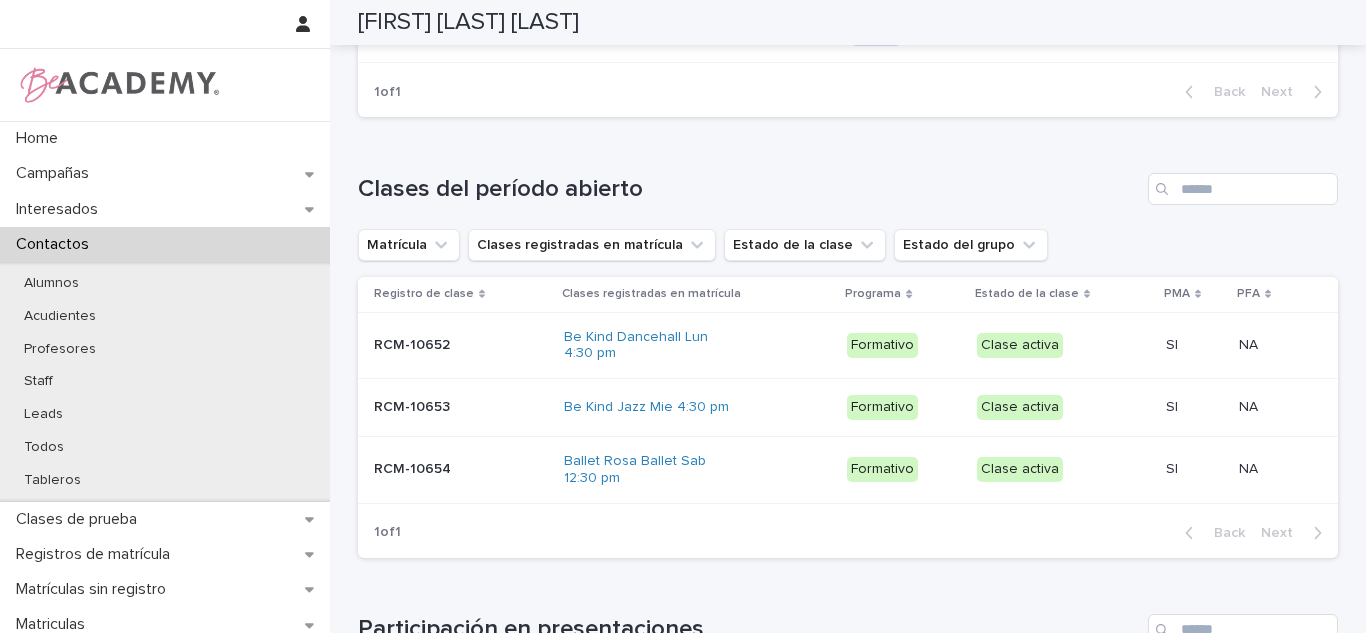 scroll, scrollTop: 420, scrollLeft: 0, axis: vertical 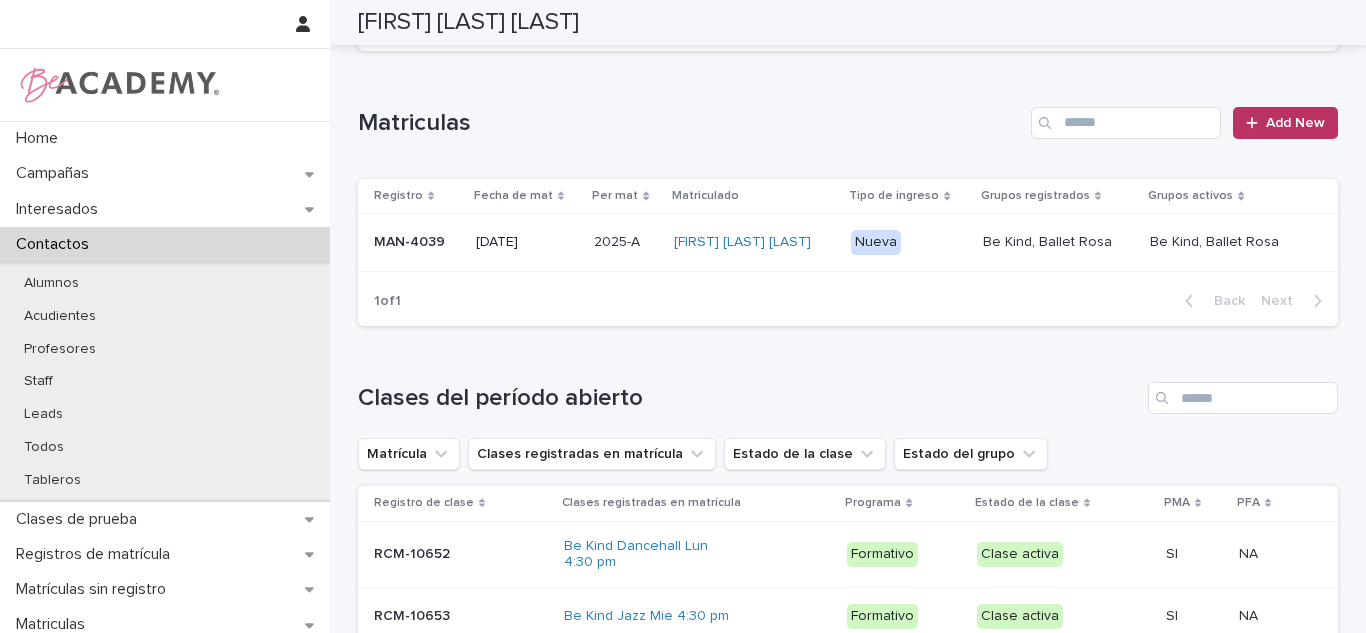 click on "26/02/2025" at bounding box center [527, 242] 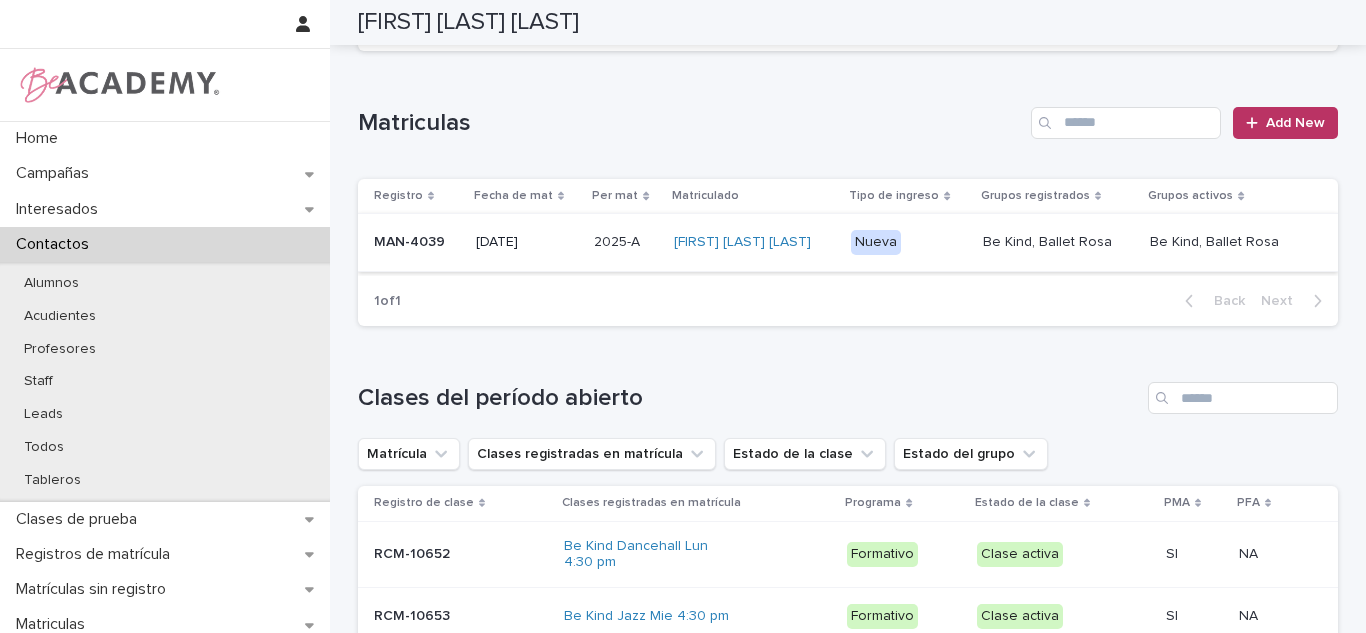 scroll, scrollTop: 0, scrollLeft: 0, axis: both 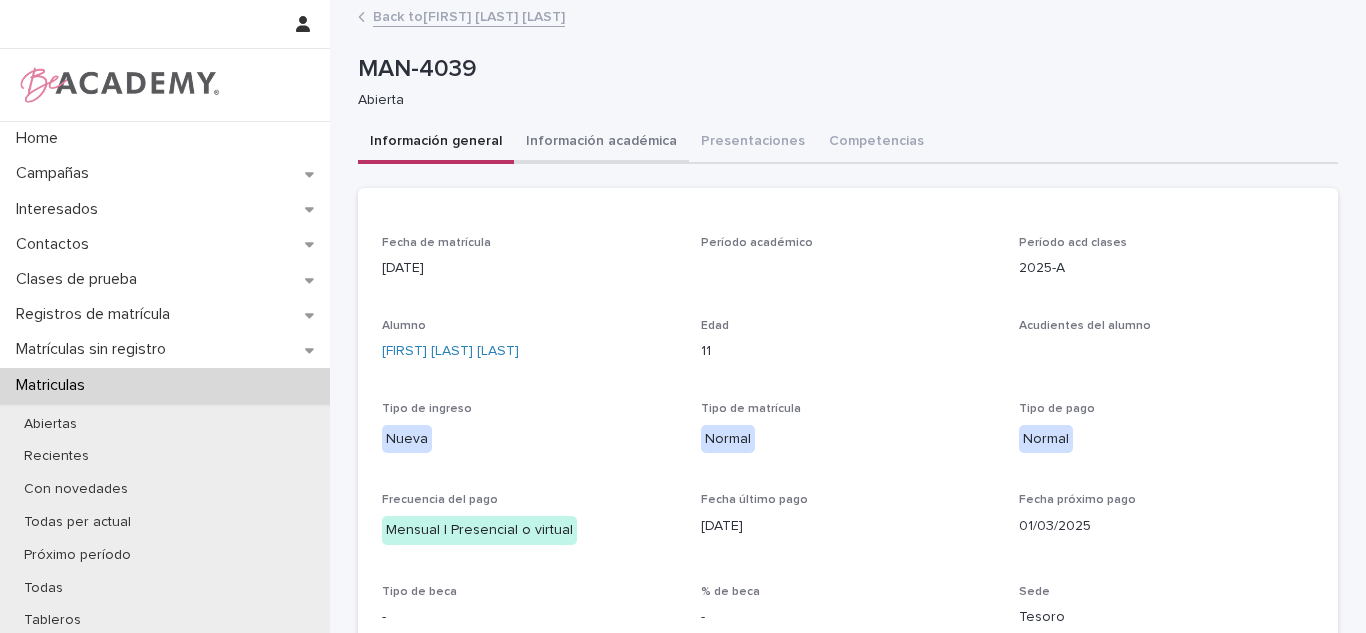 click on "Información académica" at bounding box center [601, 143] 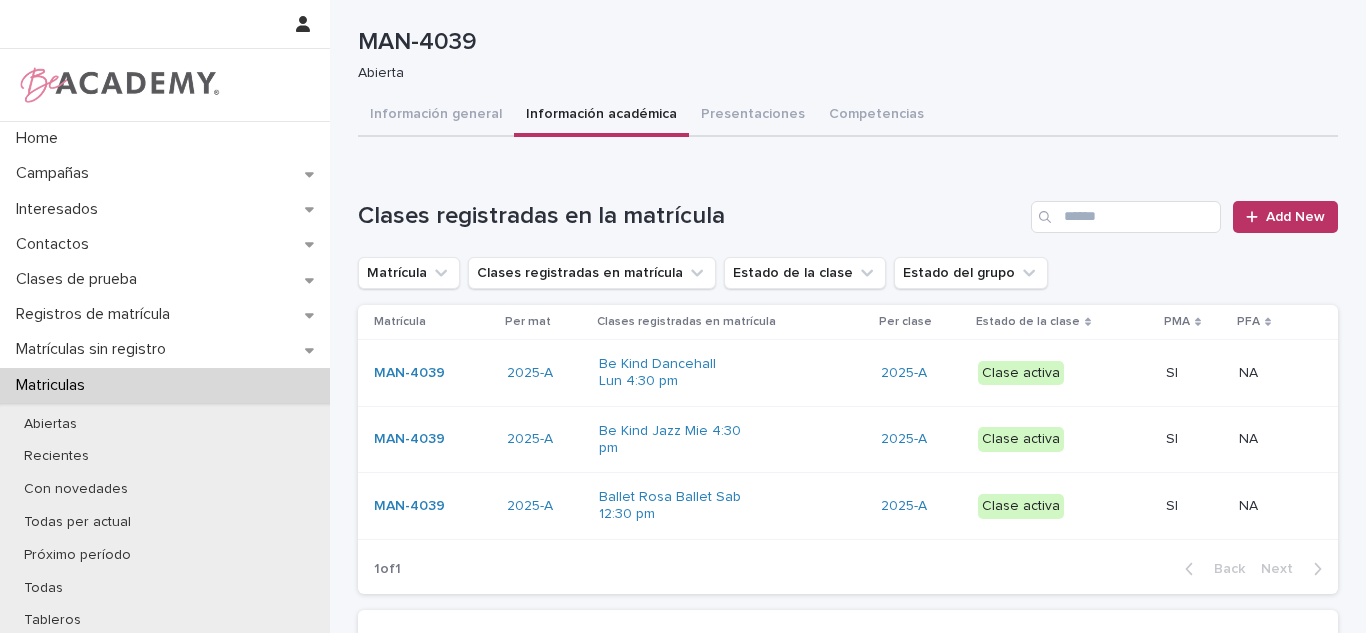 scroll, scrollTop: 58, scrollLeft: 0, axis: vertical 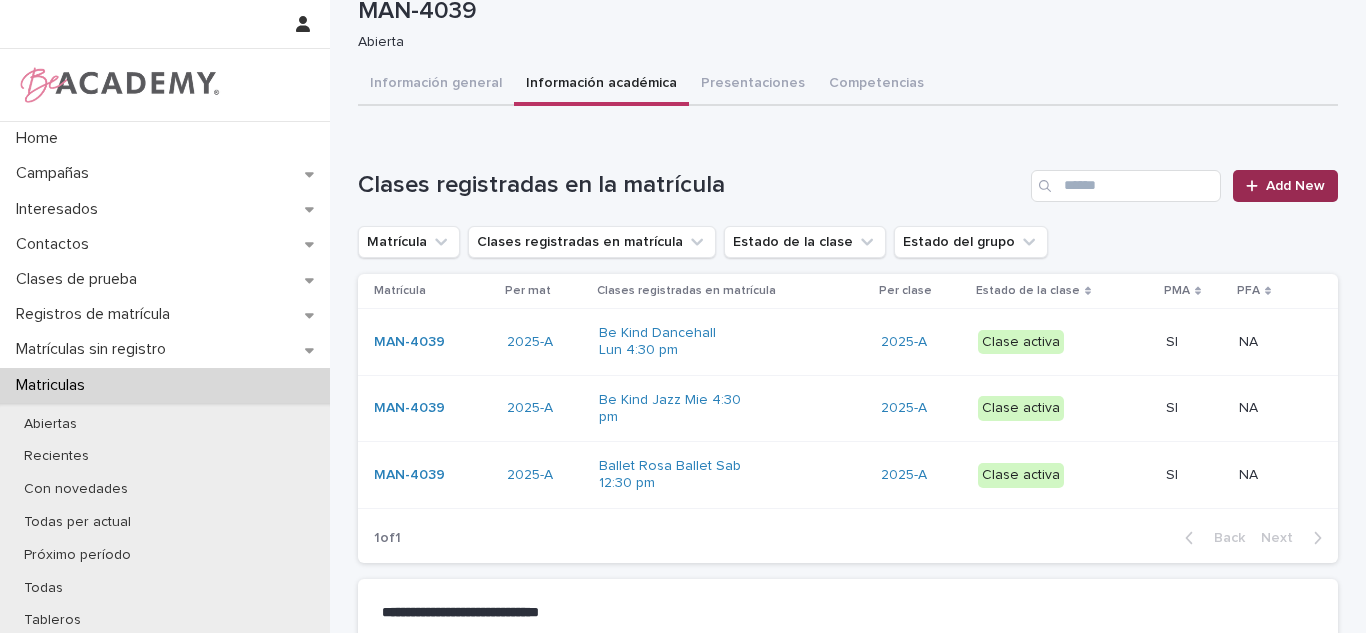click on "Add New" at bounding box center [1285, 186] 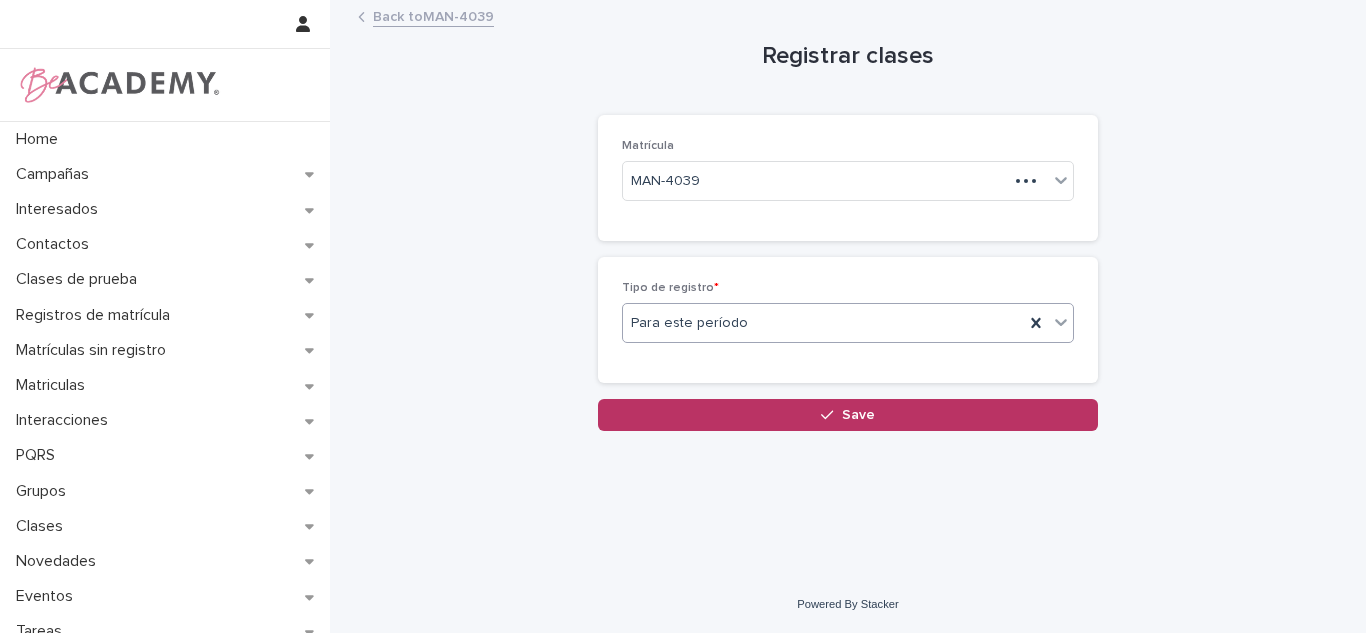 scroll, scrollTop: 0, scrollLeft: 0, axis: both 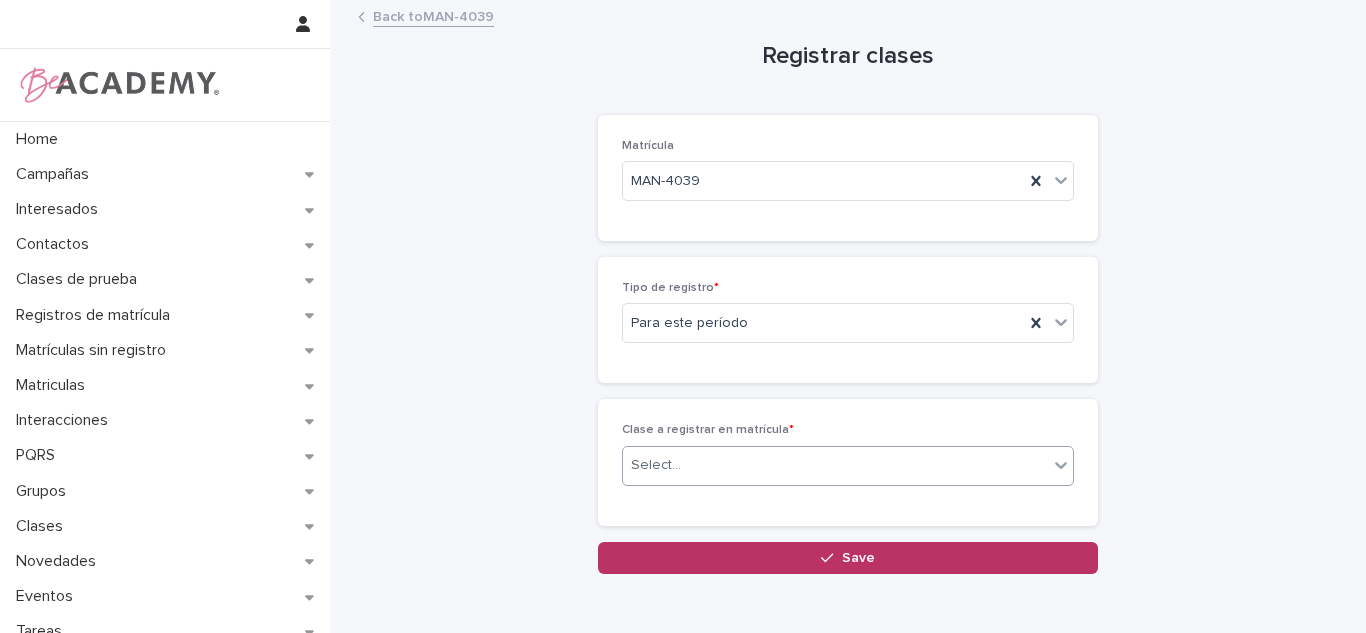 click on "Select..." at bounding box center [656, 465] 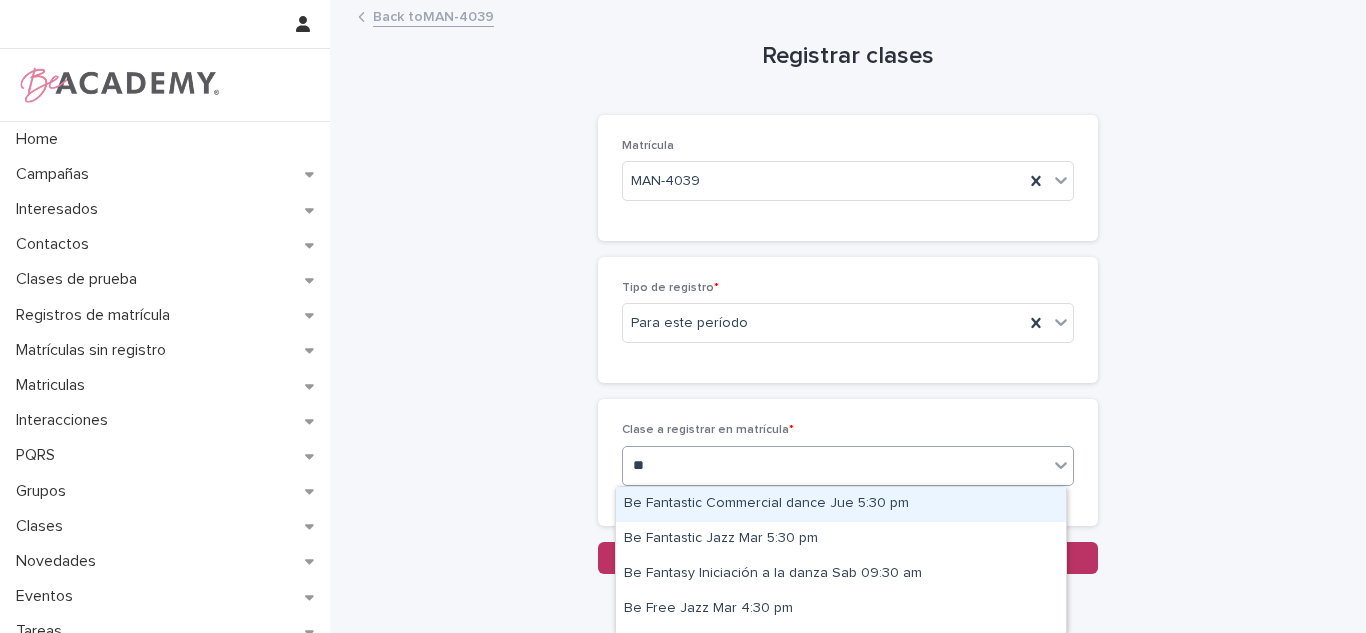 type on "*" 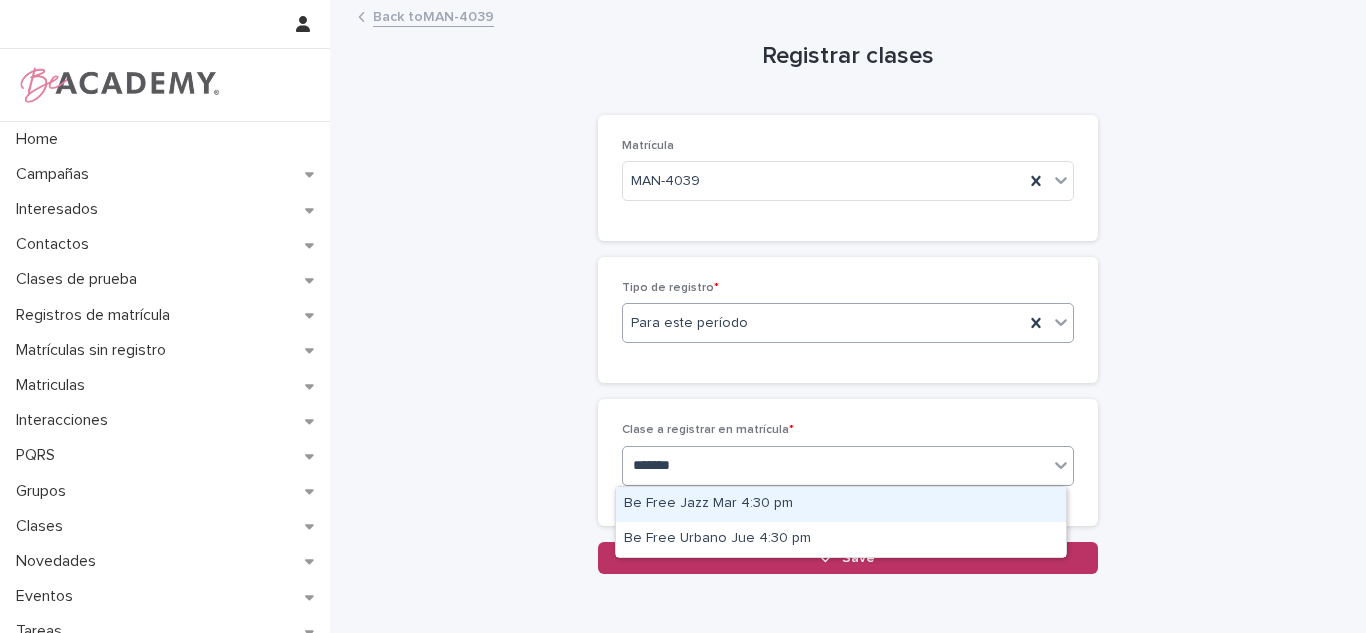 type on "*******" 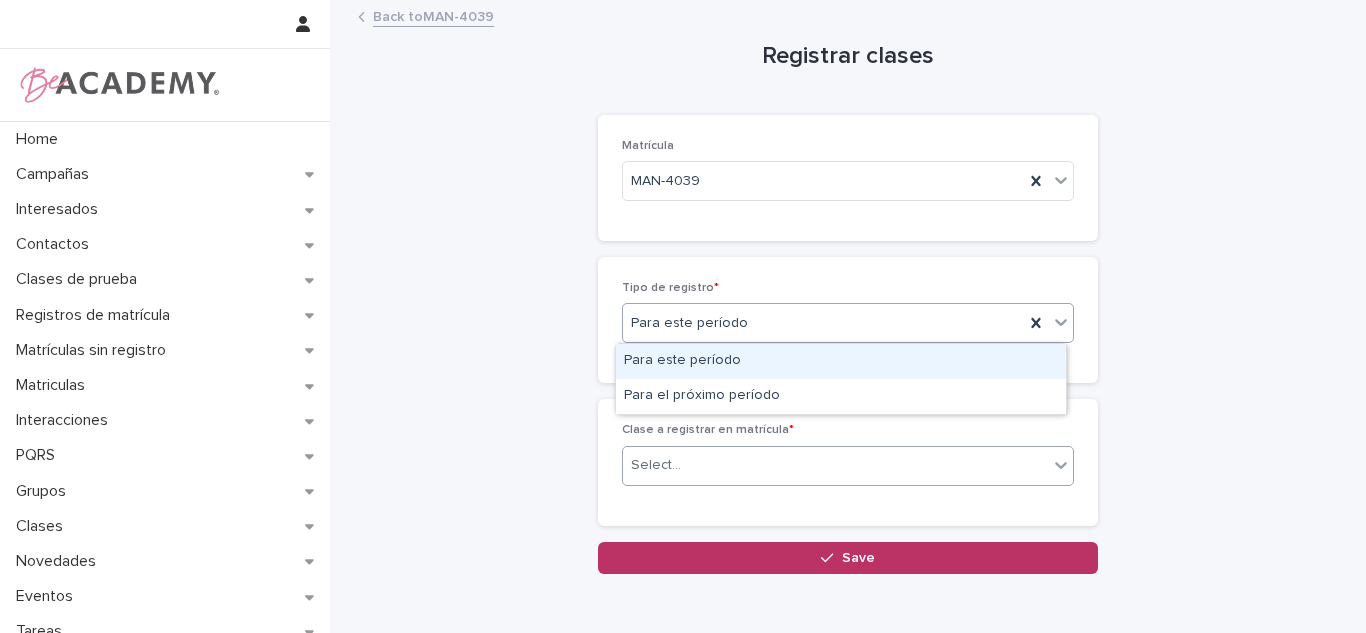 click on "Para este período" at bounding box center [823, 323] 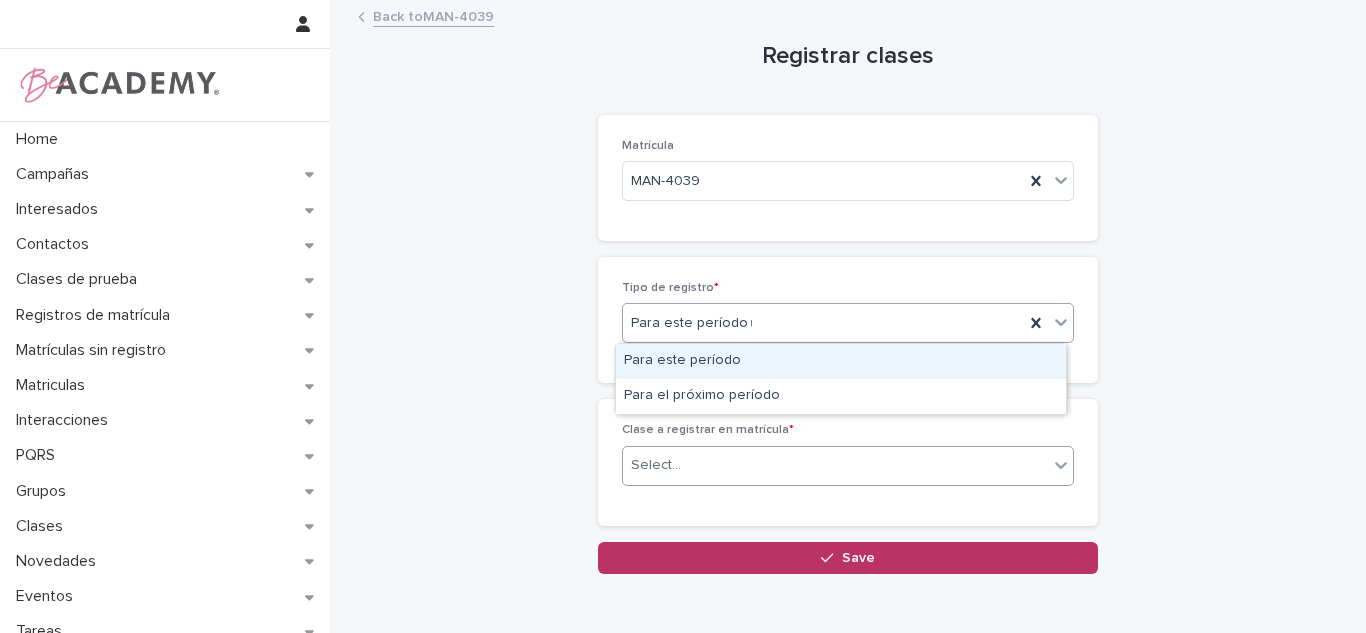type 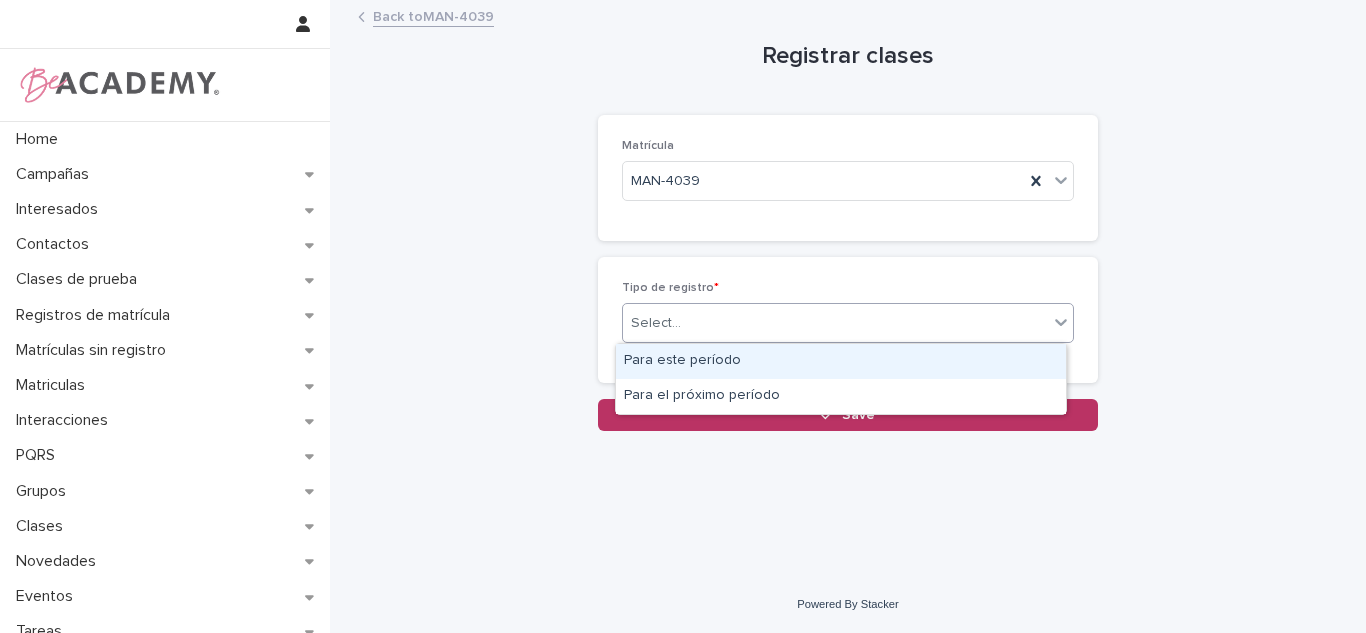 click on "Select..." at bounding box center [835, 323] 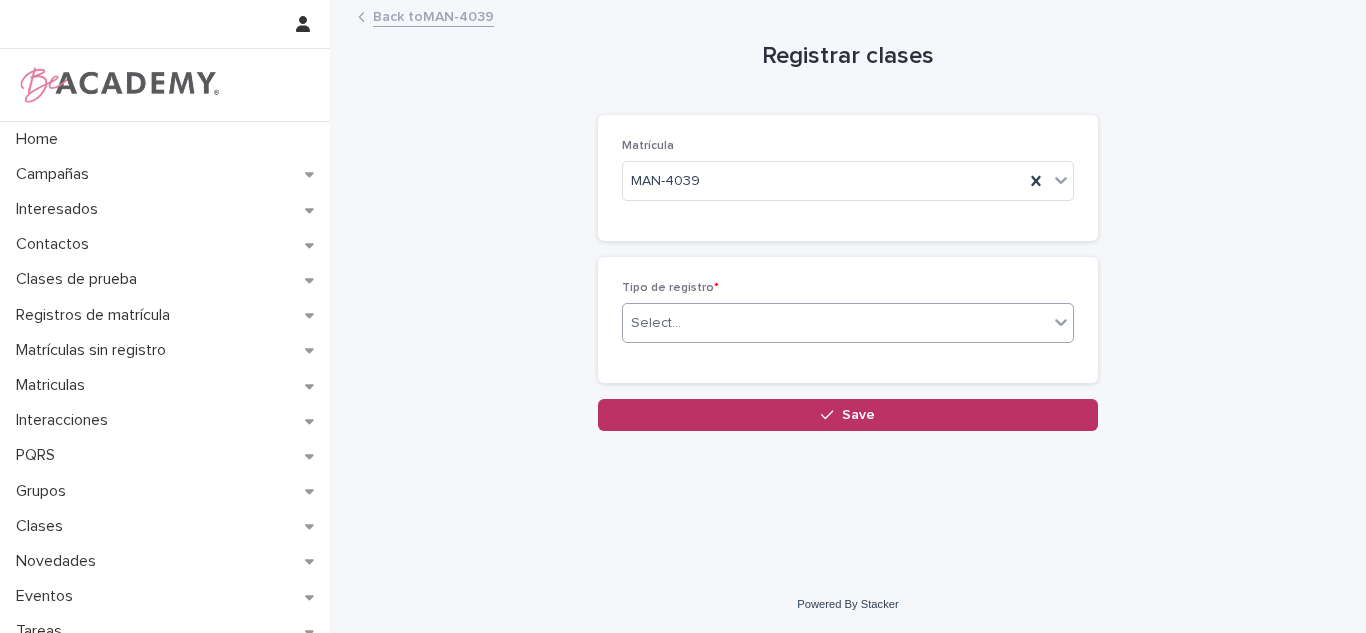 click on "Select..." at bounding box center (835, 323) 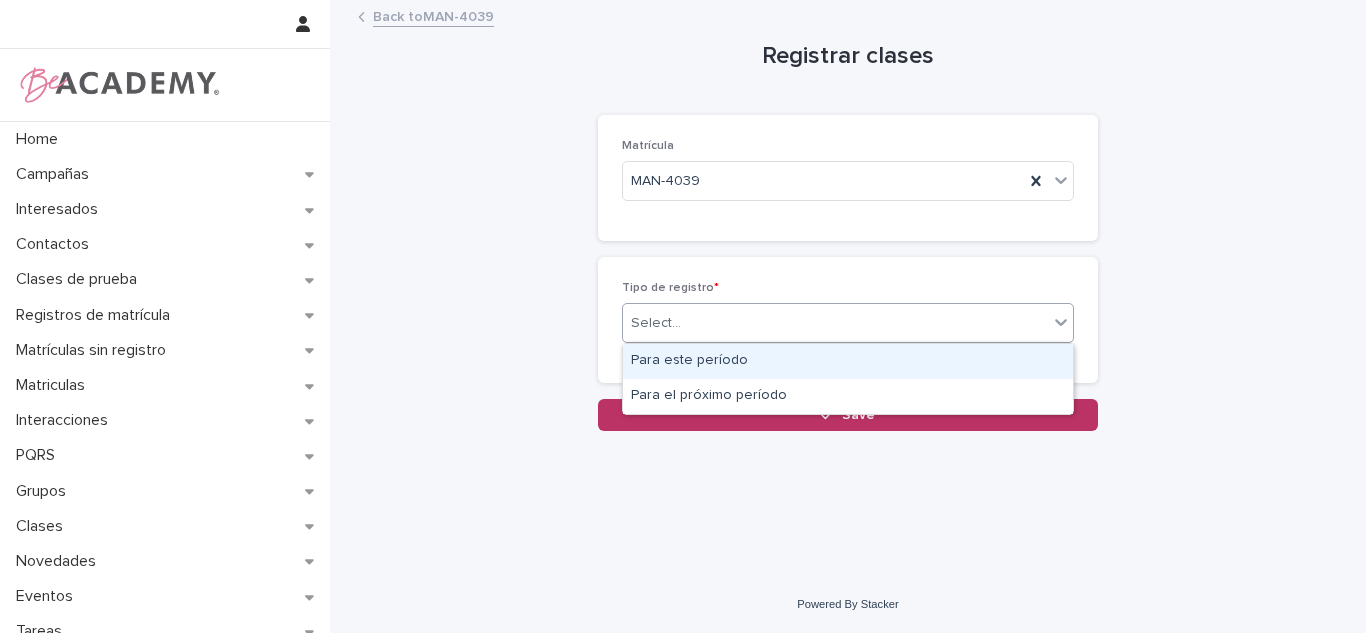 click on "Para este período" at bounding box center [848, 361] 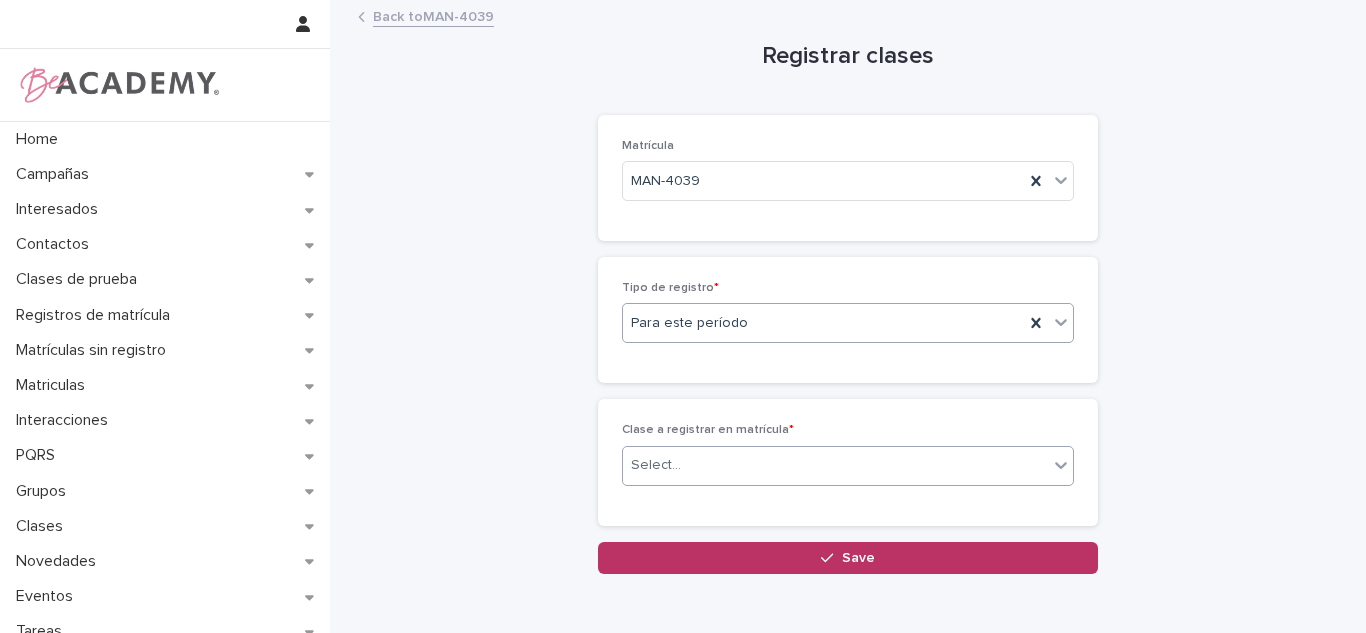click on "Select..." at bounding box center [656, 465] 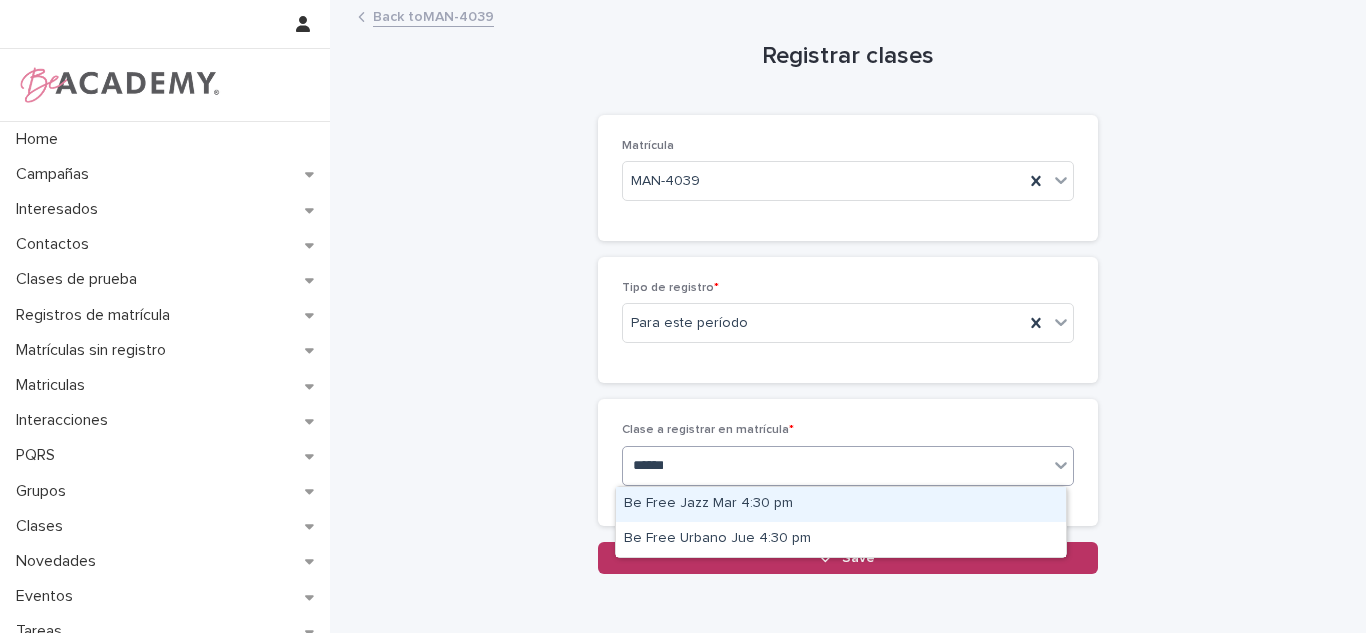 type on "*******" 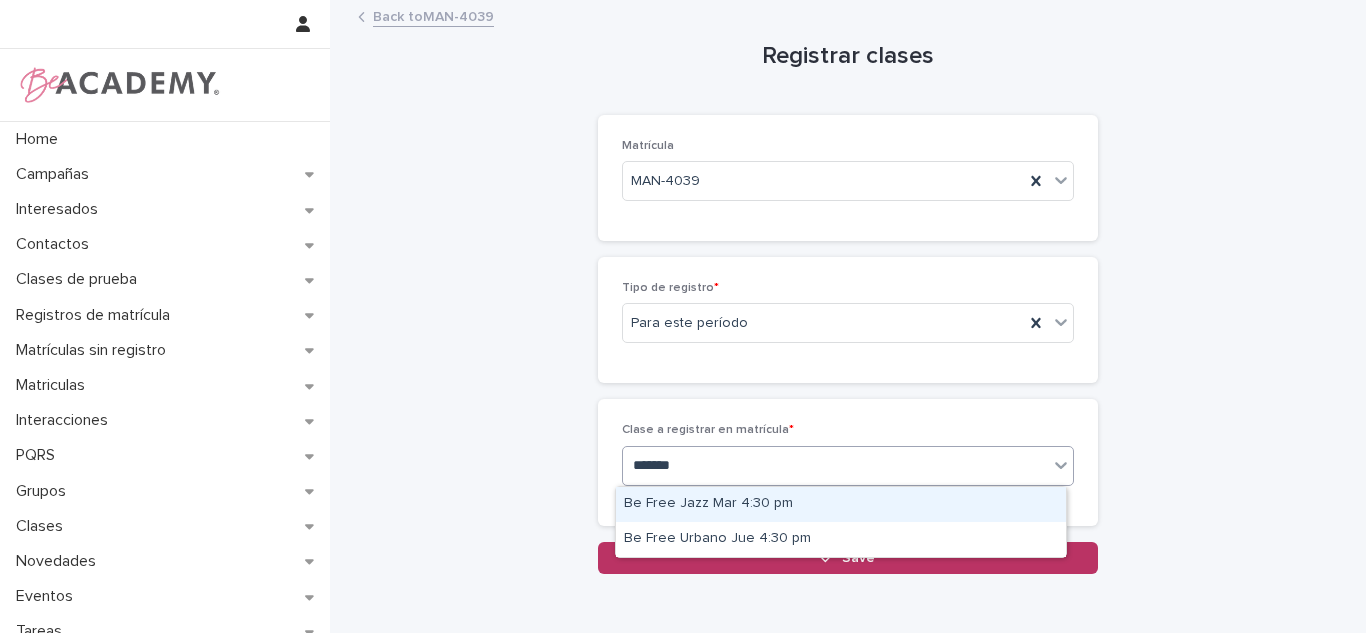 click on "Be Free Jazz Mar 4:30 pm" at bounding box center (841, 504) 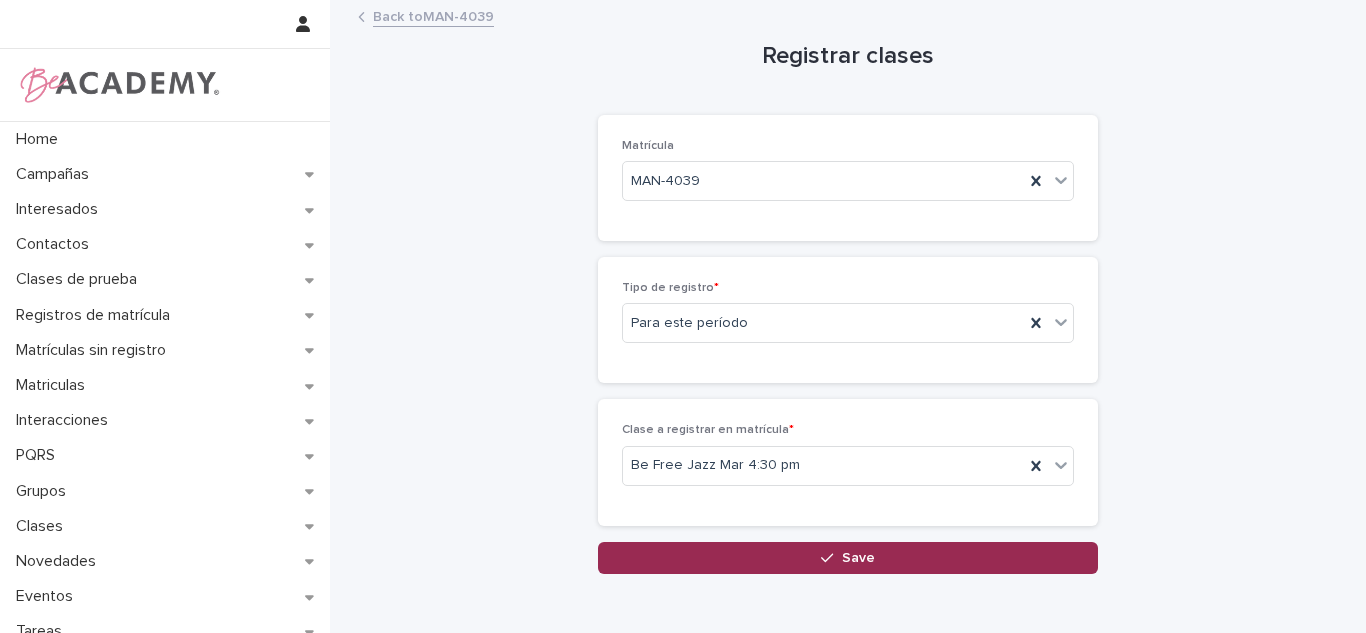 click on "Save" at bounding box center [848, 558] 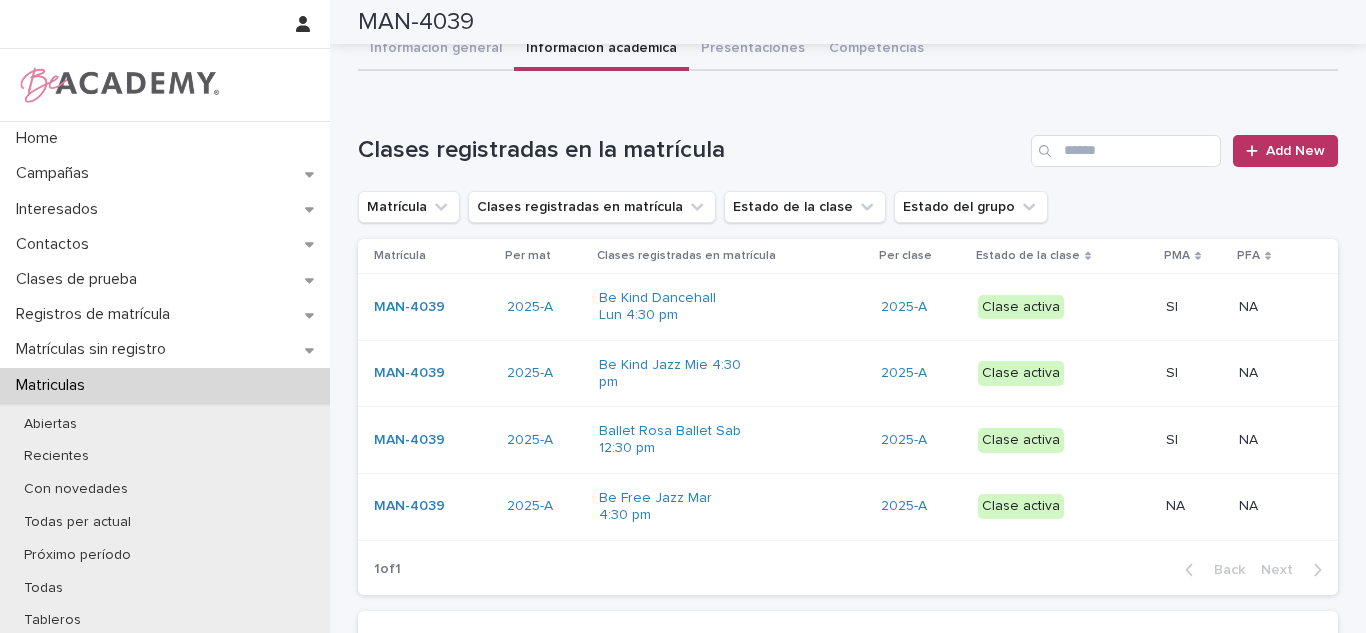 scroll, scrollTop: 73, scrollLeft: 0, axis: vertical 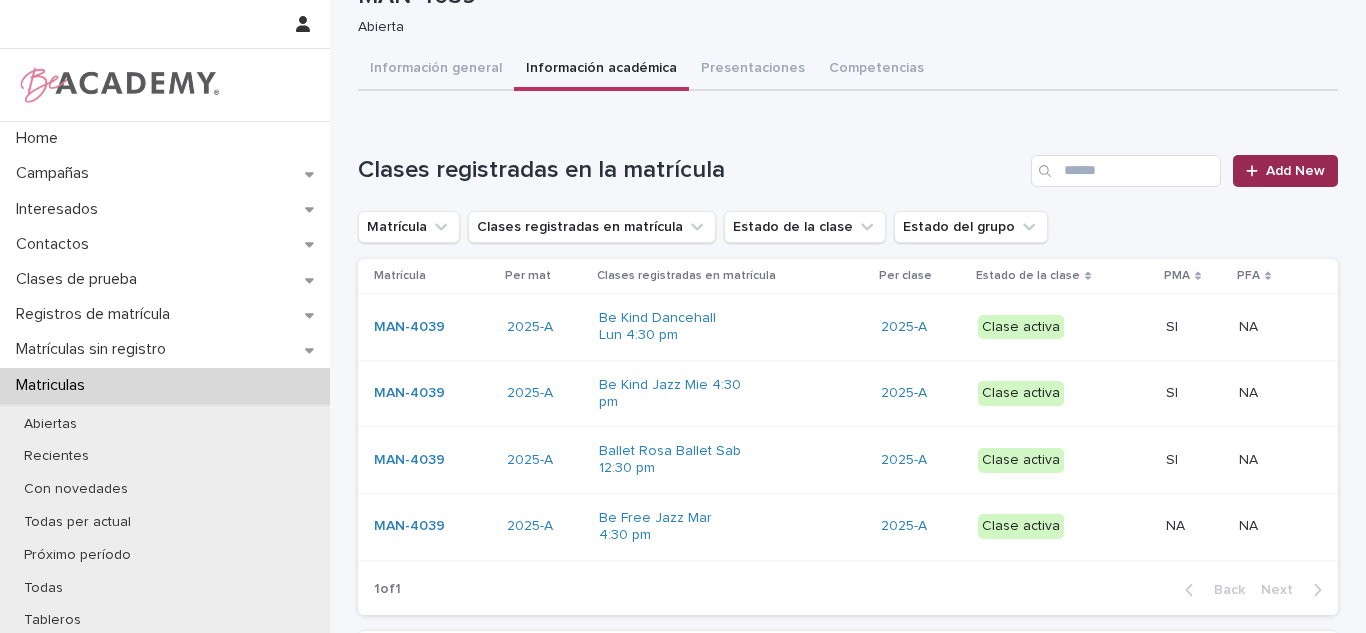 click on "Add New" at bounding box center [1285, 171] 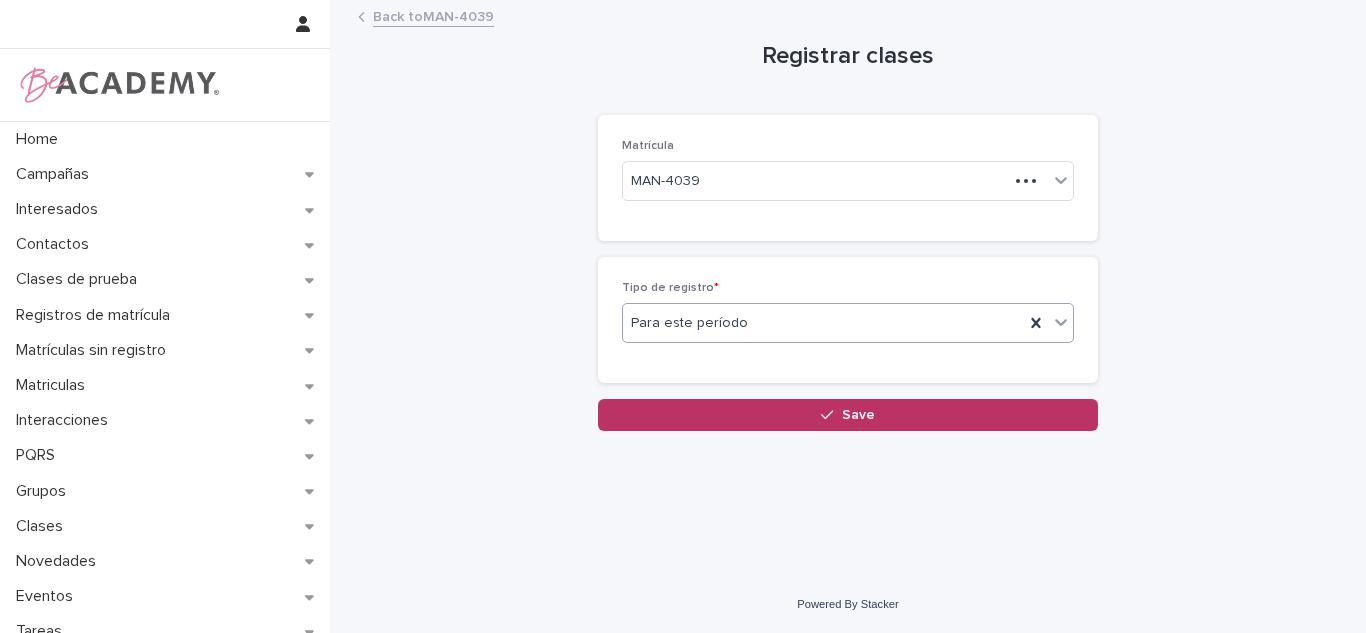 scroll, scrollTop: 0, scrollLeft: 0, axis: both 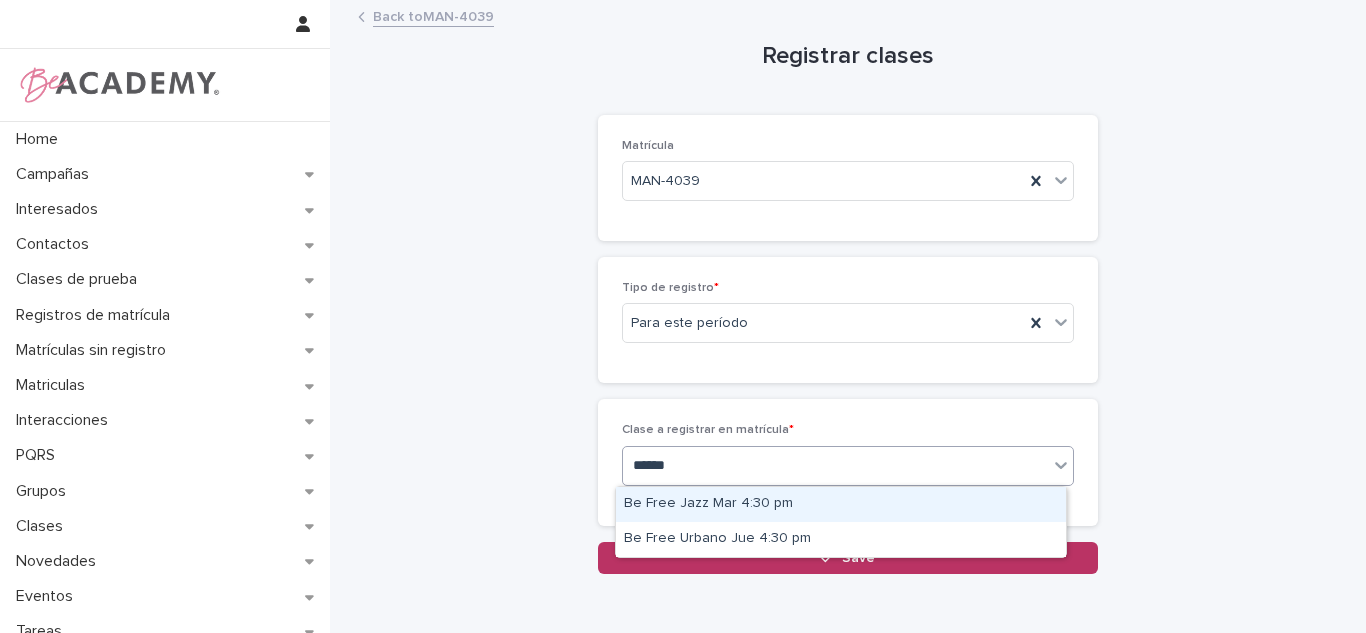 type on "*******" 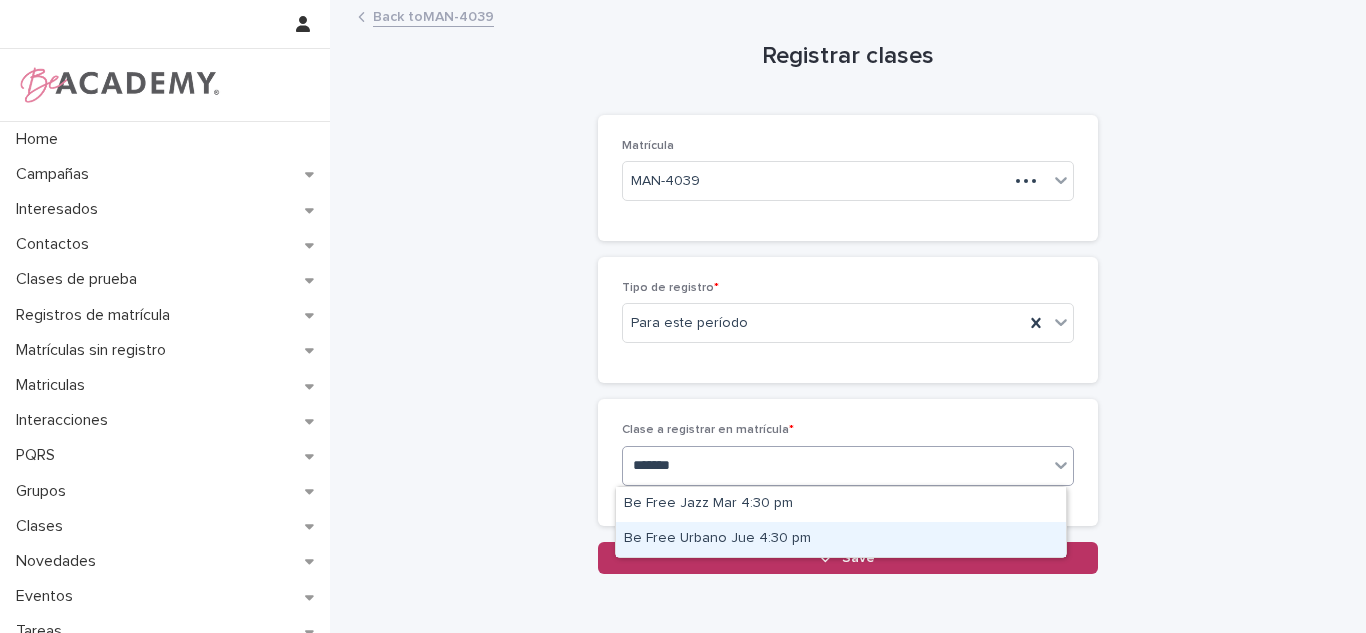 click on "Be Free Urbano Jue 4:30 pm" at bounding box center [841, 539] 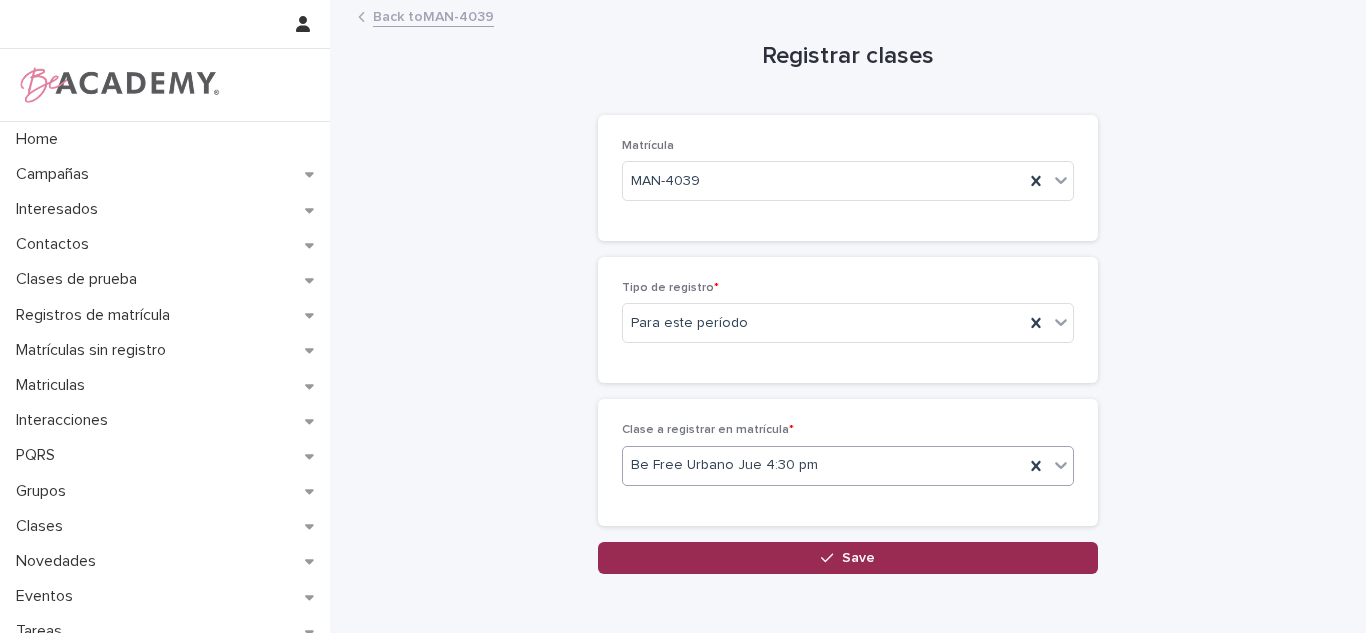 click on "Save" at bounding box center [848, 558] 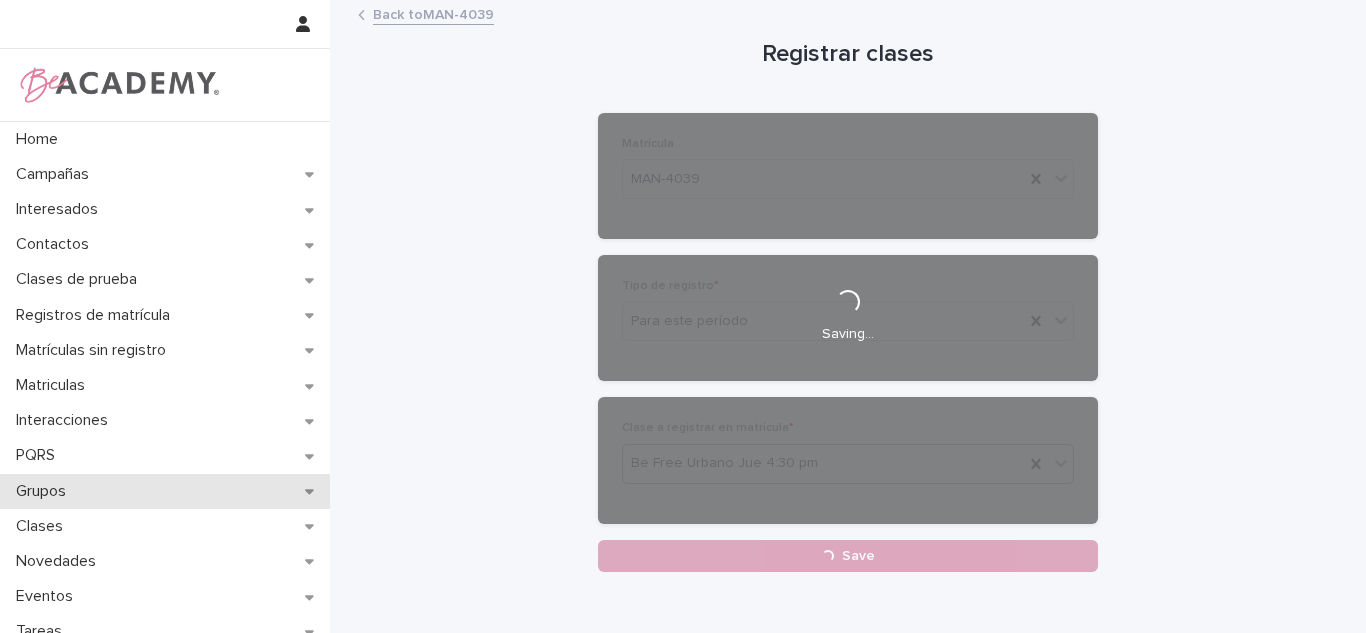 scroll, scrollTop: 0, scrollLeft: 0, axis: both 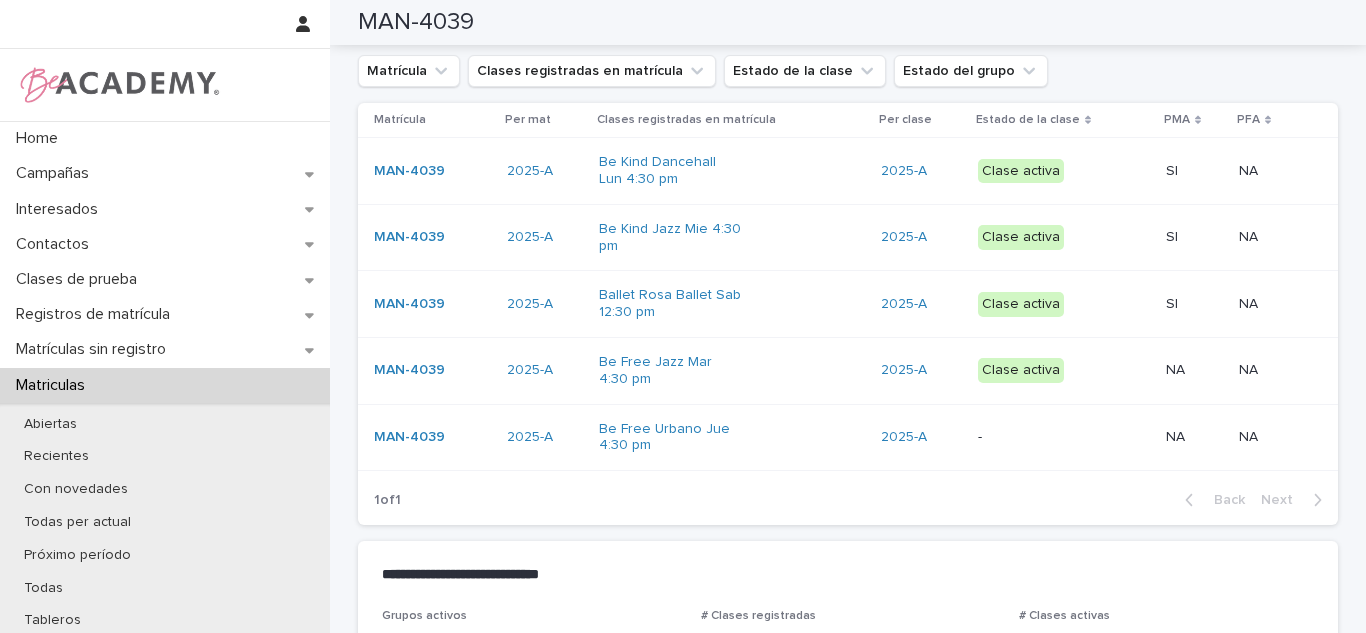click on "2025-A" at bounding box center (921, 171) 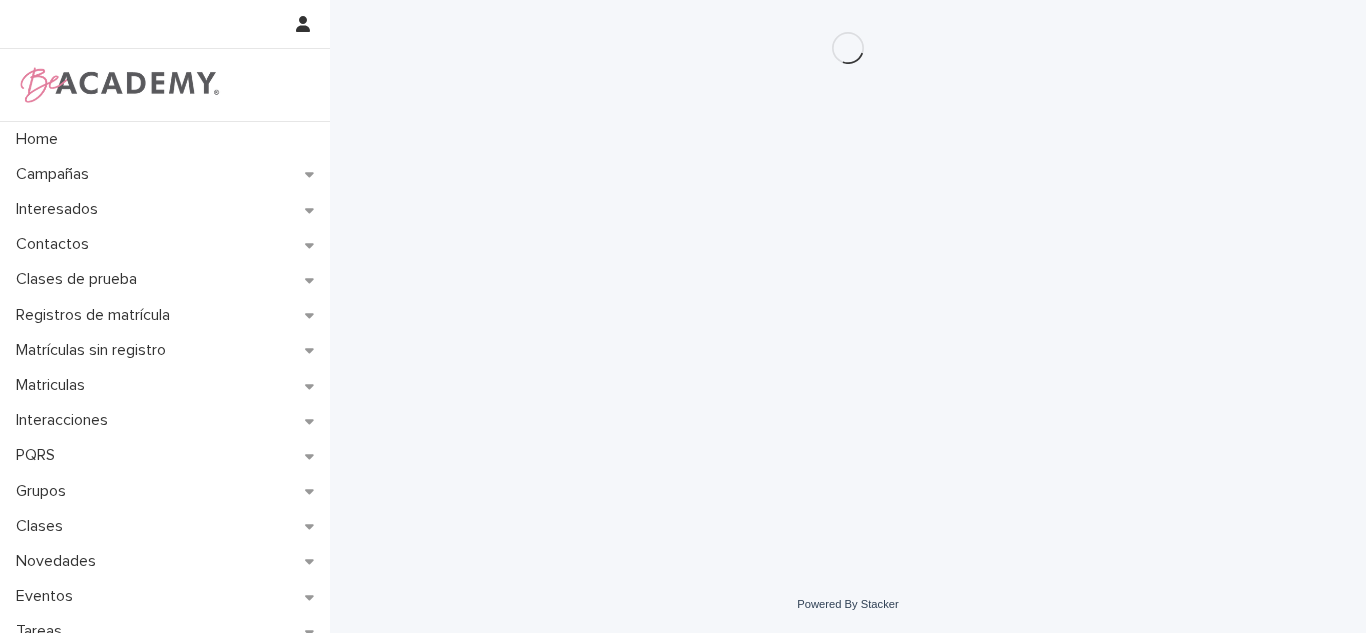 scroll, scrollTop: 0, scrollLeft: 0, axis: both 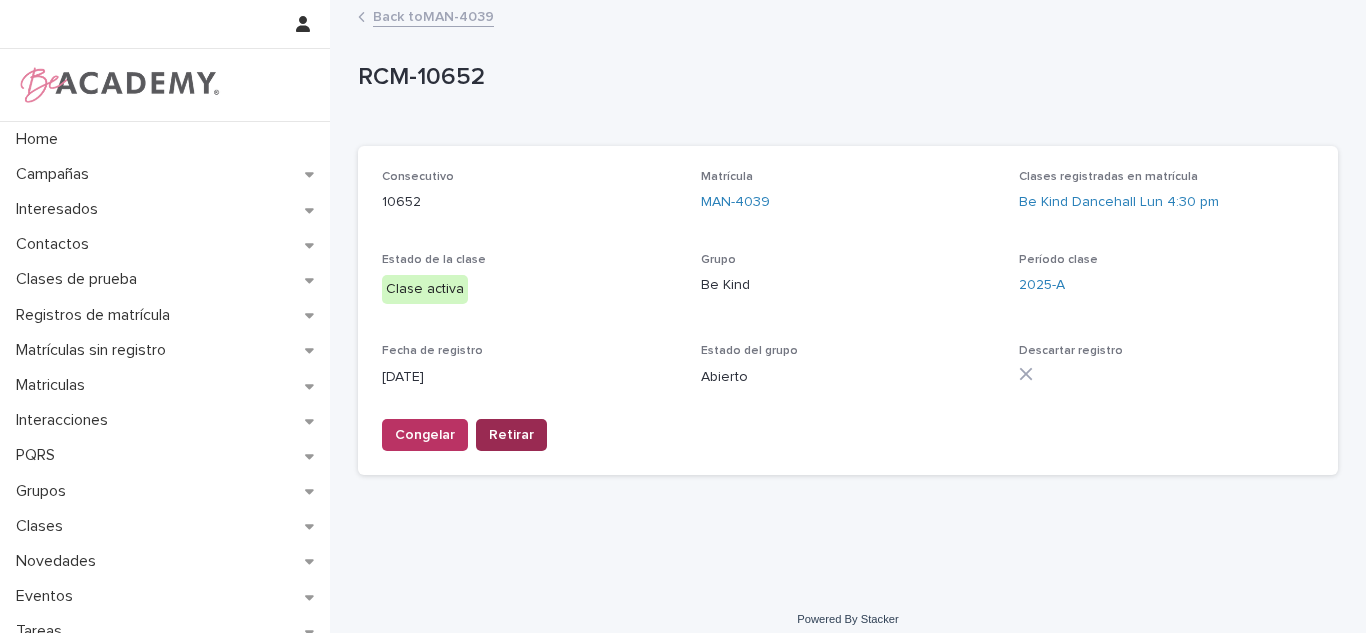 click on "Retirar" at bounding box center (511, 435) 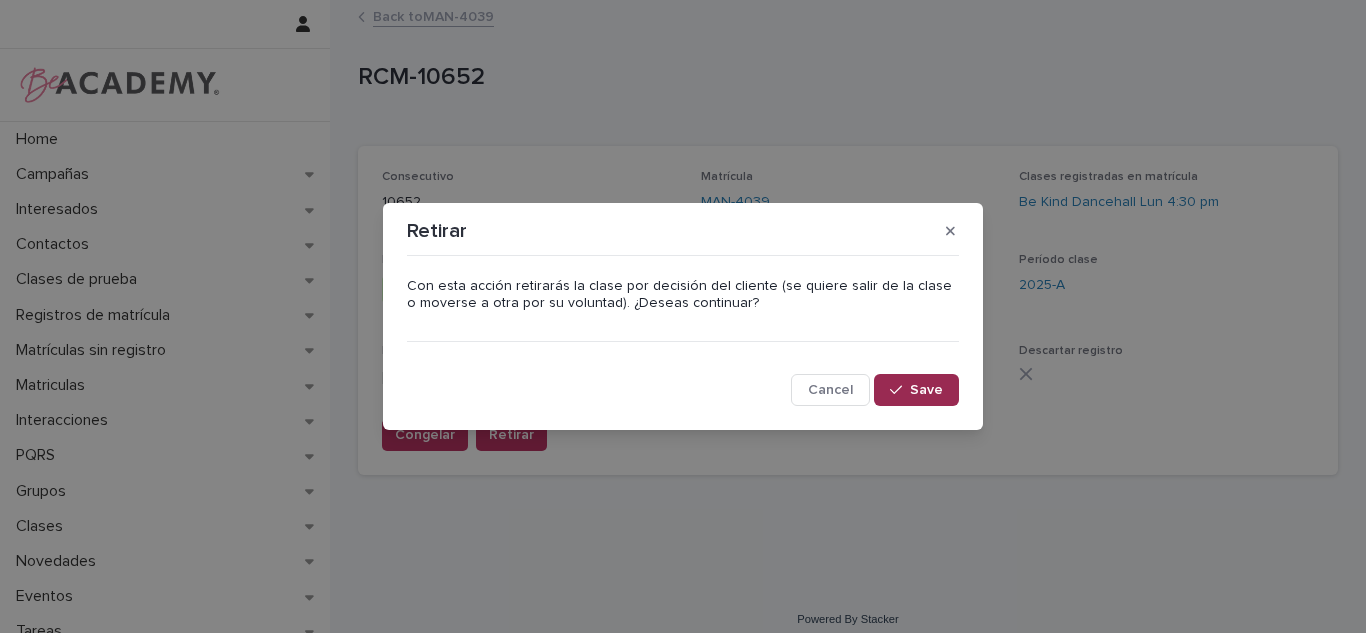 click on "Save" at bounding box center (916, 390) 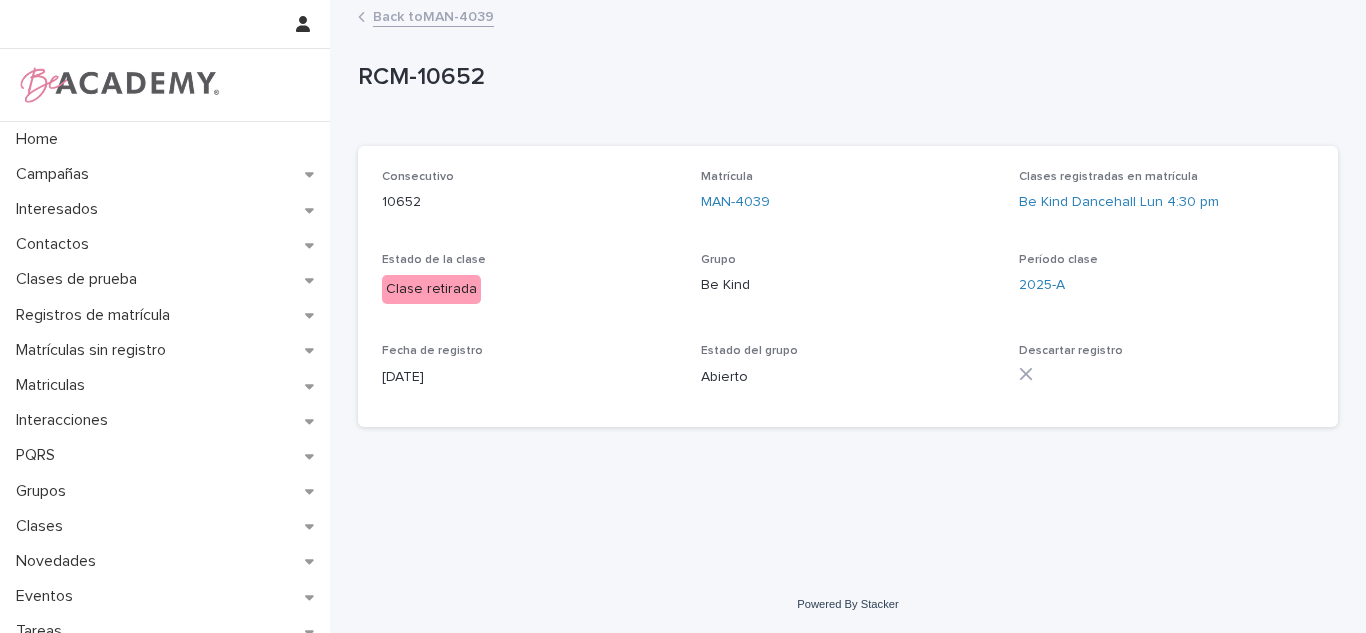 click on "Back to  MAN-4039" at bounding box center (433, 15) 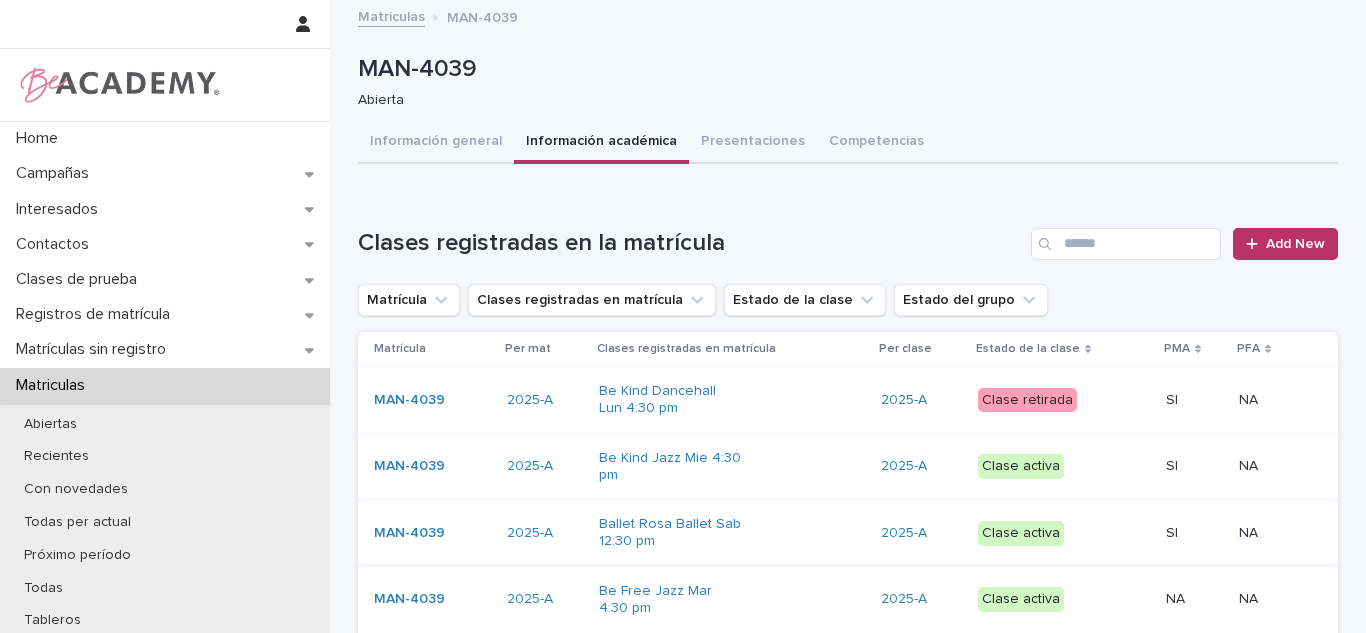 scroll, scrollTop: 324, scrollLeft: 0, axis: vertical 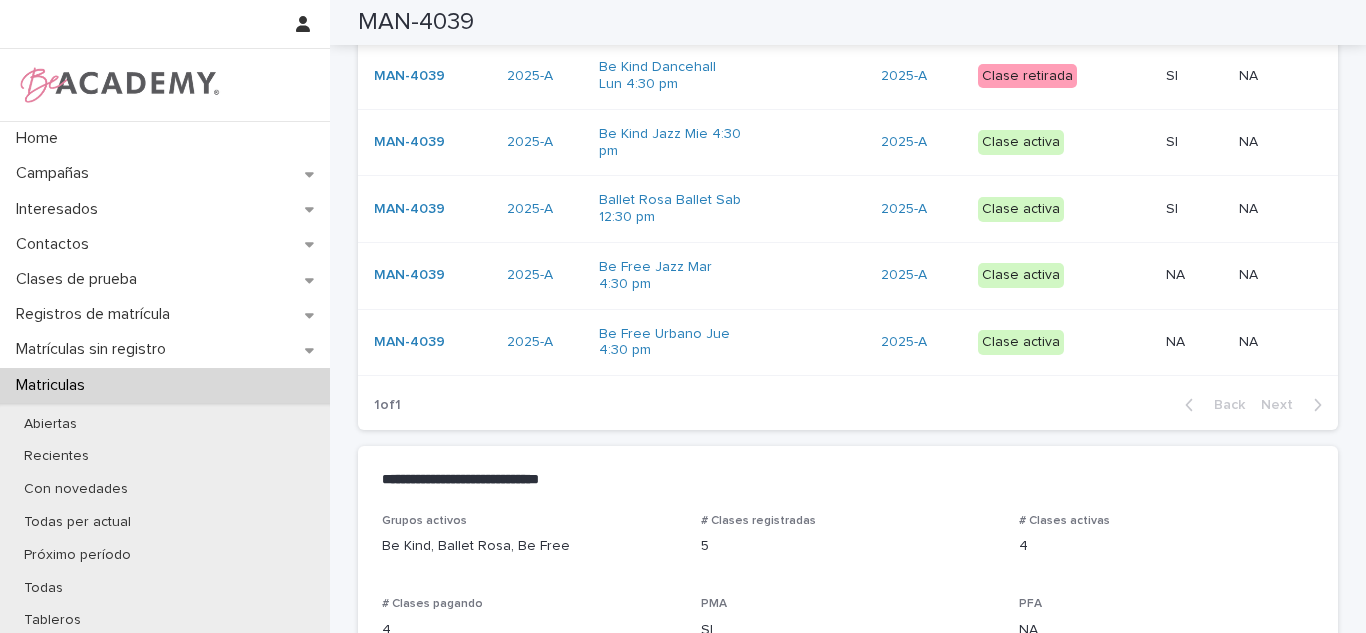 click on "Be Kind Jazz Mie 4:30 pm" at bounding box center (732, 143) 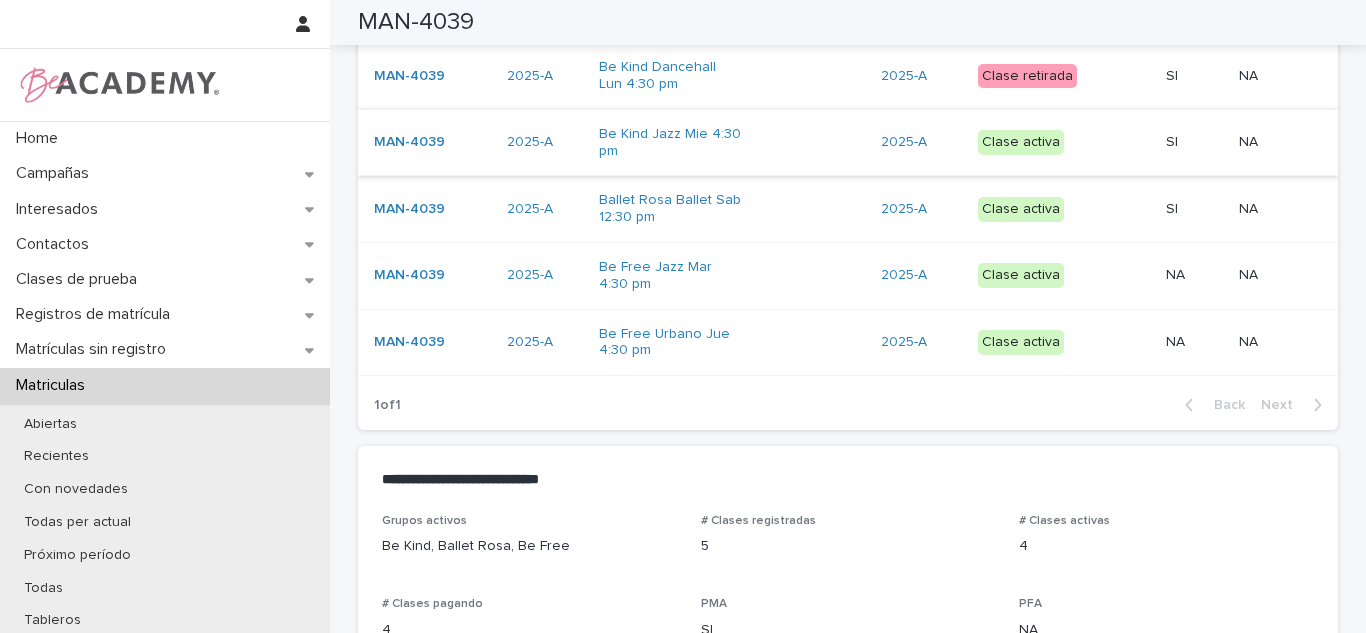 scroll, scrollTop: 0, scrollLeft: 0, axis: both 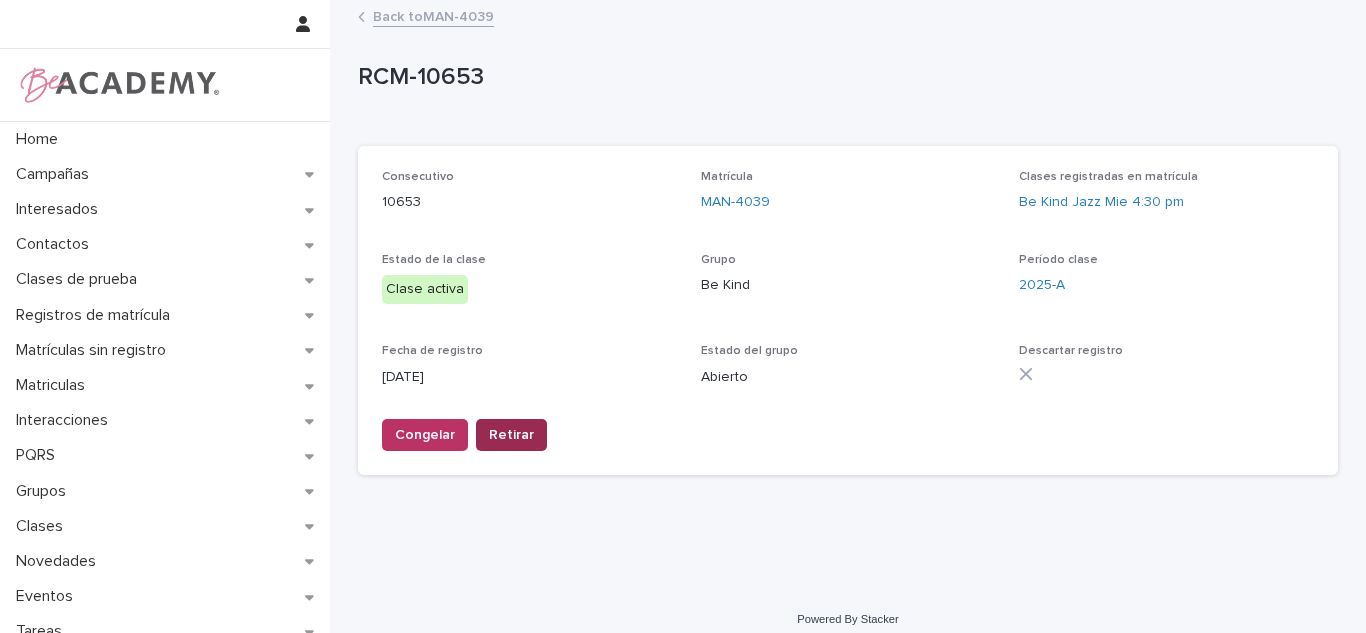 click on "Retirar" at bounding box center (511, 435) 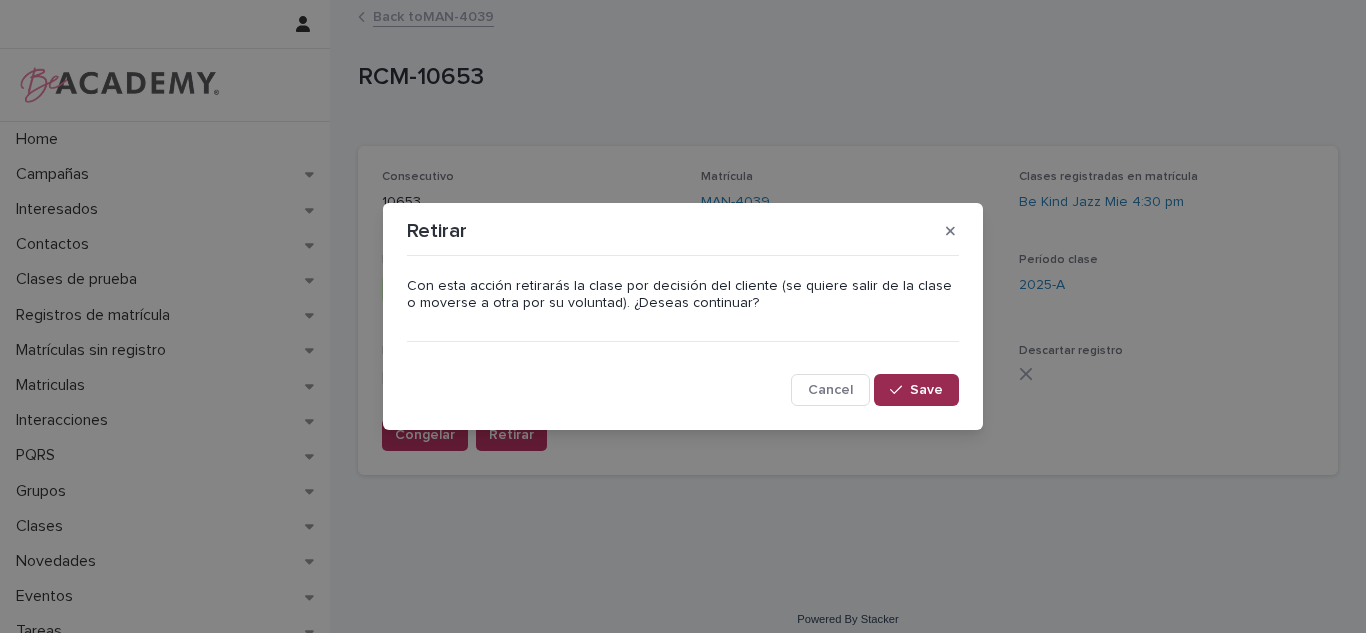 click on "Save" at bounding box center [916, 390] 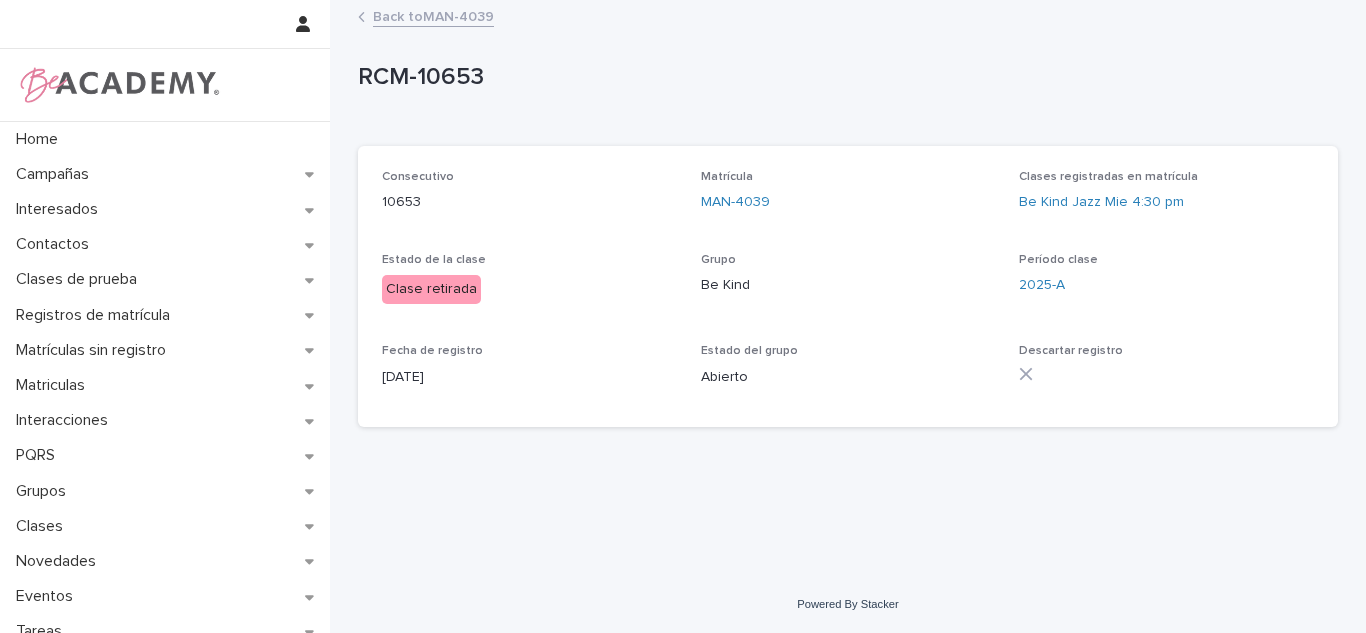 click on "Back to  MAN-4039" at bounding box center [433, 15] 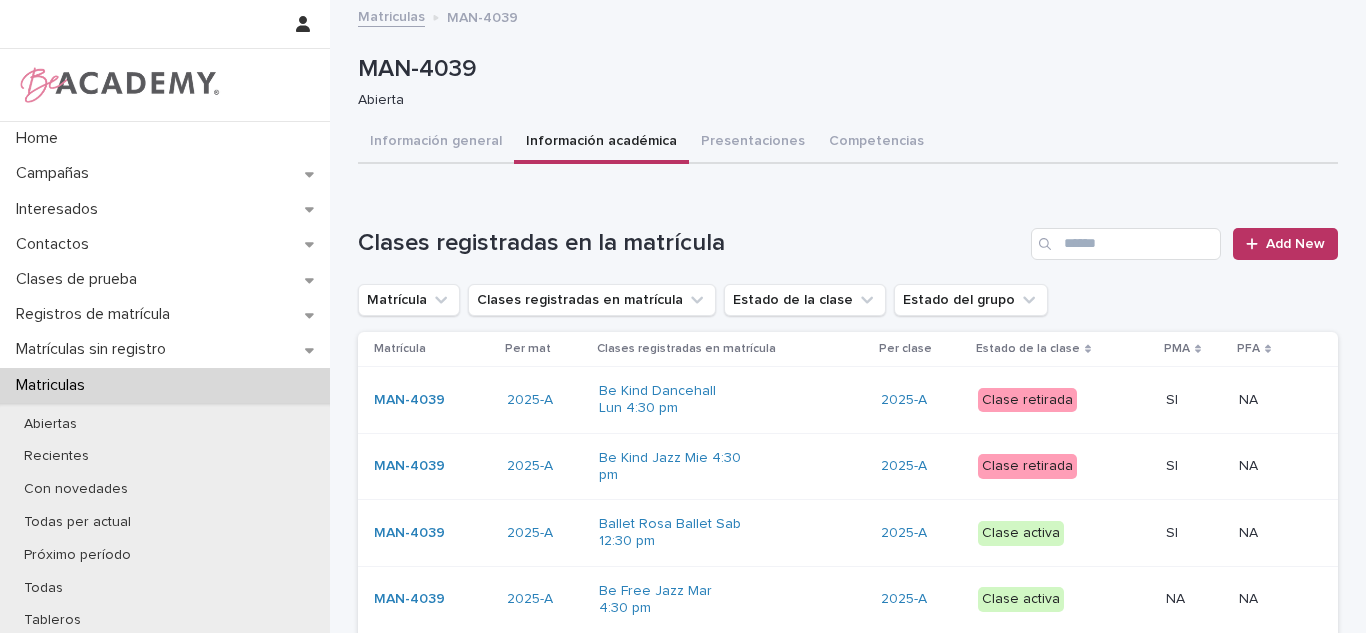 scroll, scrollTop: 219, scrollLeft: 0, axis: vertical 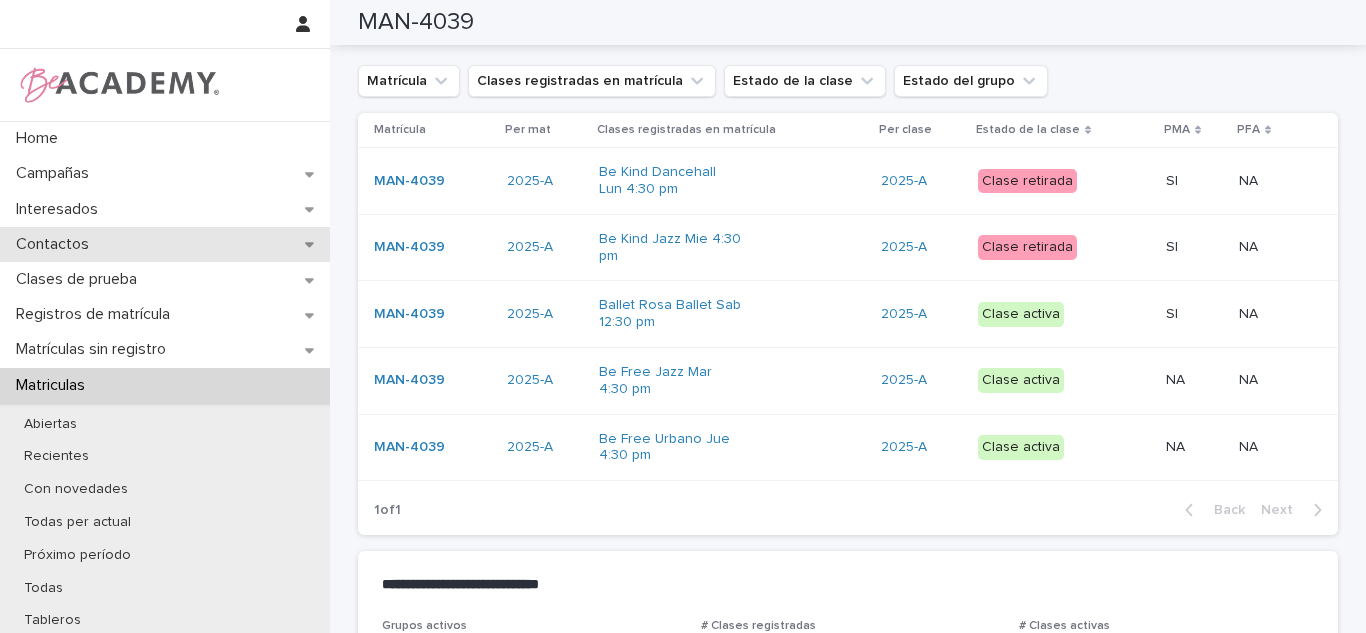 click on "Contactos" at bounding box center (165, 244) 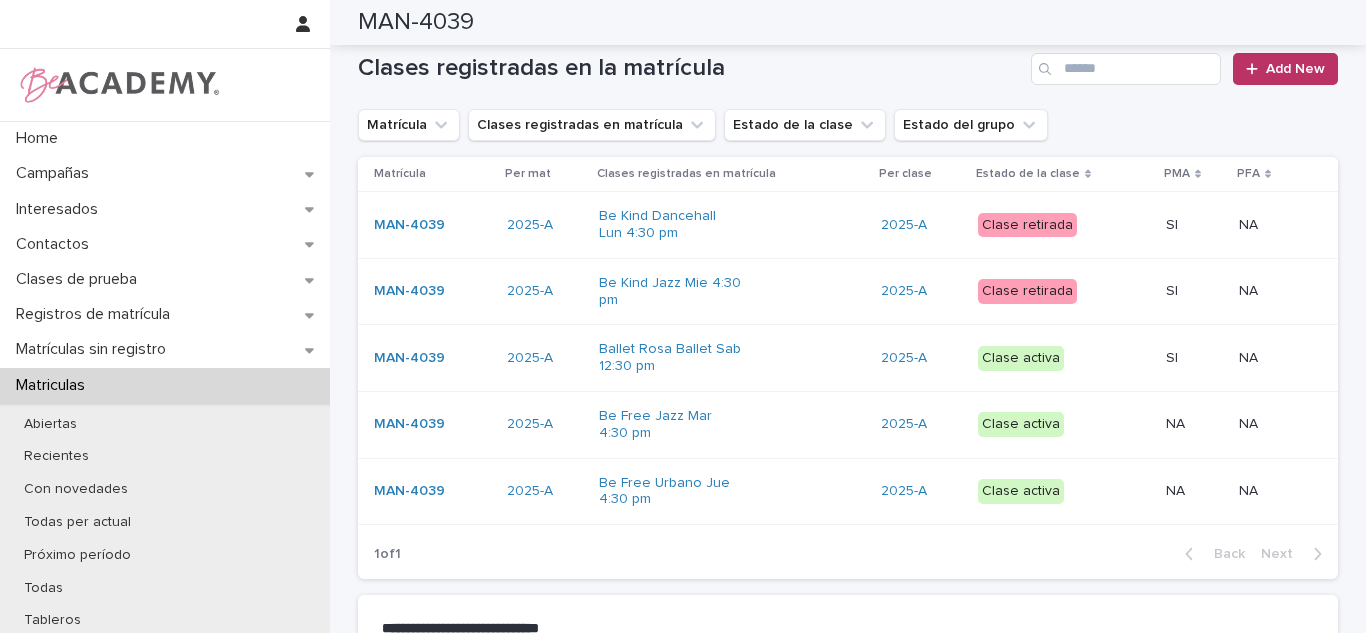 scroll, scrollTop: 0, scrollLeft: 0, axis: both 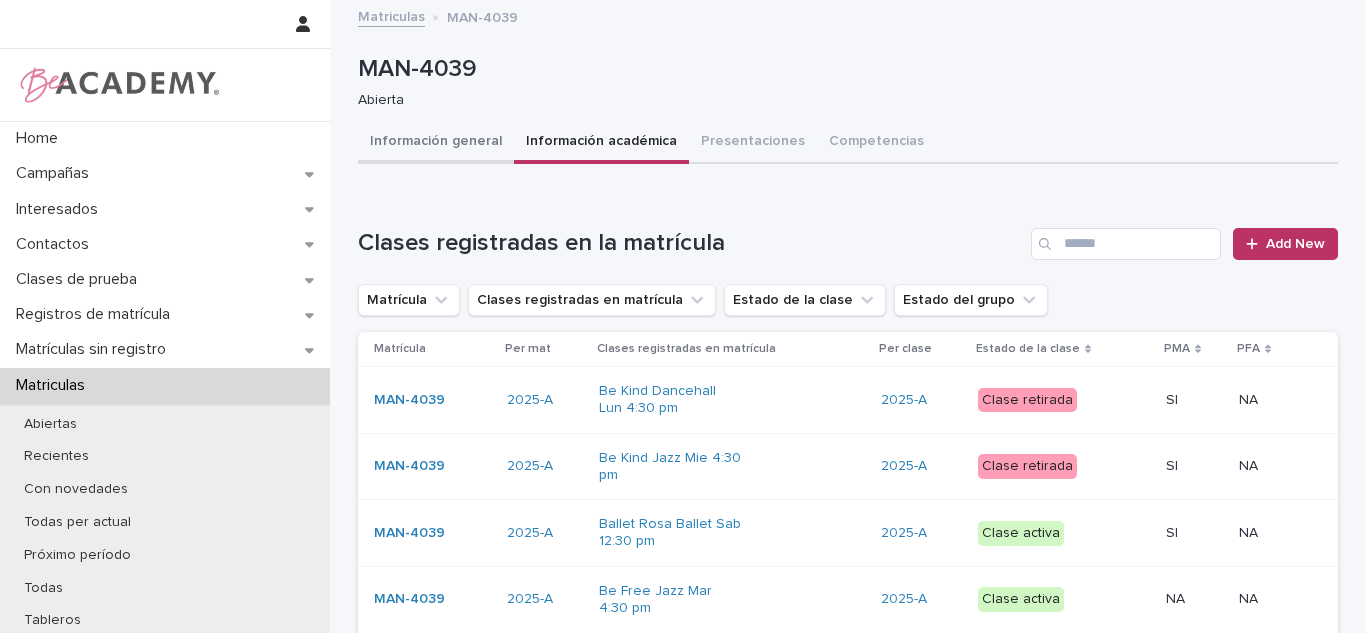 click on "Información general" at bounding box center [436, 143] 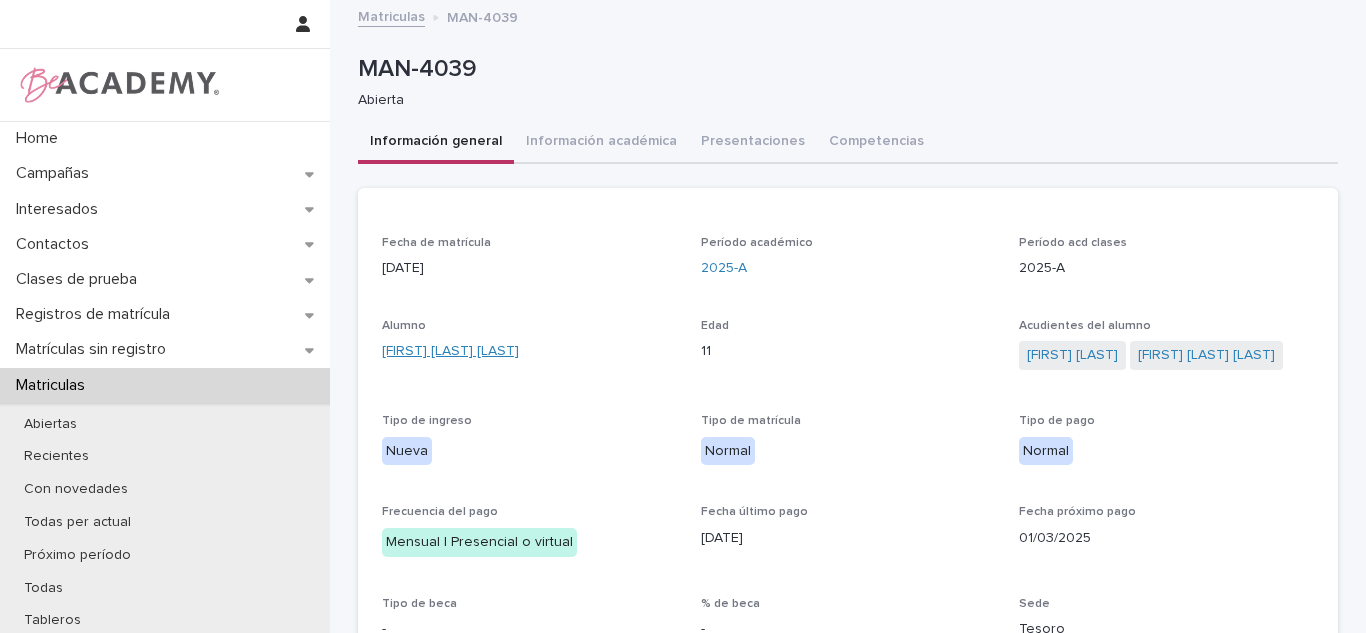 click on "Amalia Oquendo Aguilar" at bounding box center [450, 351] 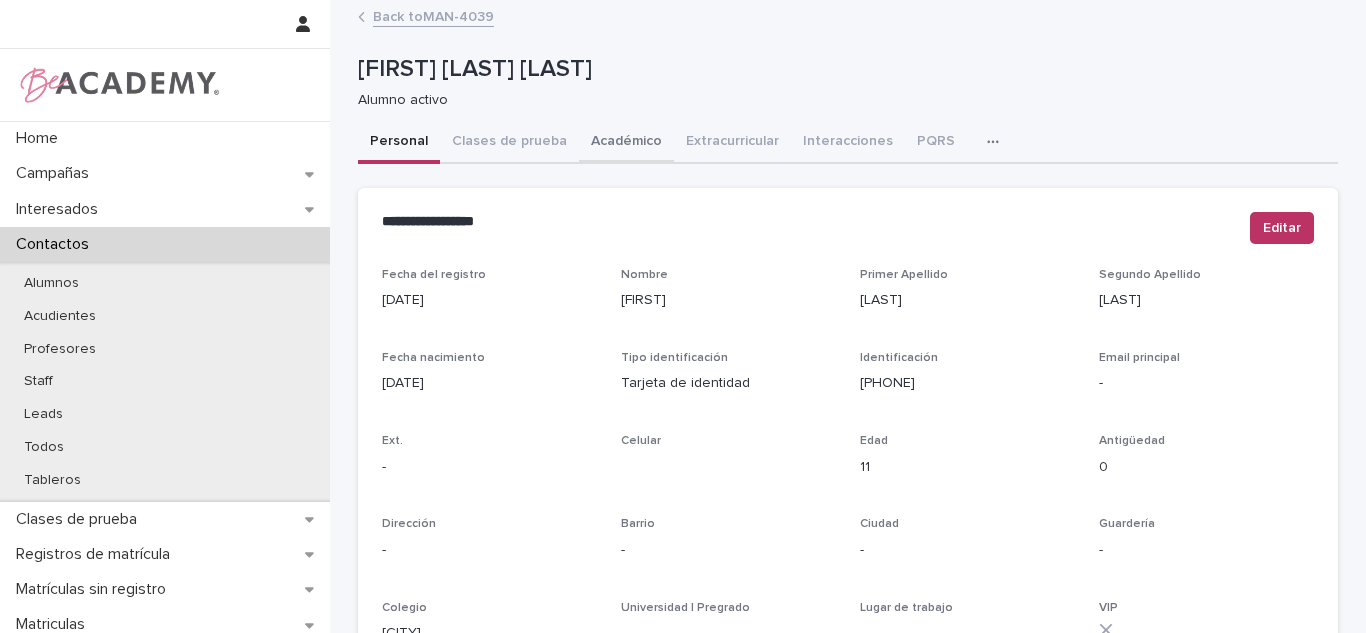click on "Académico" at bounding box center (626, 143) 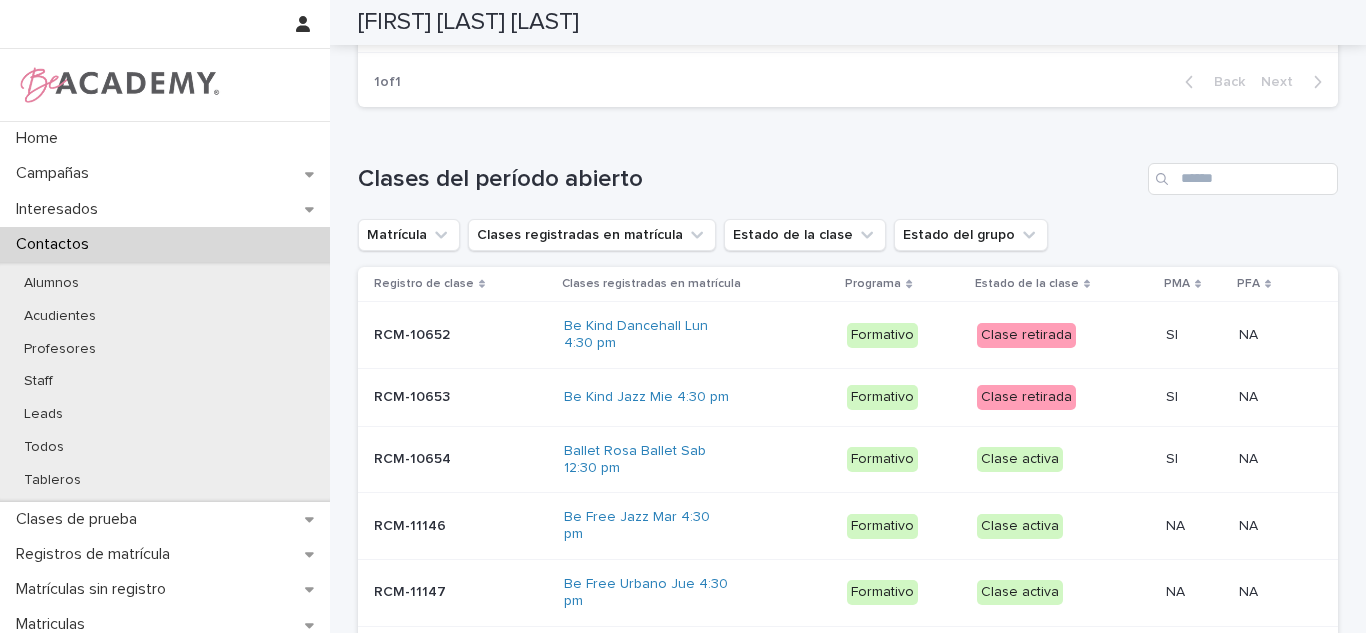scroll, scrollTop: 715, scrollLeft: 0, axis: vertical 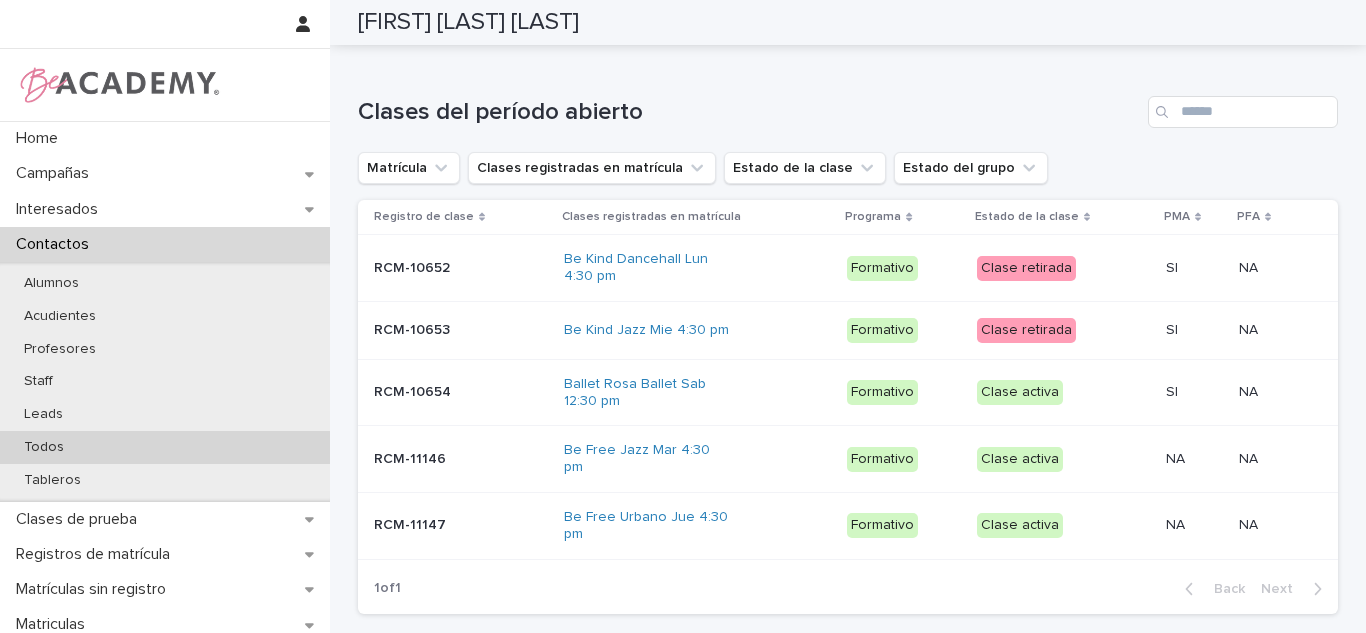 click on "Todos" at bounding box center [44, 447] 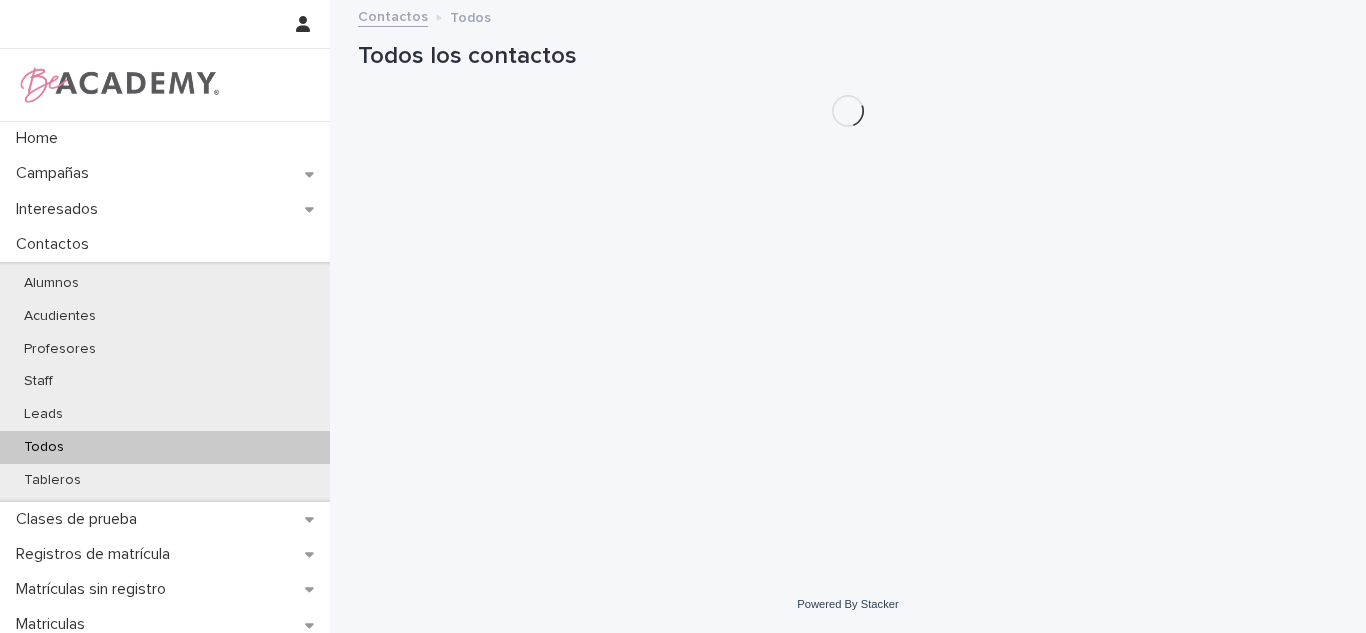 scroll, scrollTop: 0, scrollLeft: 0, axis: both 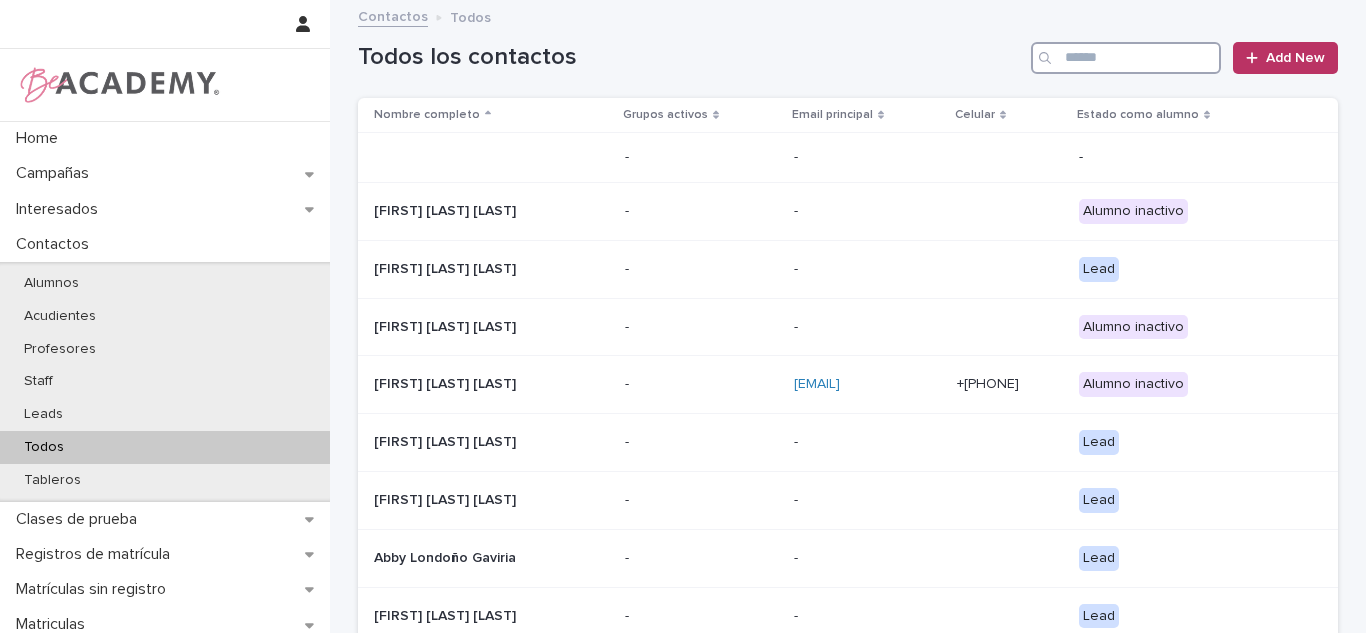 click at bounding box center (1126, 58) 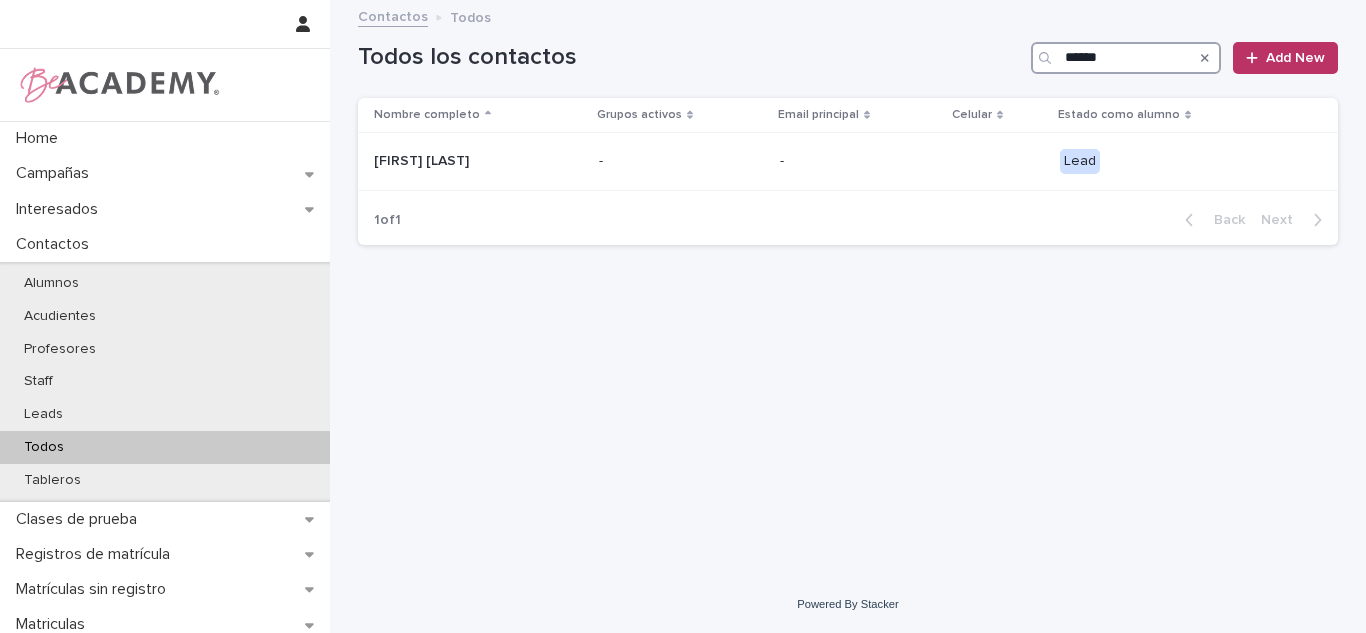 type on "******" 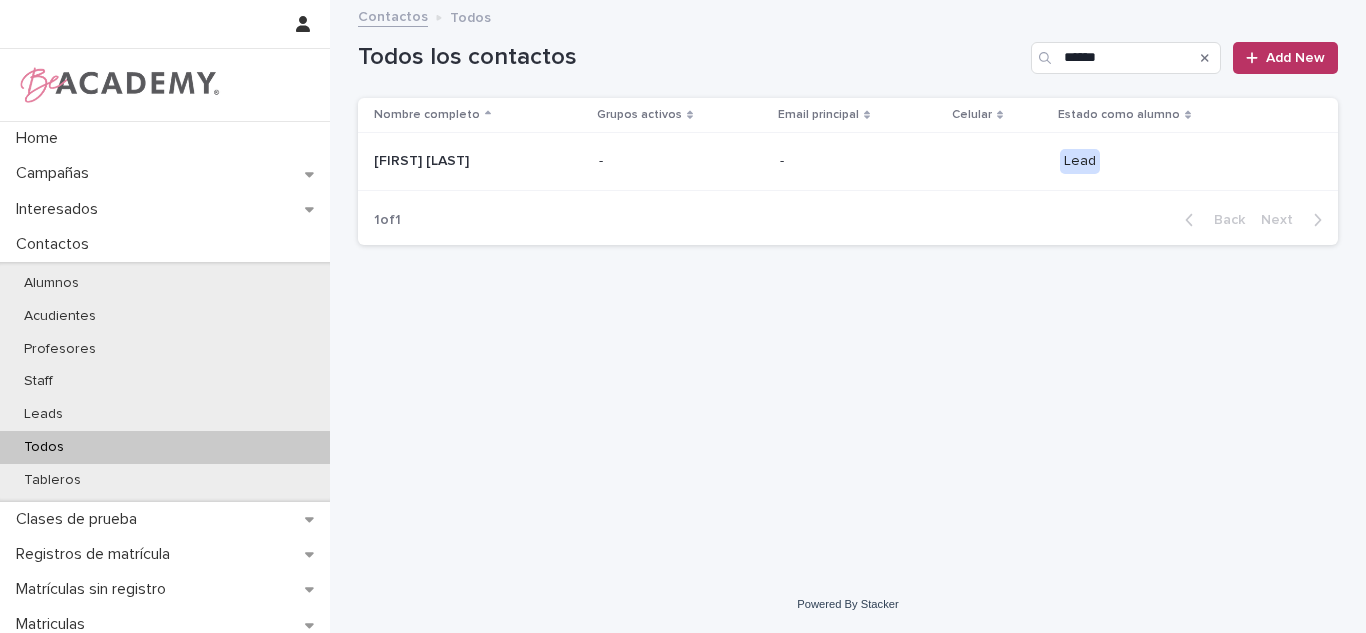 click on "[FIRST] [LAST] [LAST]" at bounding box center (474, 161) 